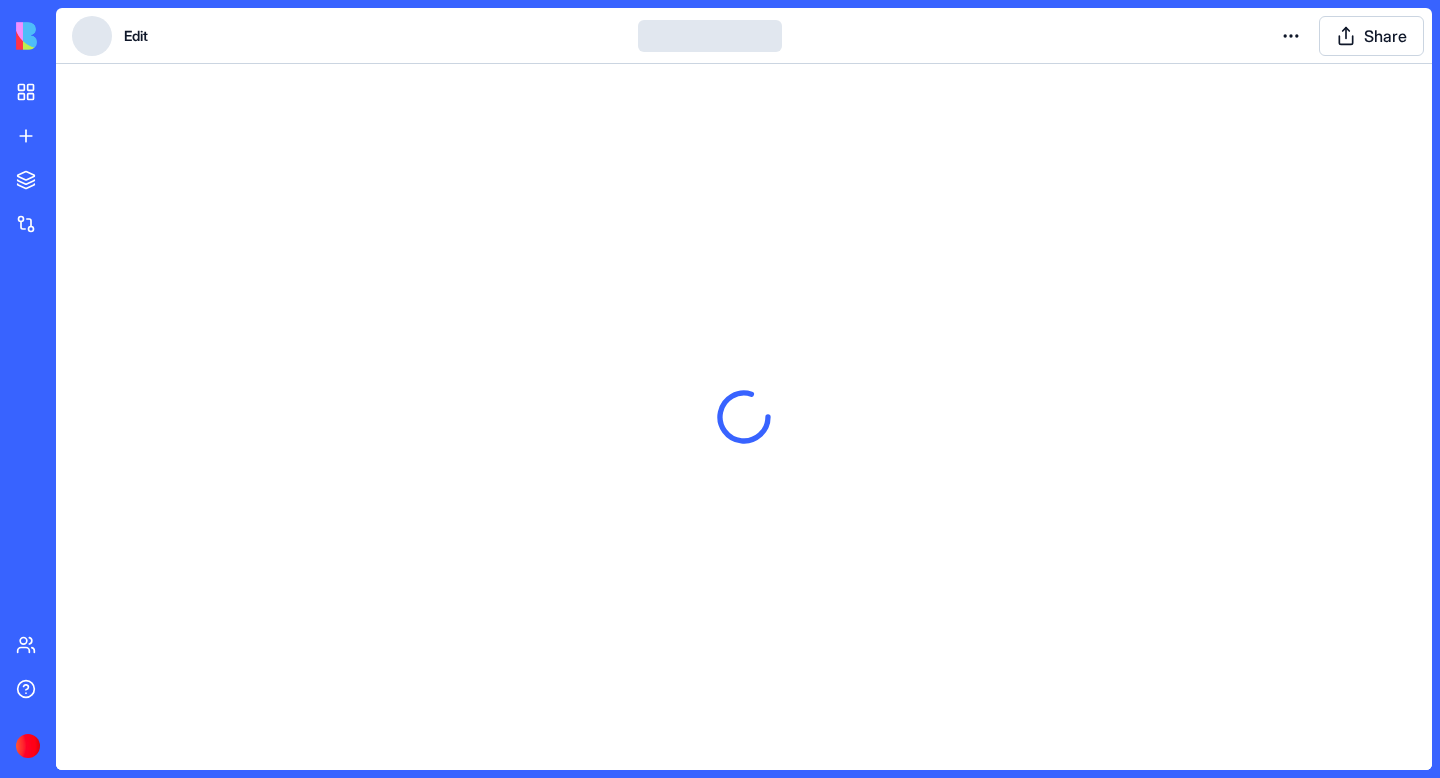 scroll, scrollTop: 0, scrollLeft: 0, axis: both 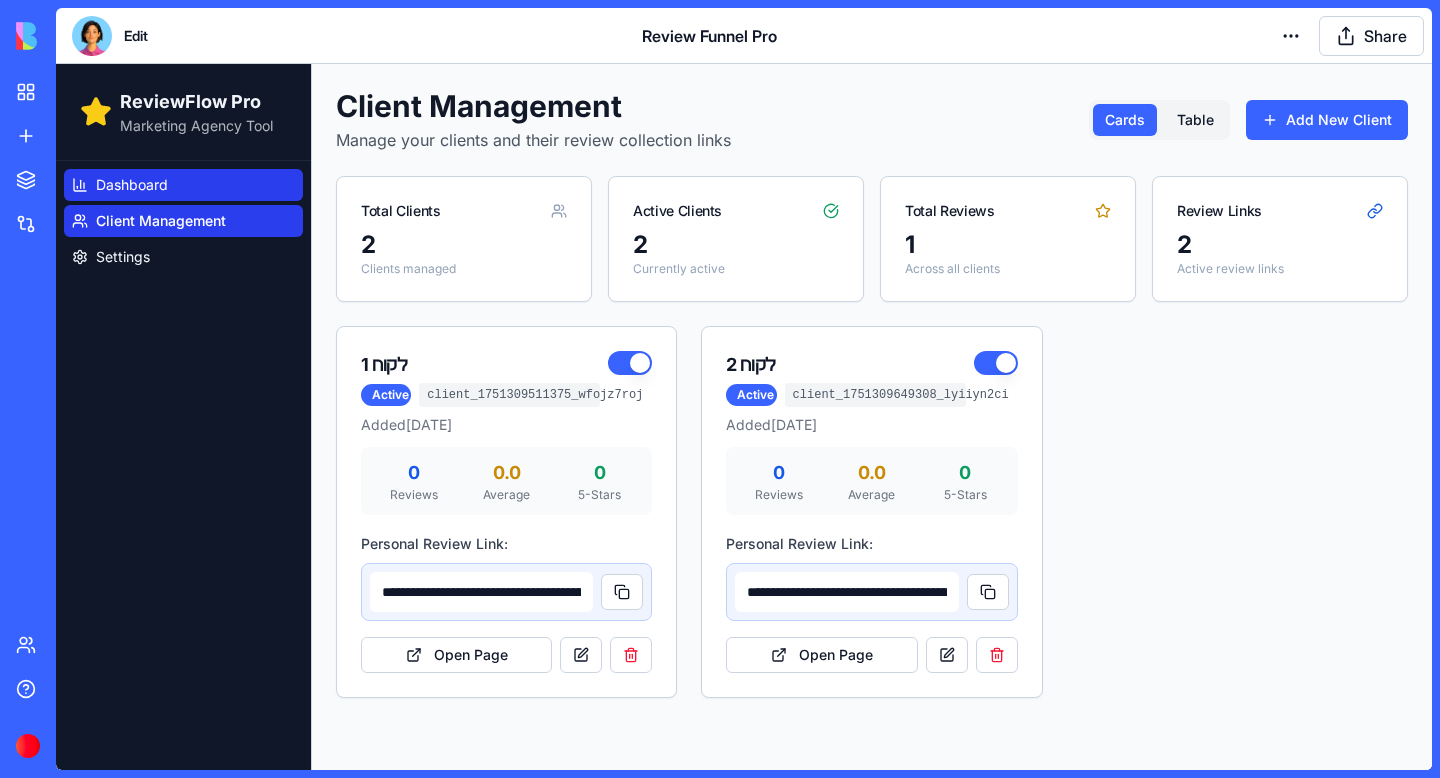 click on "Dashboard" at bounding box center (132, 185) 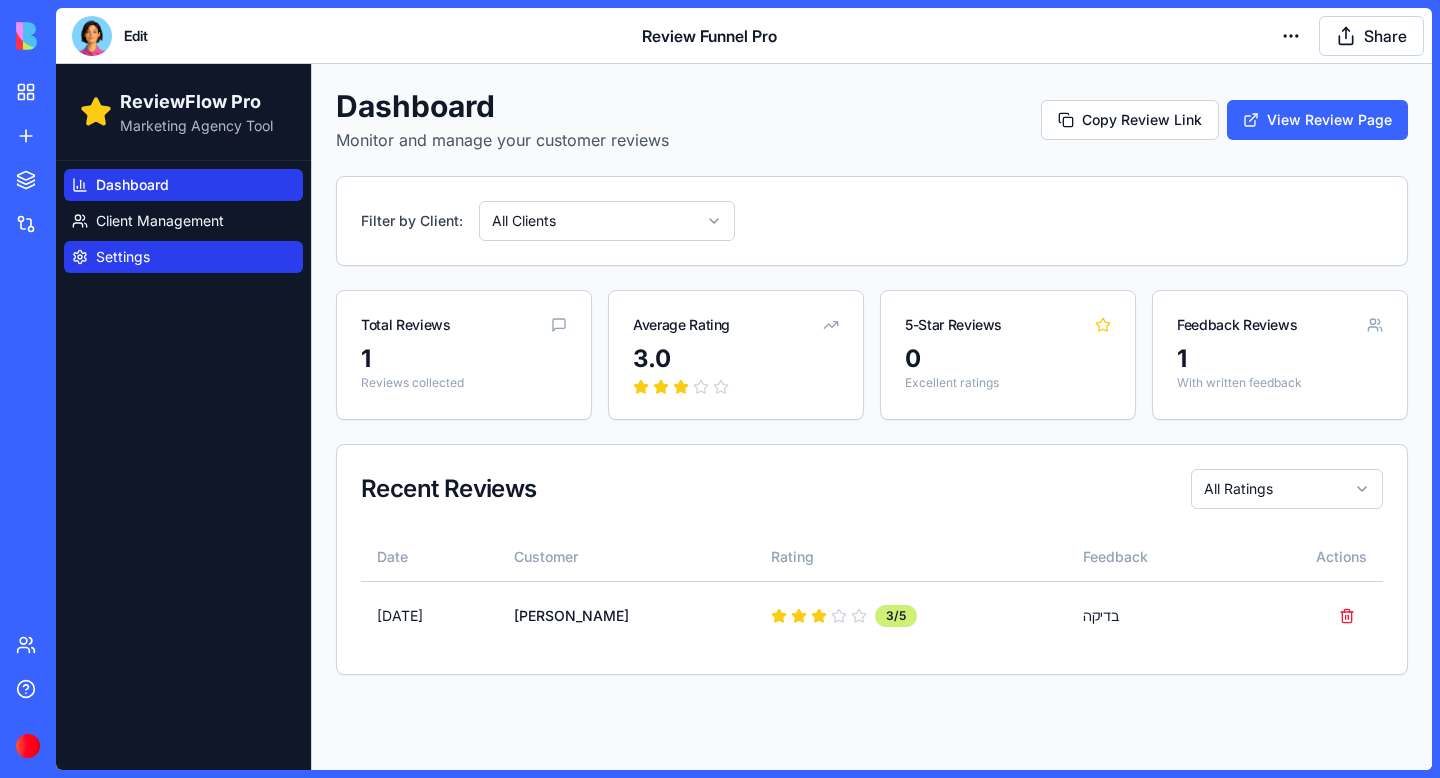 click on "Settings" at bounding box center (123, 257) 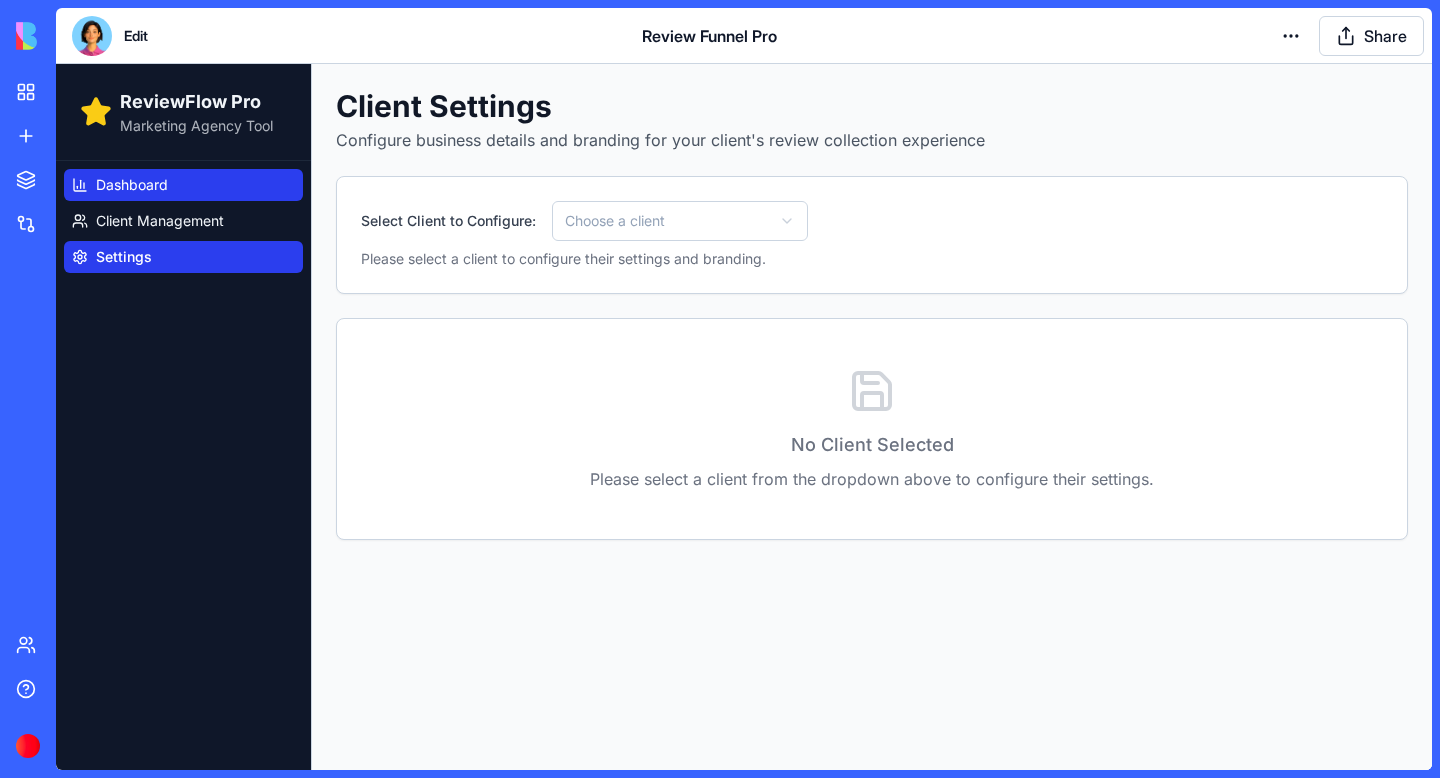 click on "Dashboard" at bounding box center (132, 185) 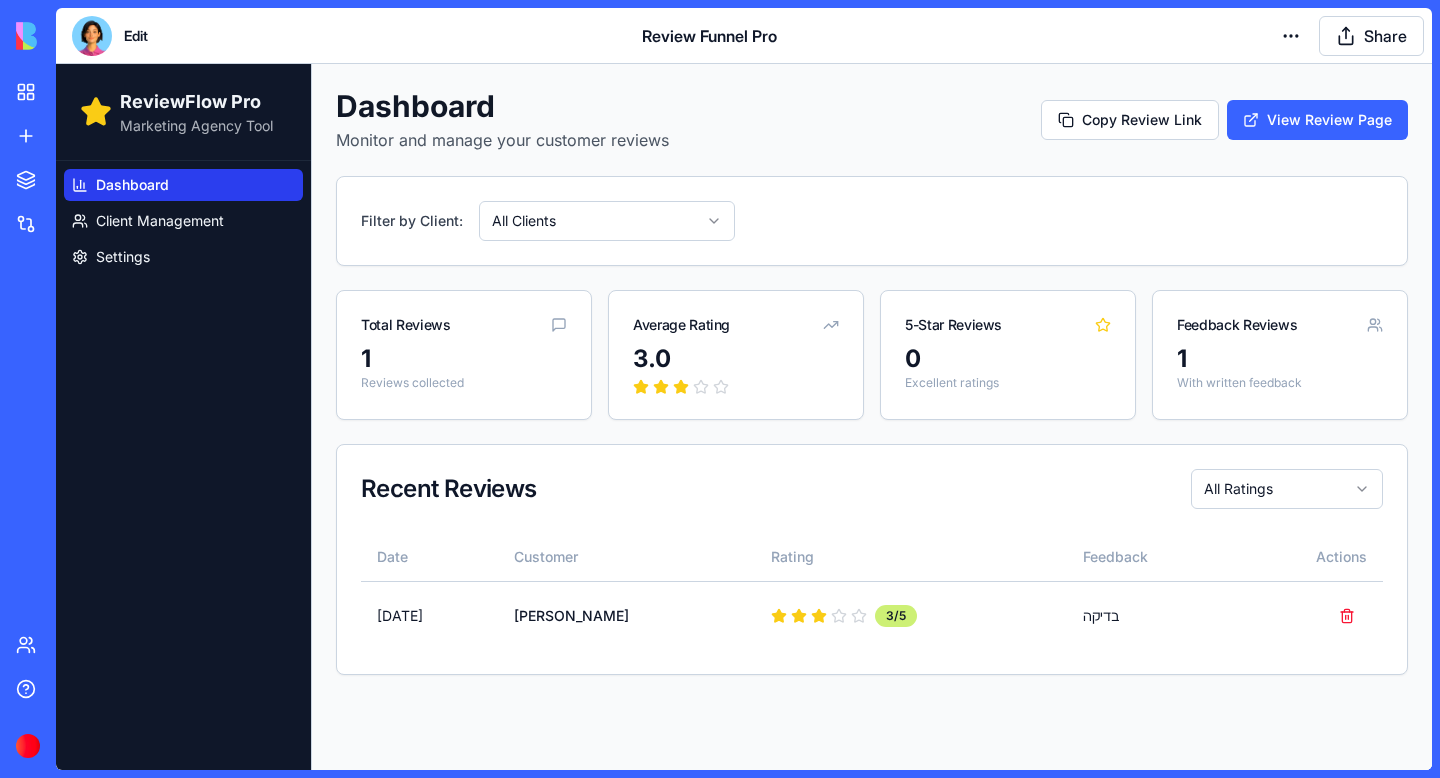 click at bounding box center [92, 36] 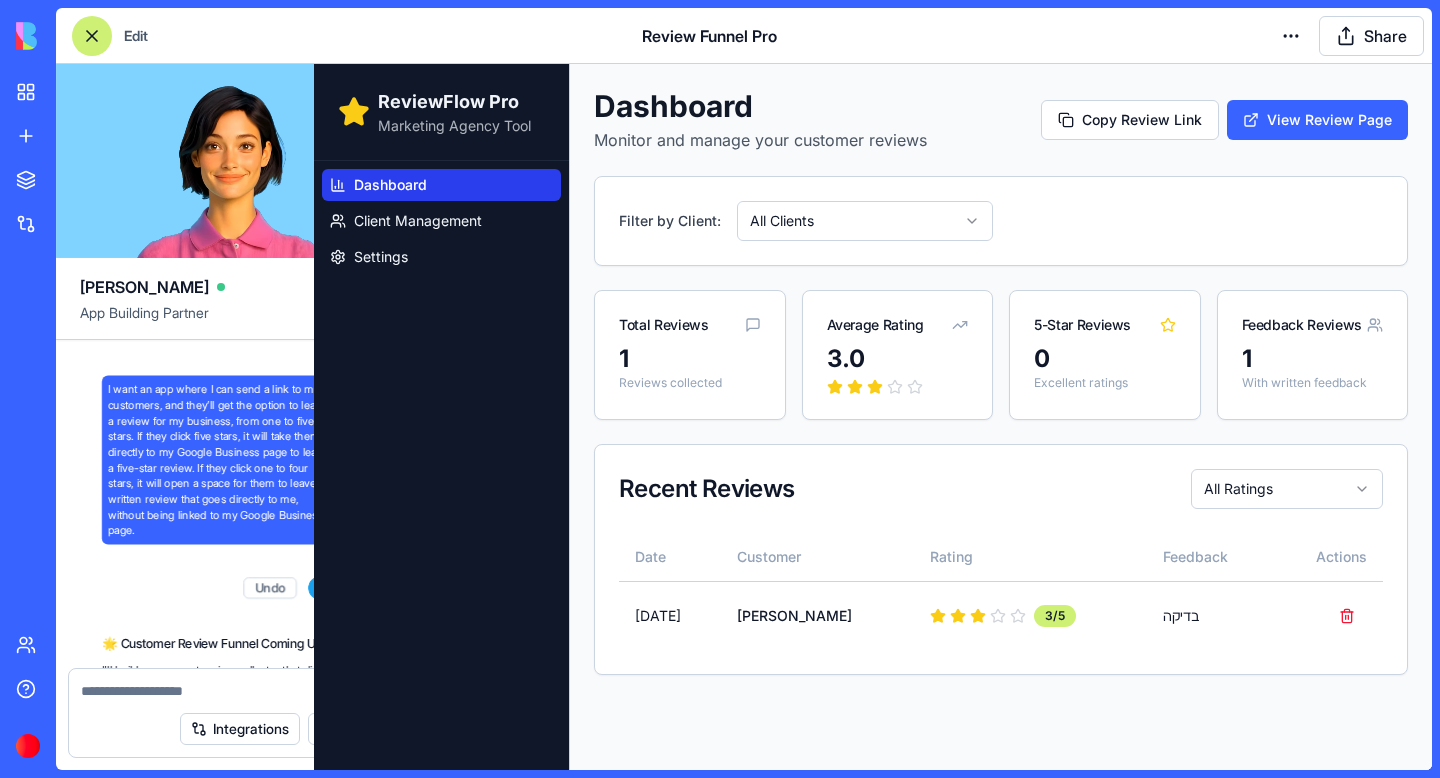 scroll, scrollTop: 14488, scrollLeft: 0, axis: vertical 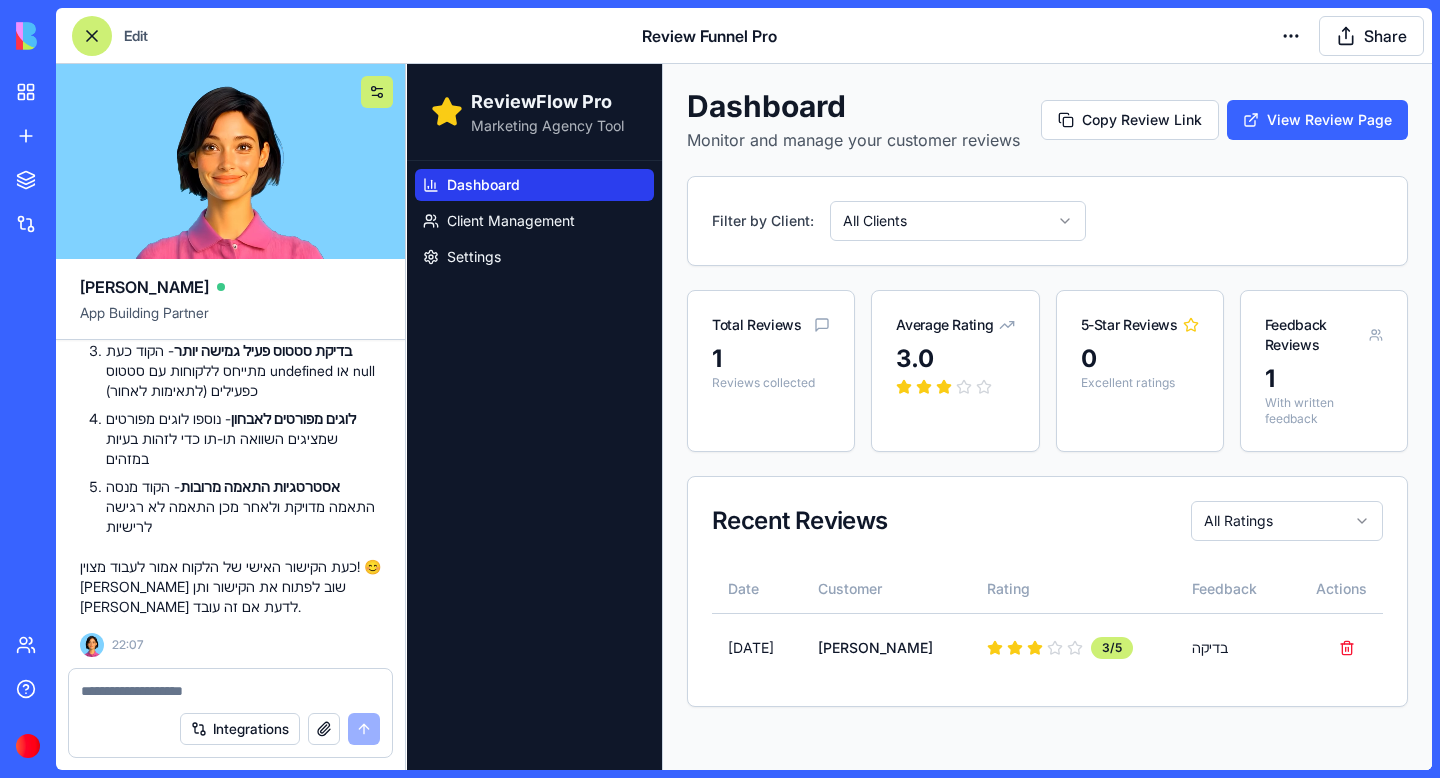 click at bounding box center [377, 92] 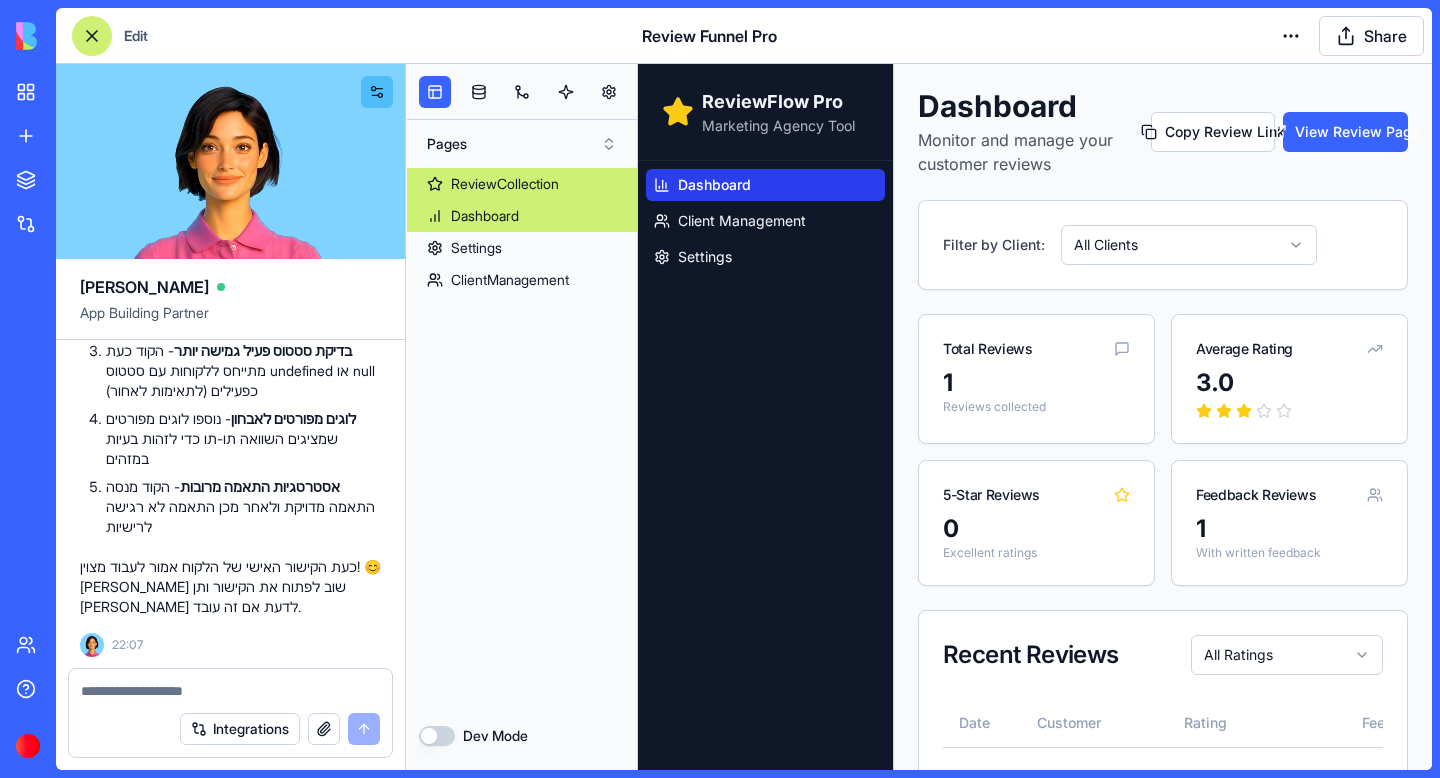 click on "ReviewCollection" at bounding box center (505, 184) 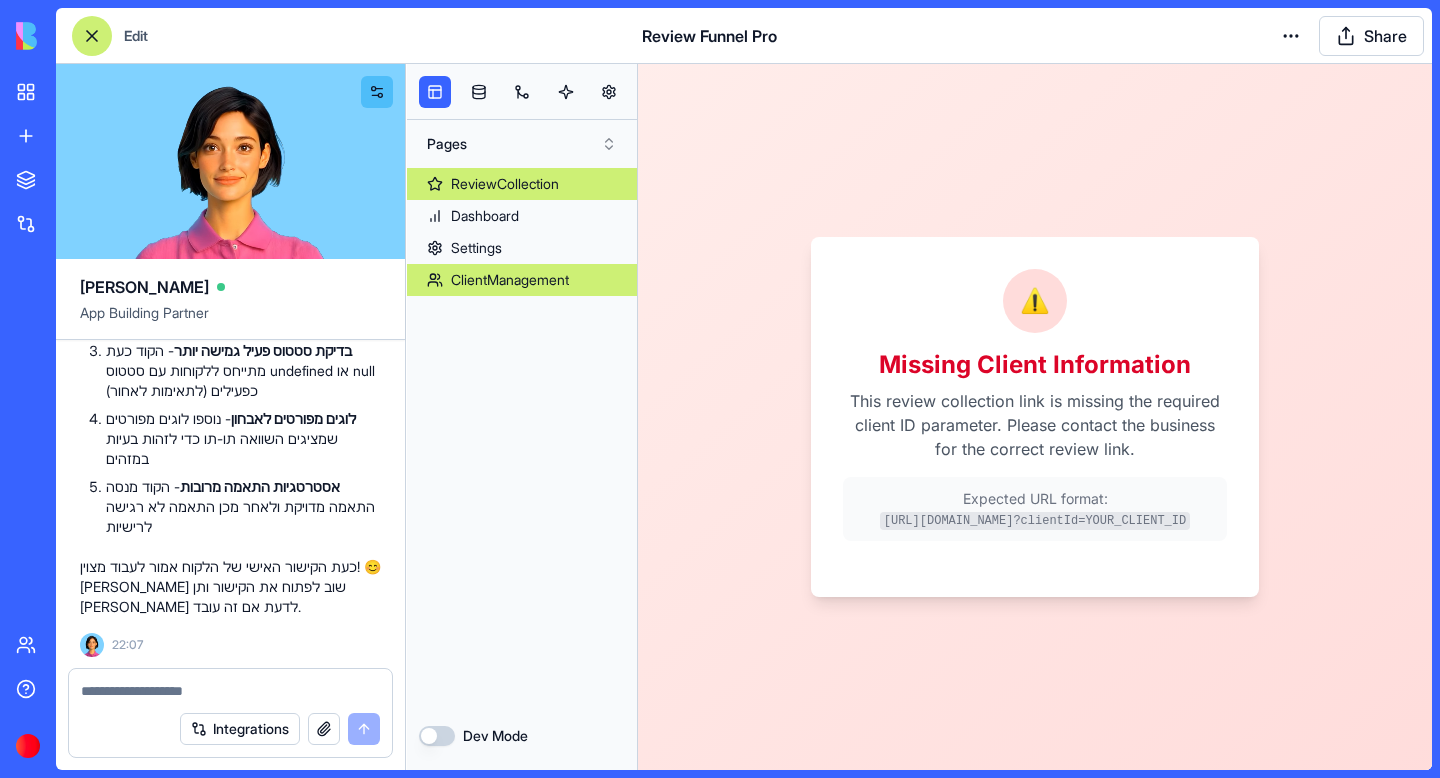 click on "ClientManagement" at bounding box center [510, 280] 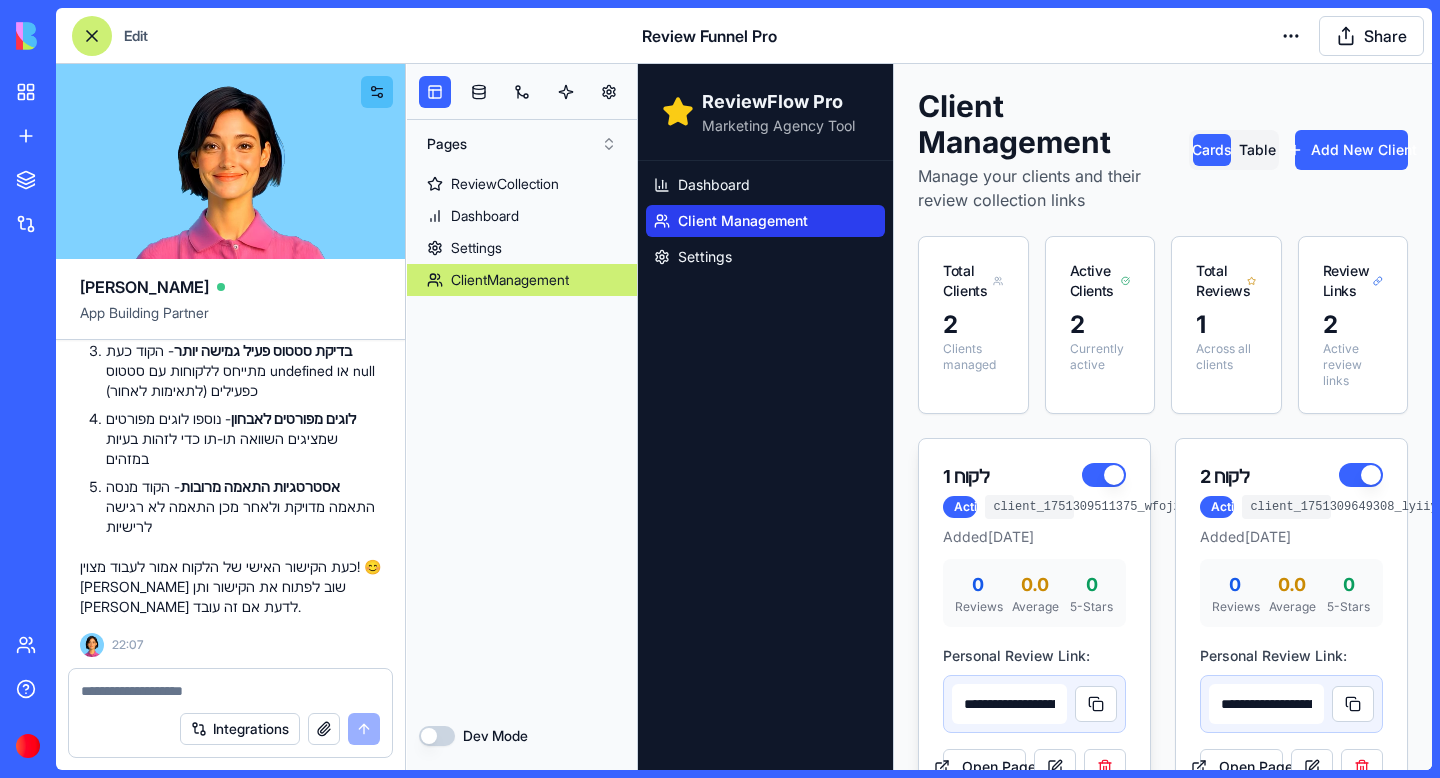 scroll, scrollTop: 84, scrollLeft: 0, axis: vertical 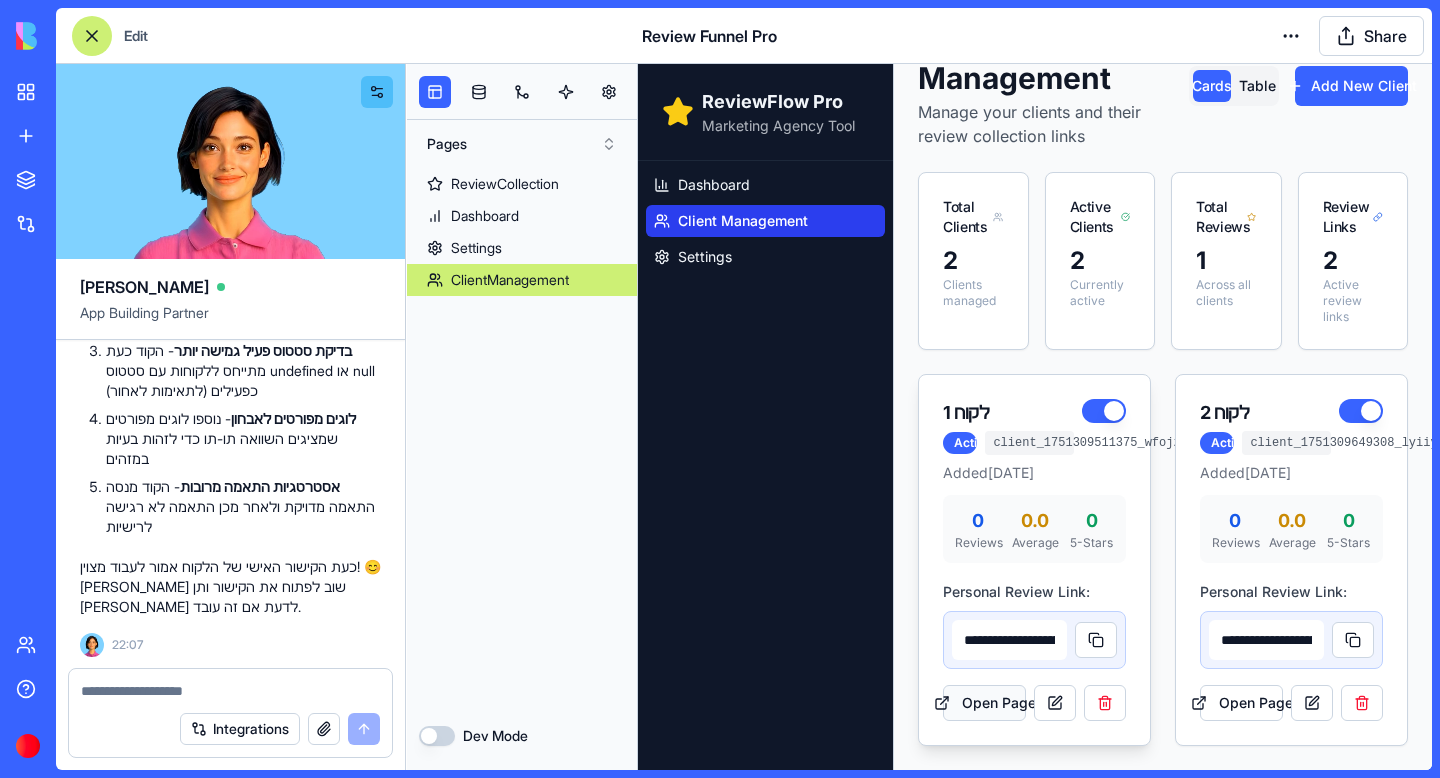 click on "Open Page" at bounding box center (984, 703) 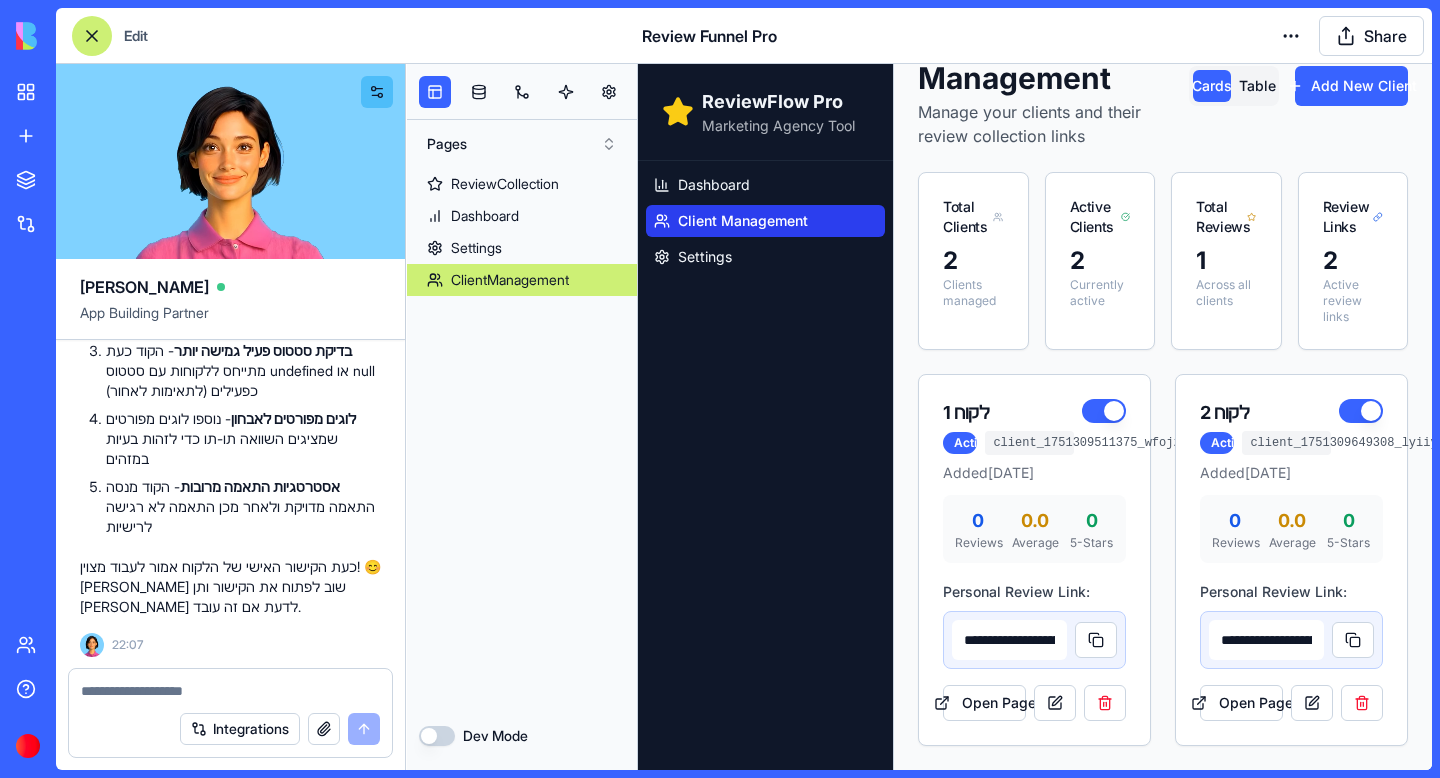 click at bounding box center (230, 691) 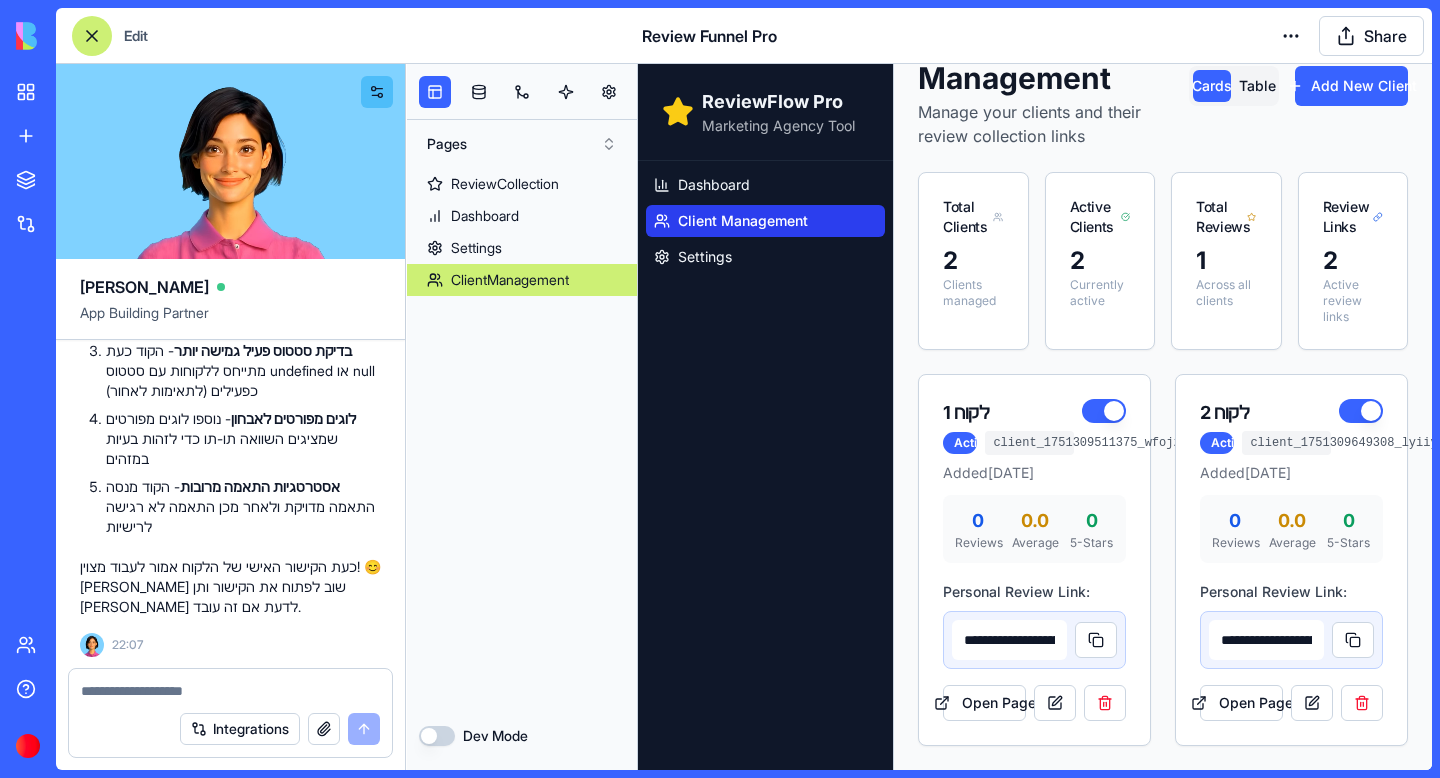 type on "**********" 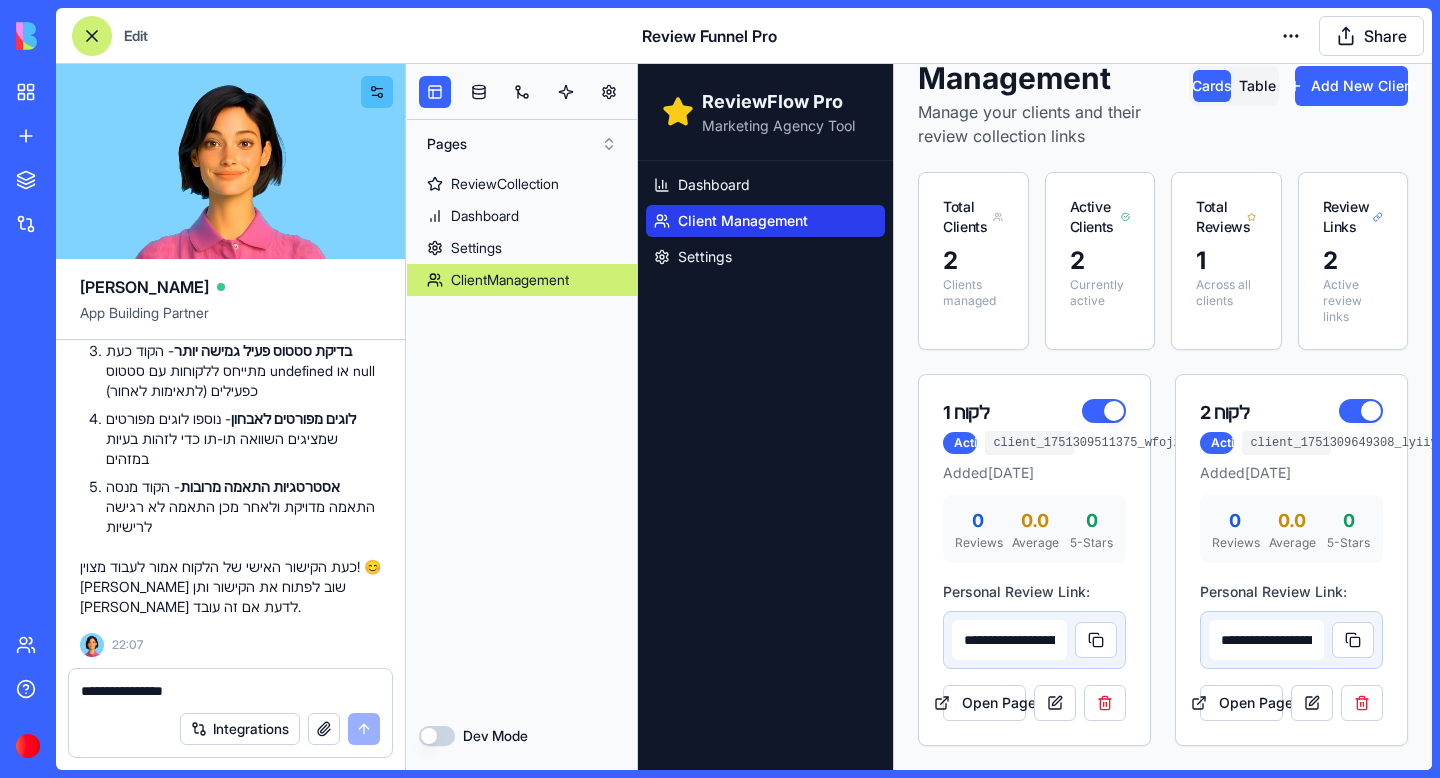 scroll, scrollTop: 98, scrollLeft: 0, axis: vertical 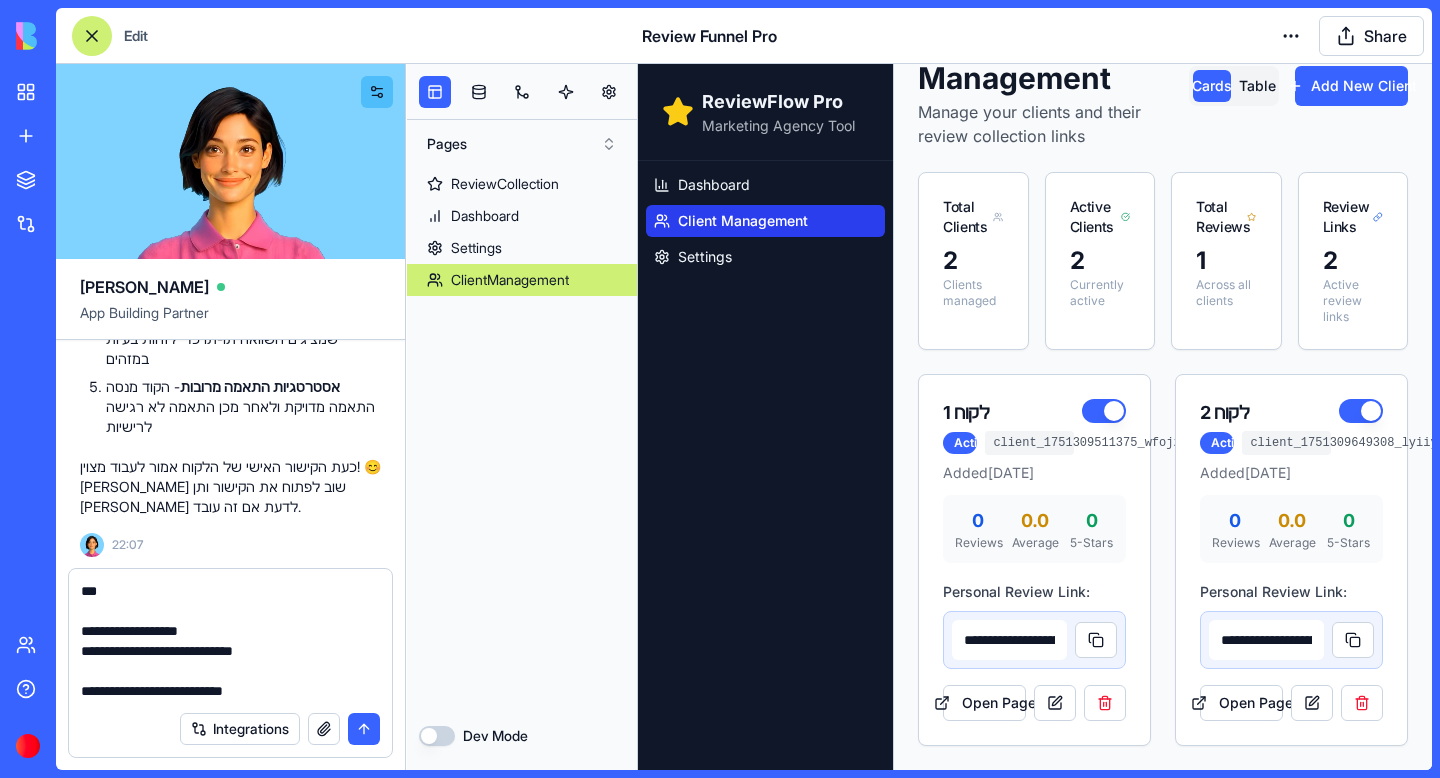 type 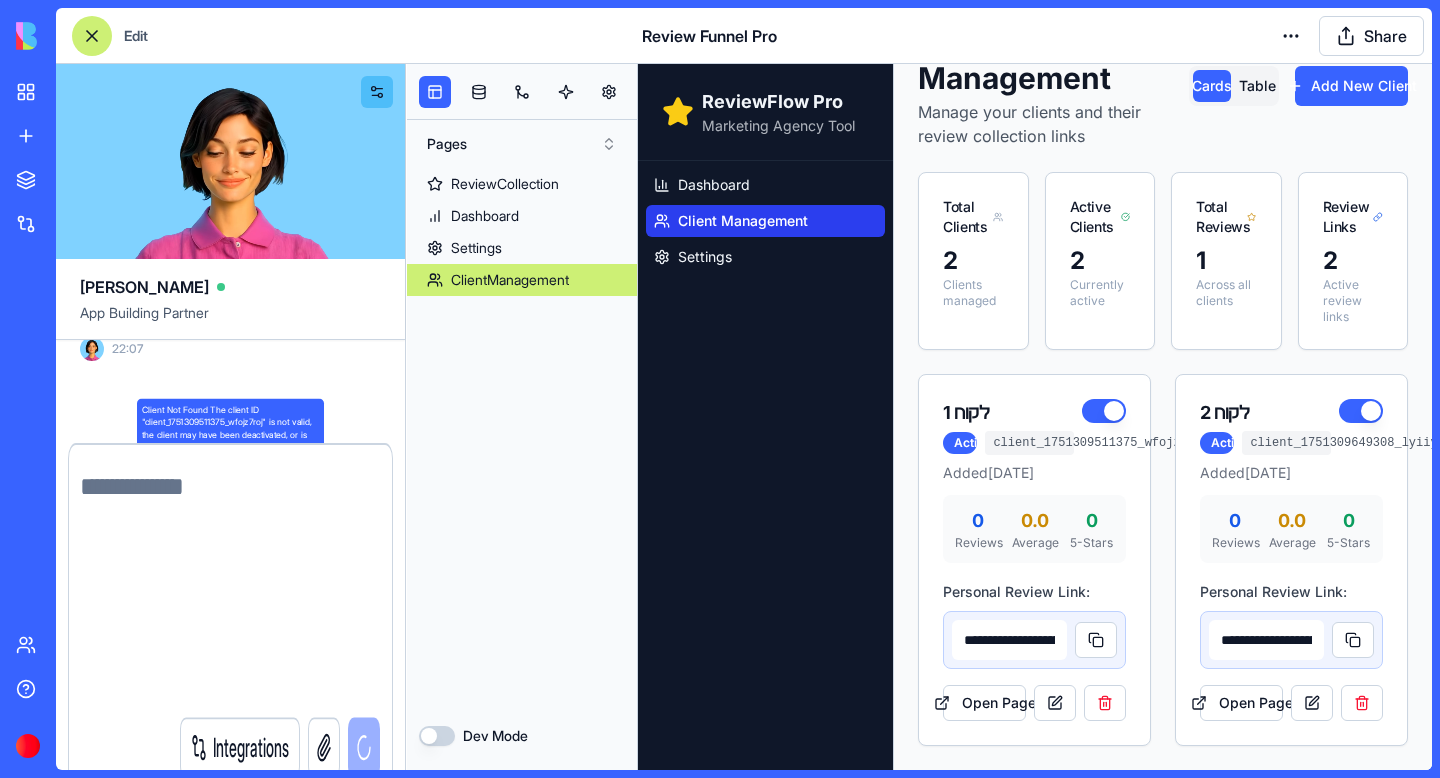 scroll, scrollTop: 0, scrollLeft: 0, axis: both 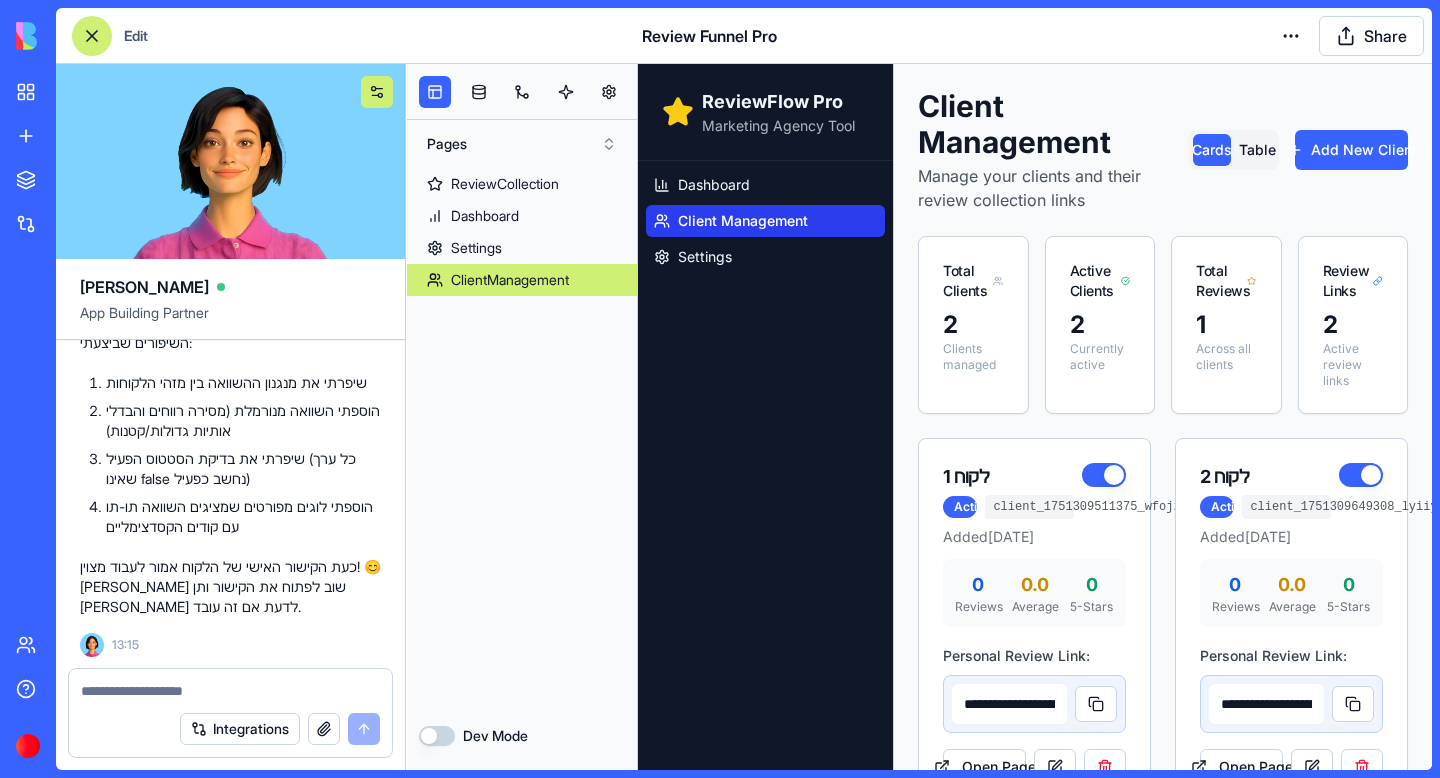 click at bounding box center (377, 92) 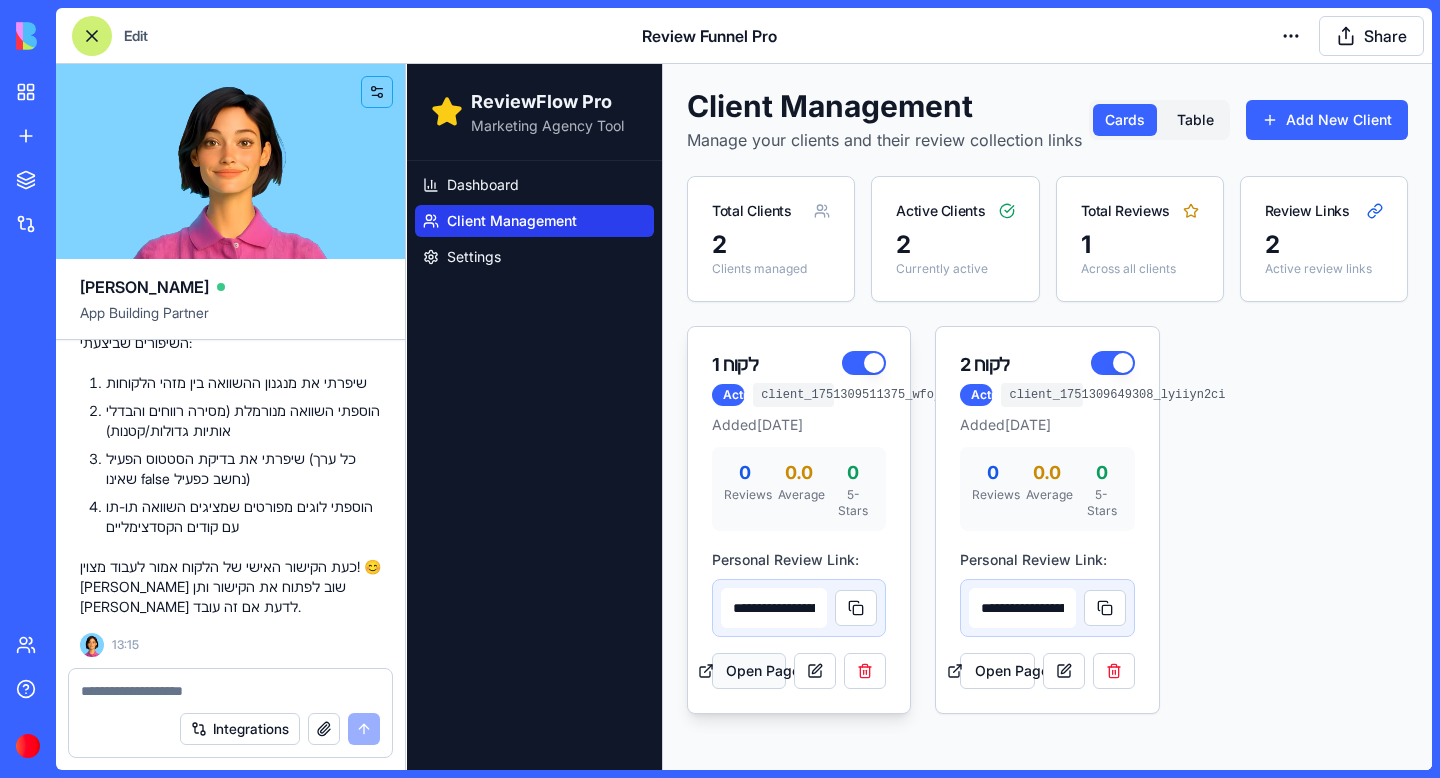click on "Open Page" at bounding box center (749, 671) 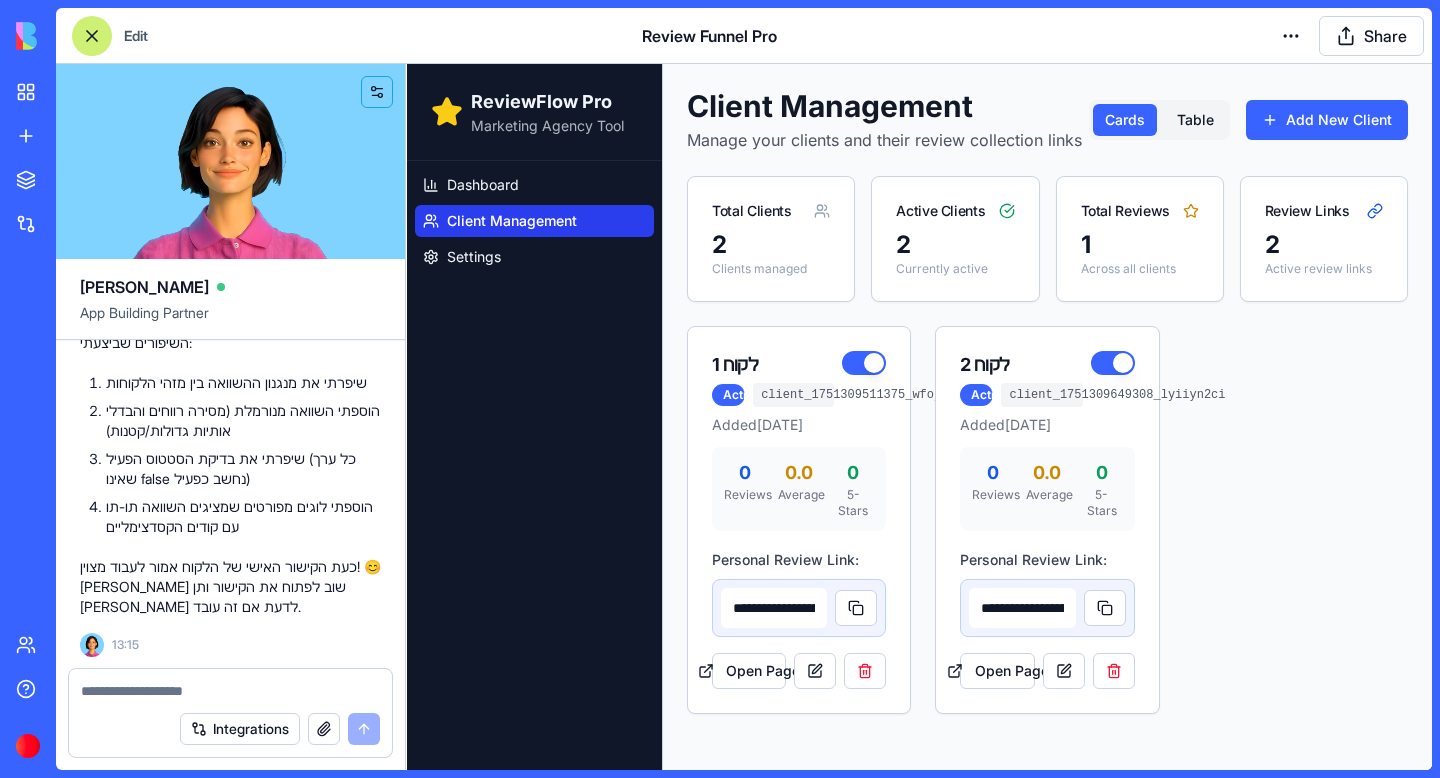 click on "My Apps New App
To pick up a draggable item, press the space bar.
While dragging, use the arrow keys to move the item.
Press space again to drop the item in its new position, or press escape to cancel.
Marketplace Integrations Team Help" at bounding box center [32, 389] 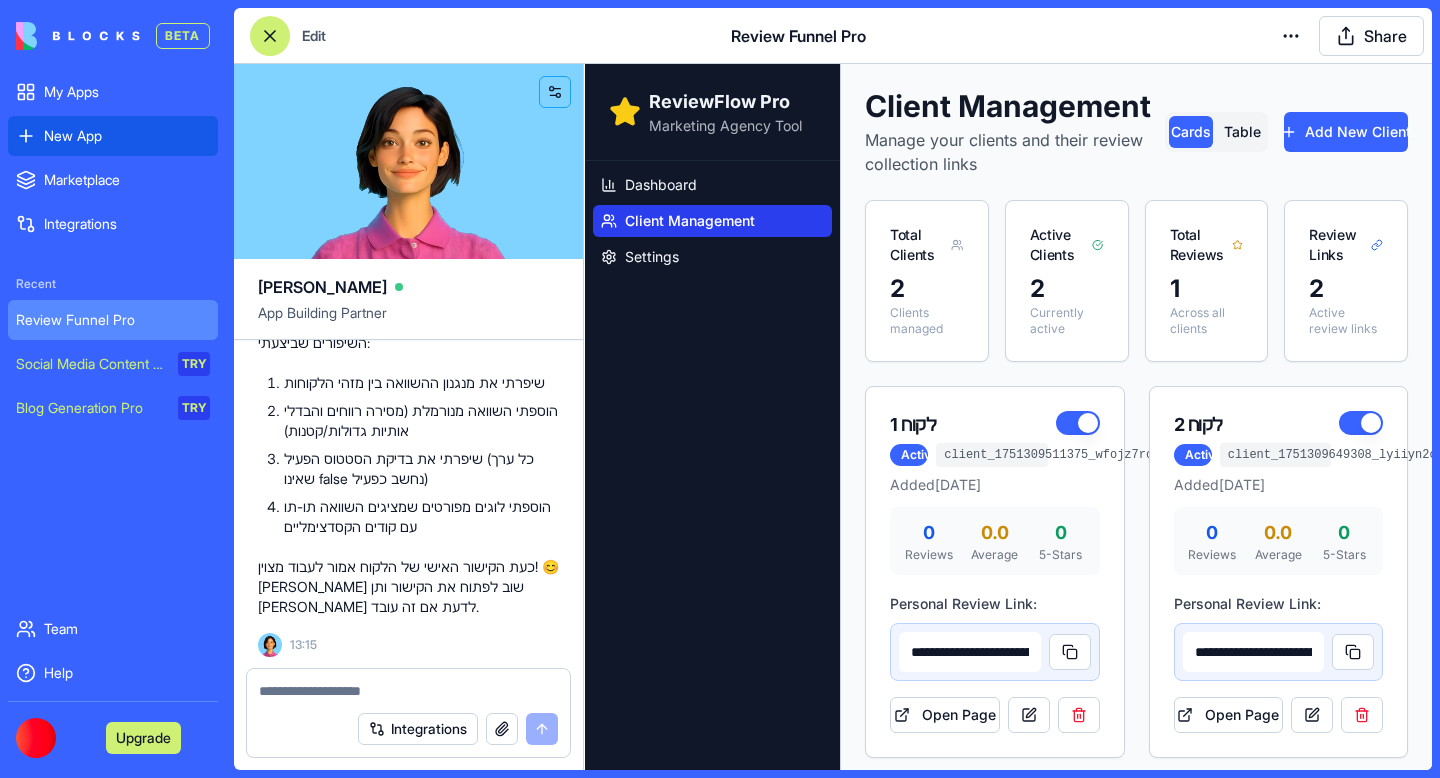 click on "New App" at bounding box center [127, 136] 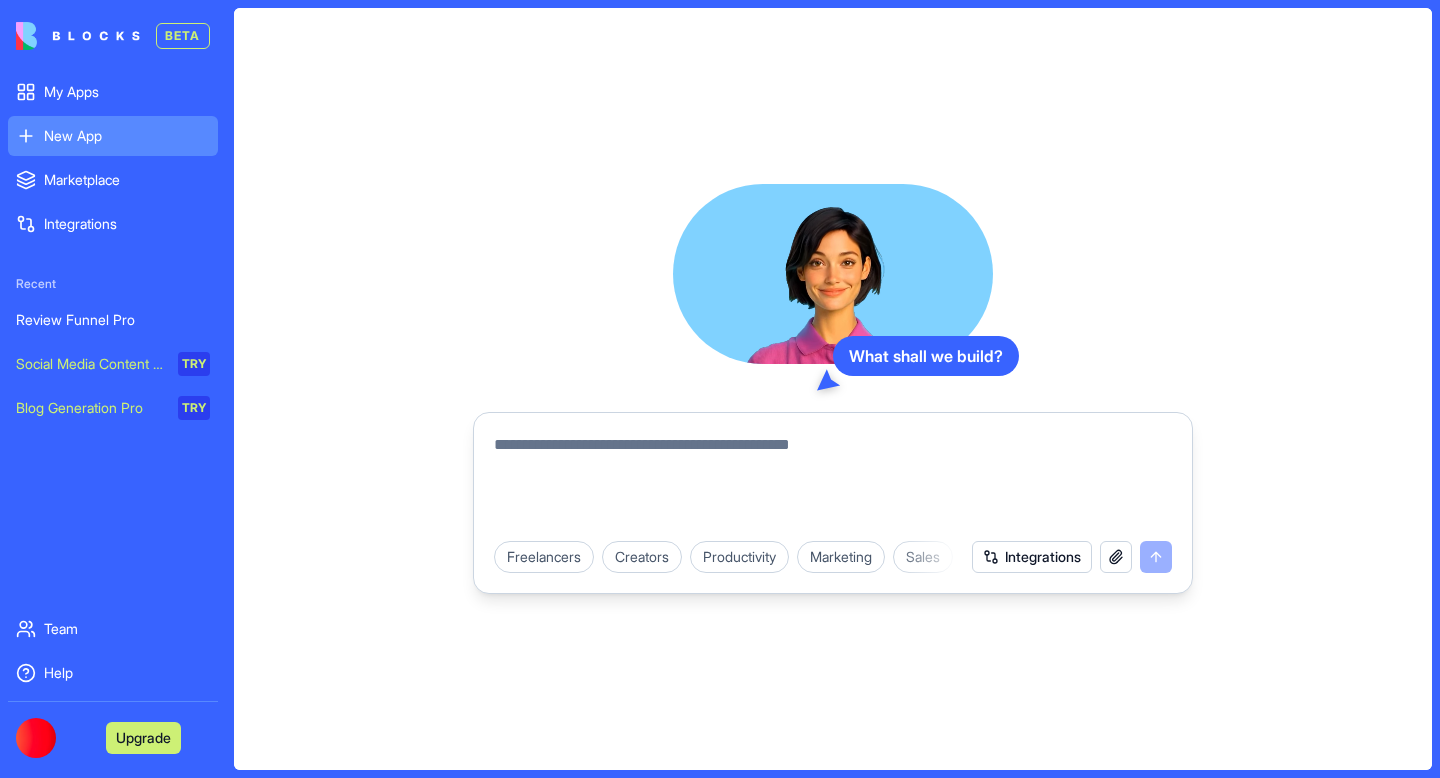 click at bounding box center (833, 481) 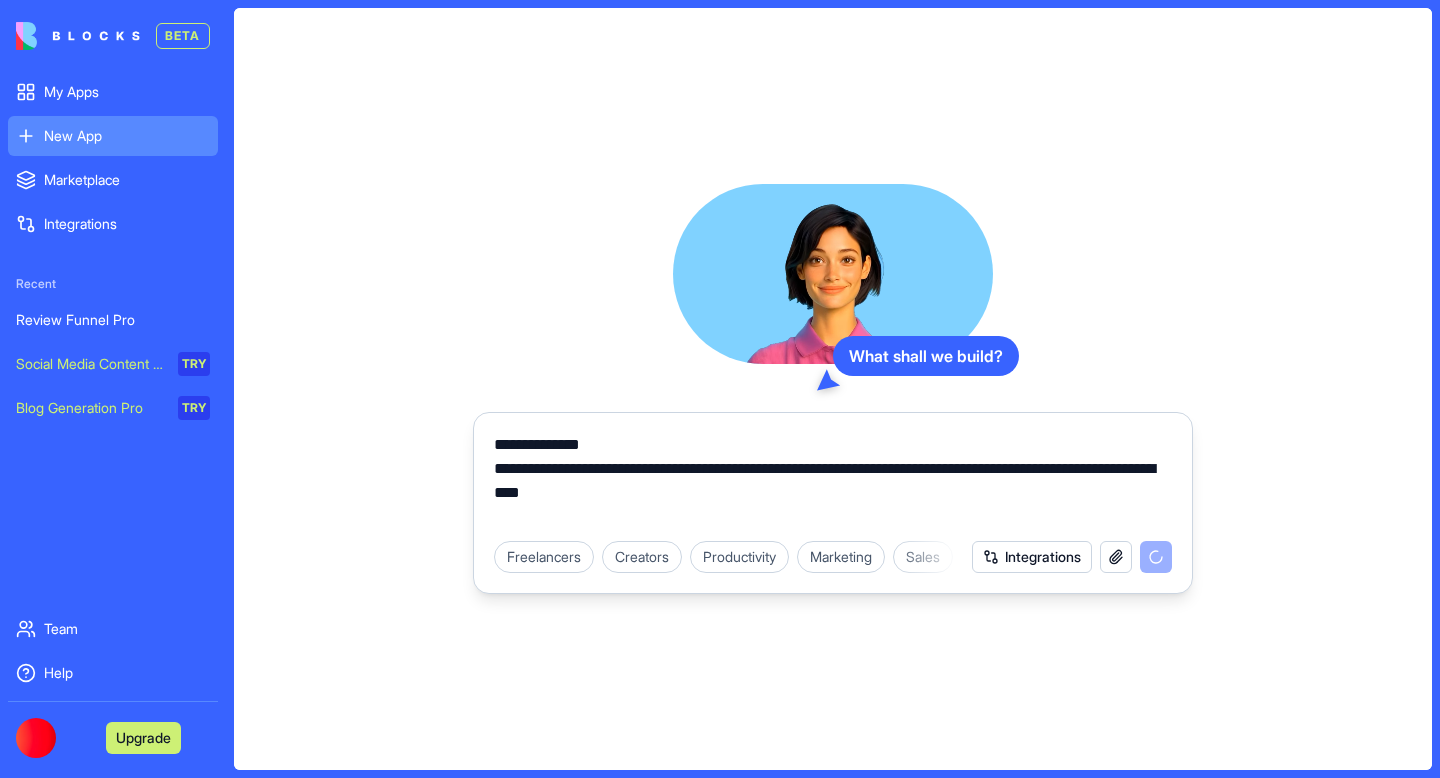 type on "**********" 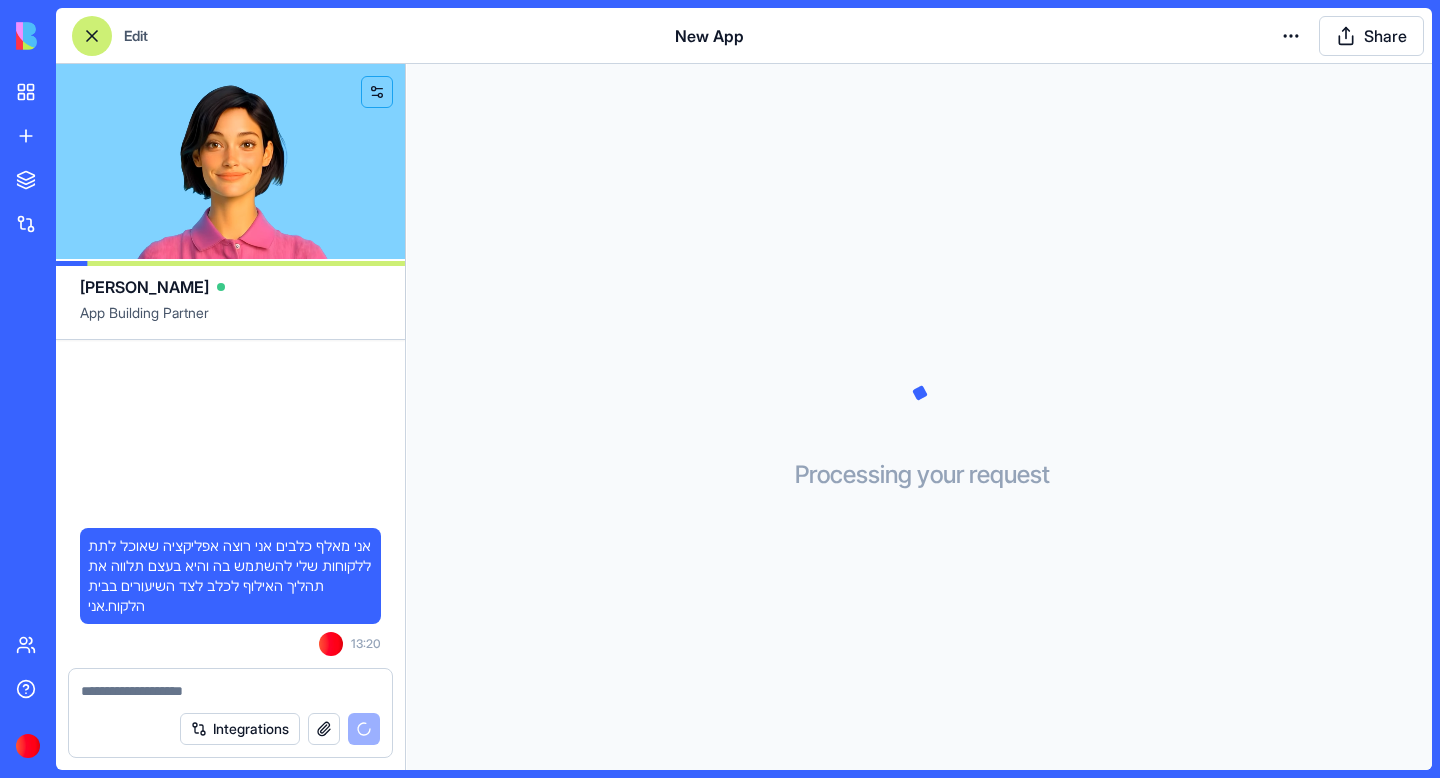 click at bounding box center (230, 691) 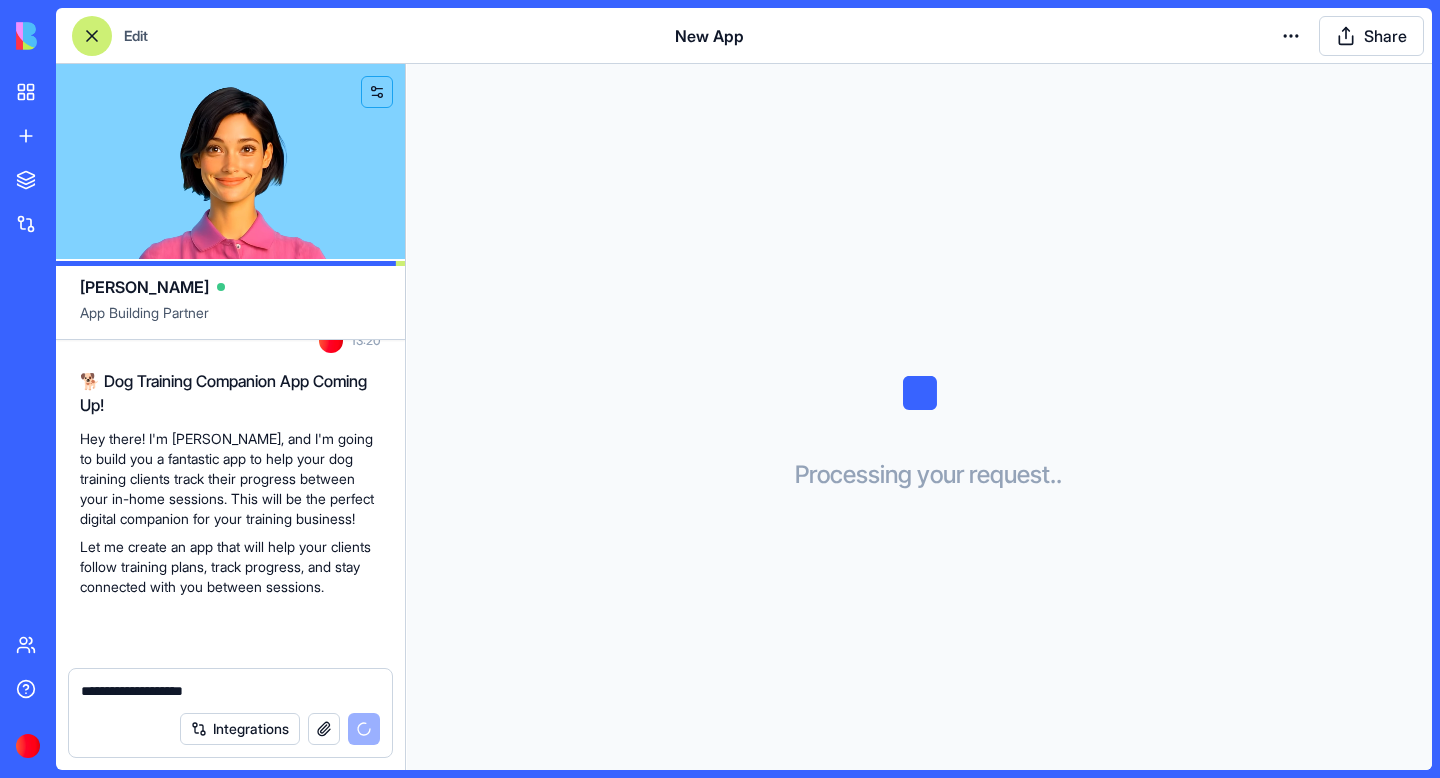 scroll, scrollTop: 163, scrollLeft: 0, axis: vertical 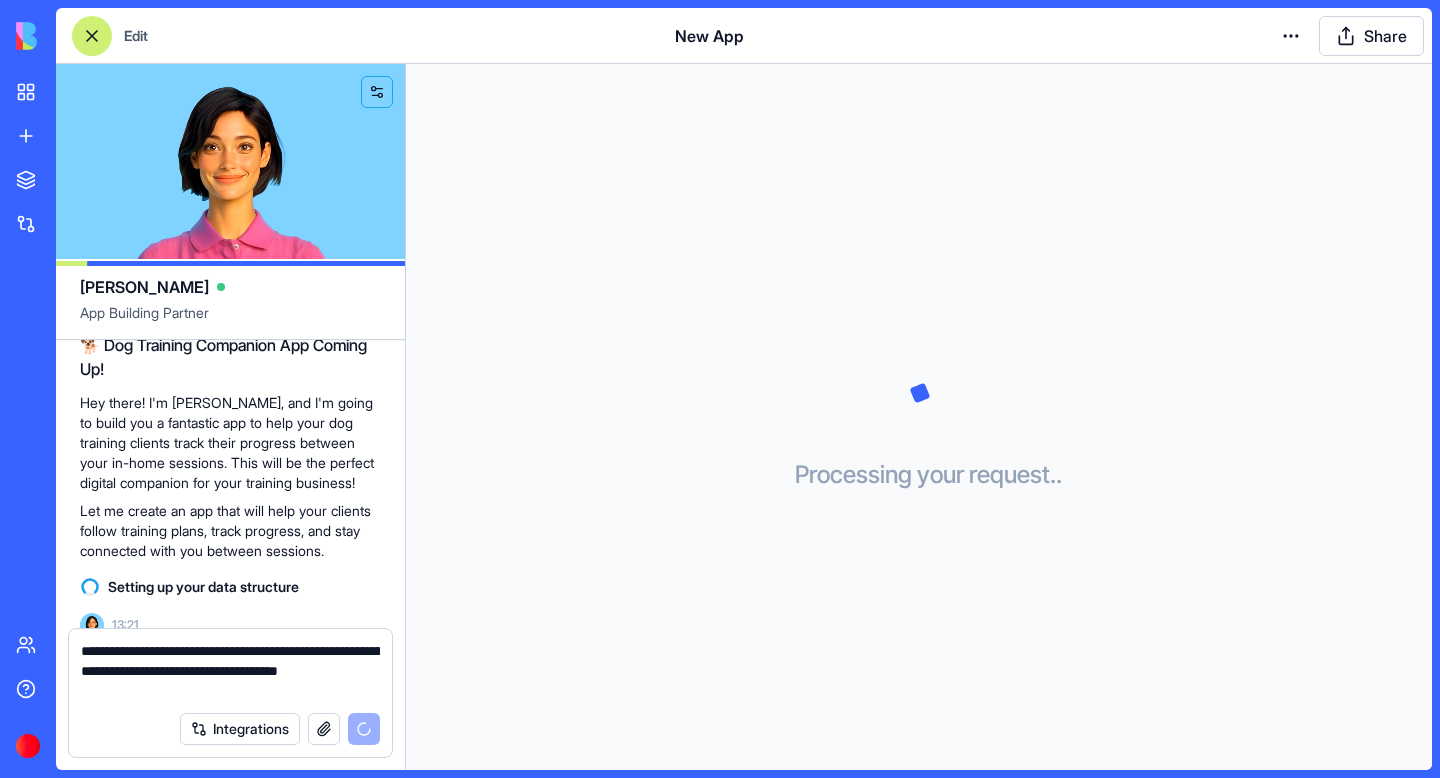 type on "**********" 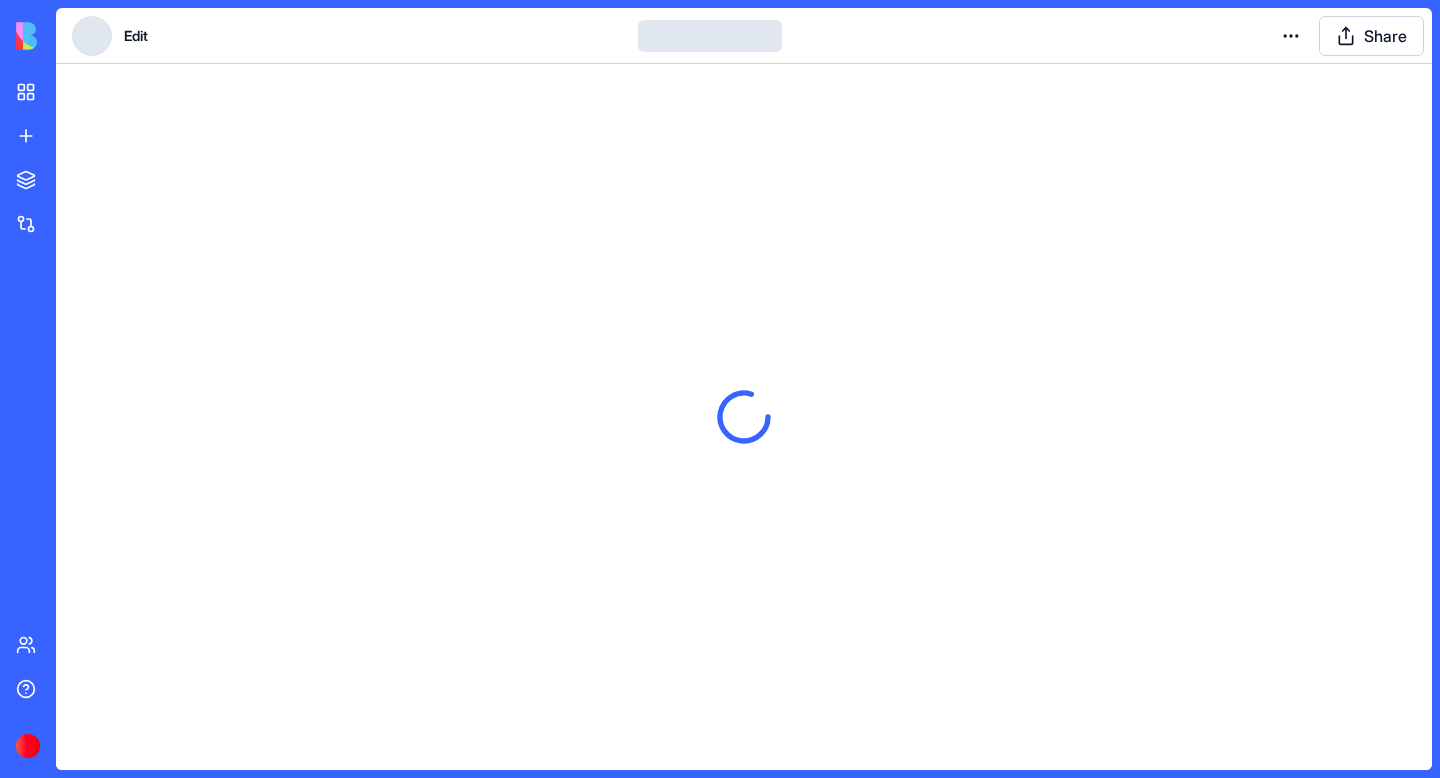 scroll, scrollTop: 0, scrollLeft: 0, axis: both 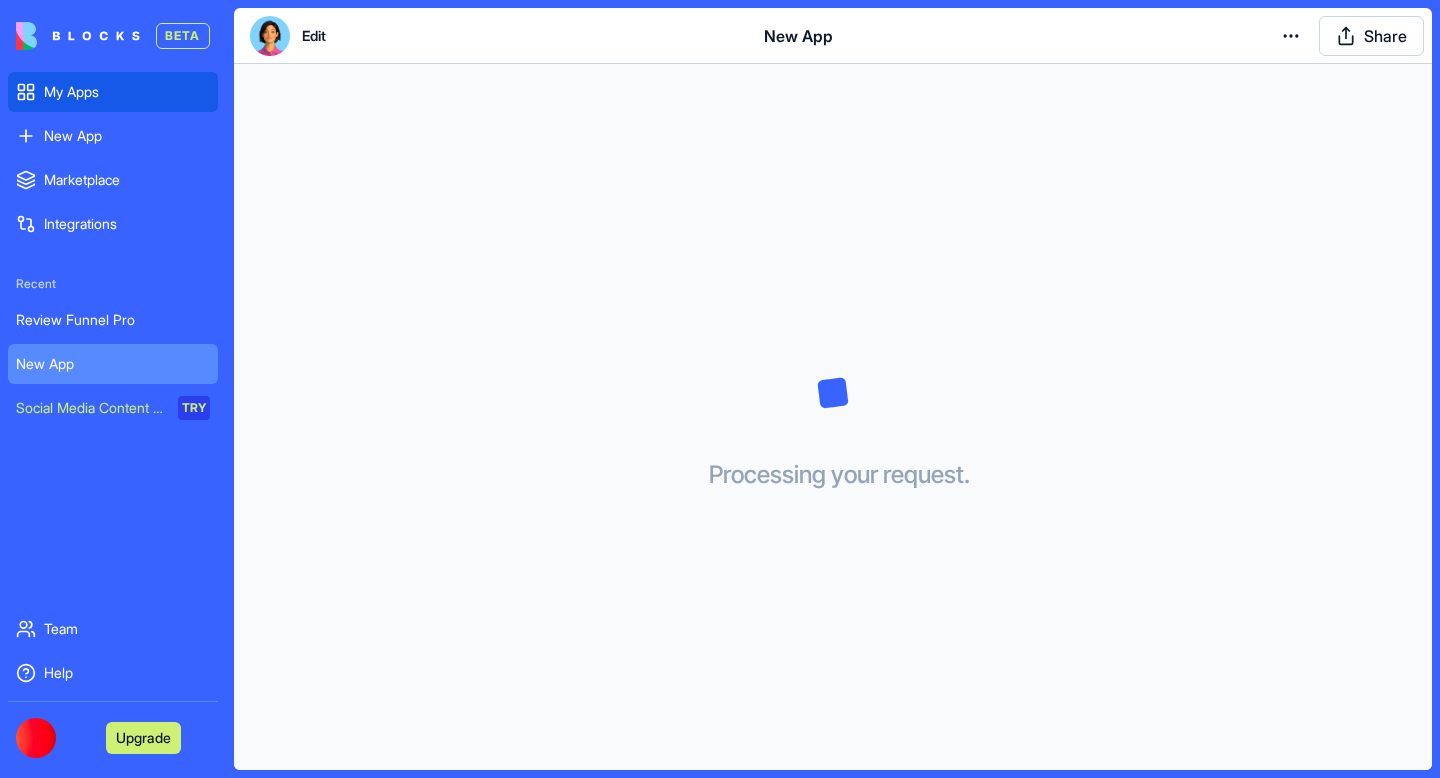 click on "My Apps" at bounding box center (113, 92) 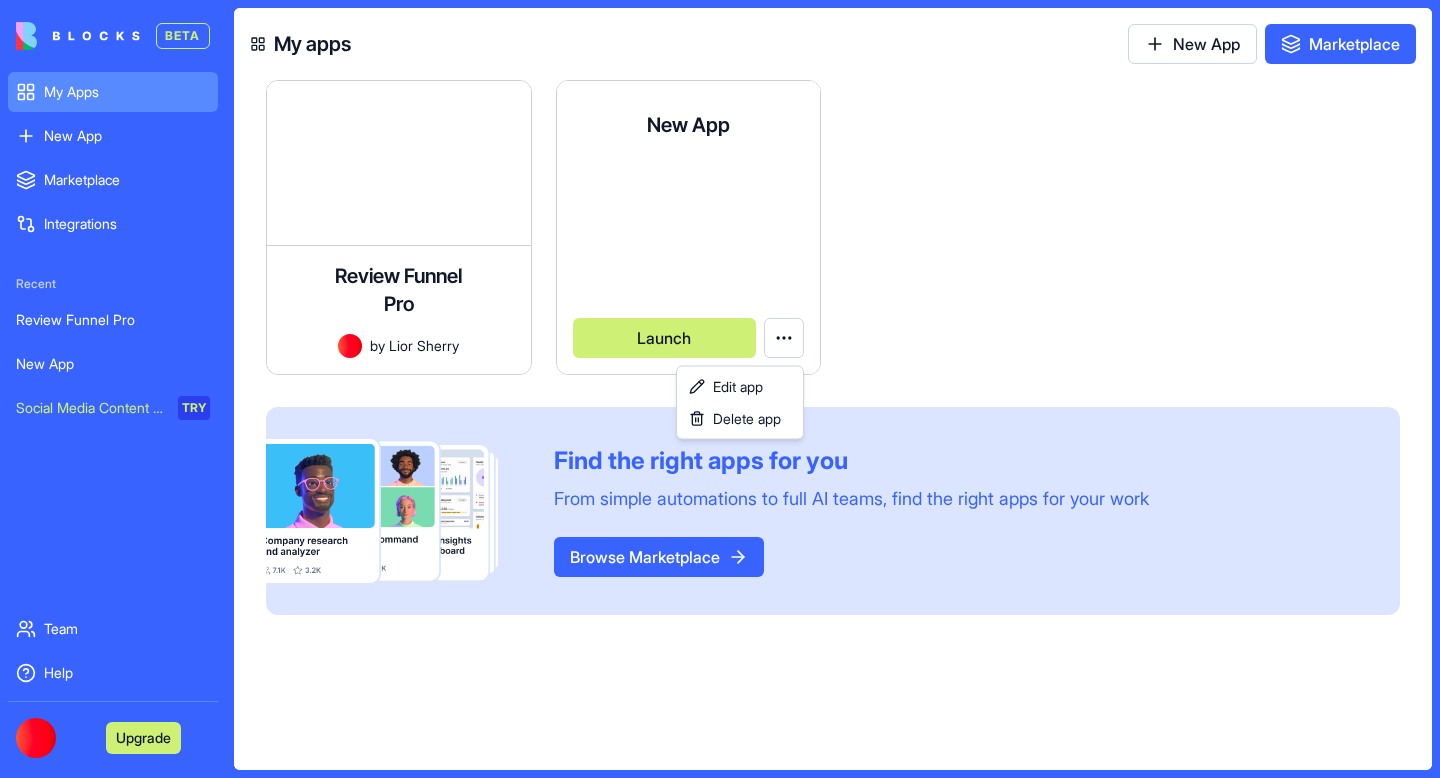 click on "BETA My Apps New App
To pick up a draggable item, press the space bar.
While dragging, use the arrow keys to move the item.
Press space again to drop the item in its new position, or press escape to cancel.
Marketplace Integrations Recent Review Funnel Pro New App Social Media Content Generator TRY Team Help Upgrade My apps New App Marketplace Review Funnel Pro A customizable review collection app for marketing agencies to implement for multiple business clients, directing 5-star reviewers to Google Business while collecting private feedback from others. by Lior Sherry Launch New App by Lior Sherry Launch
To pick up a draggable item, press the space bar.
While dragging, use the arrow keys to move the item.
Press space again to drop the item in its new position, or press escape to cancel.
Find the right apps for you From simple automations to full AI teams, find the right apps for your work Browse Marketplace
Edit app Delete app" at bounding box center [720, 389] 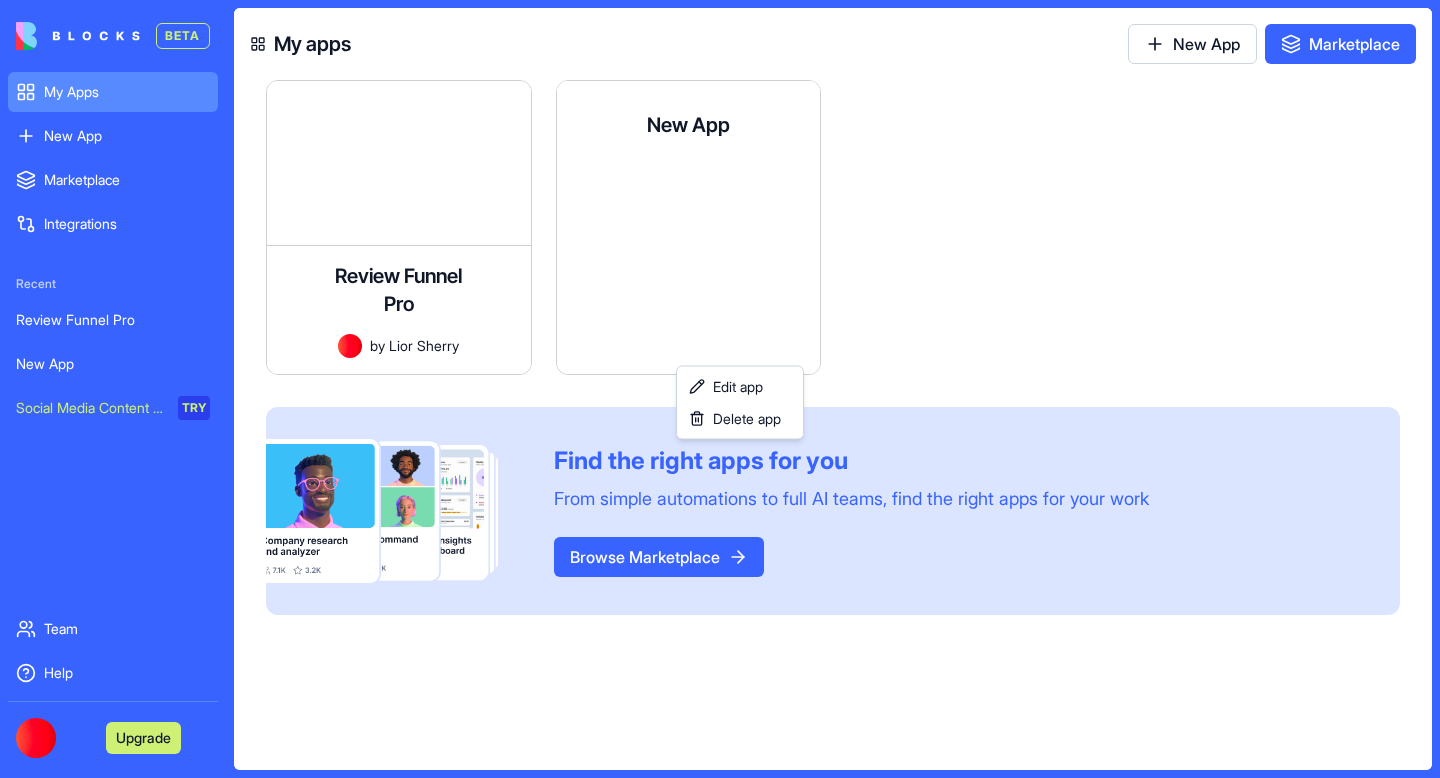click on "BETA My Apps New App
To pick up a draggable item, press the space bar.
While dragging, use the arrow keys to move the item.
Press space again to drop the item in its new position, or press escape to cancel.
Marketplace Integrations Recent Review Funnel Pro New App Social Media Content Generator TRY Team Help Upgrade My apps New App Marketplace Review Funnel Pro A customizable review collection app for marketing agencies to implement for multiple business clients, directing 5-star reviewers to Google Business while collecting private feedback from others. by Lior Sherry Launch New App by Lior Sherry Launch
To pick up a draggable item, press the space bar.
While dragging, use the arrow keys to move the item.
Press space again to drop the item in its new position, or press escape to cancel.
Find the right apps for you From simple automations to full AI teams, find the right apps for your work Browse Marketplace
Edit app Delete app" at bounding box center [720, 389] 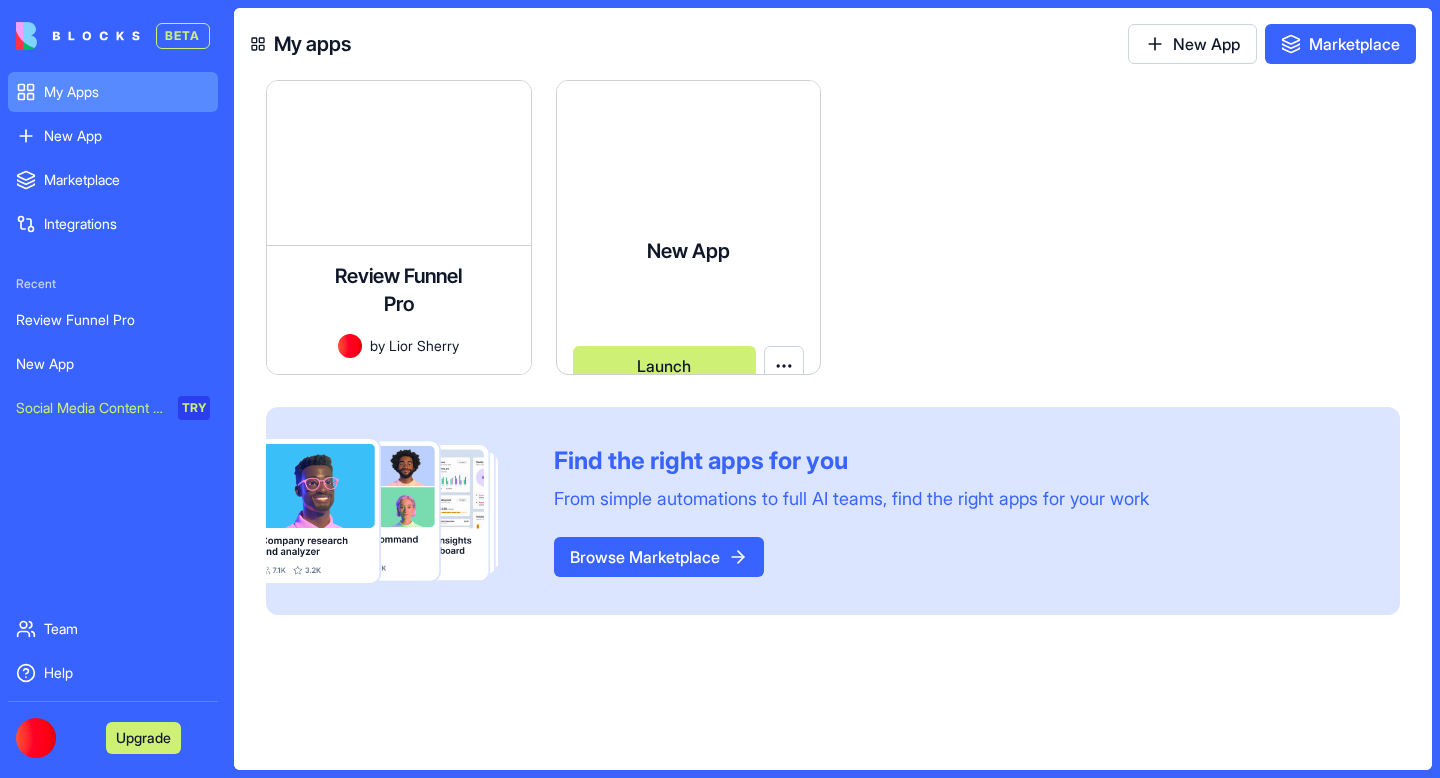 scroll, scrollTop: 0, scrollLeft: 0, axis: both 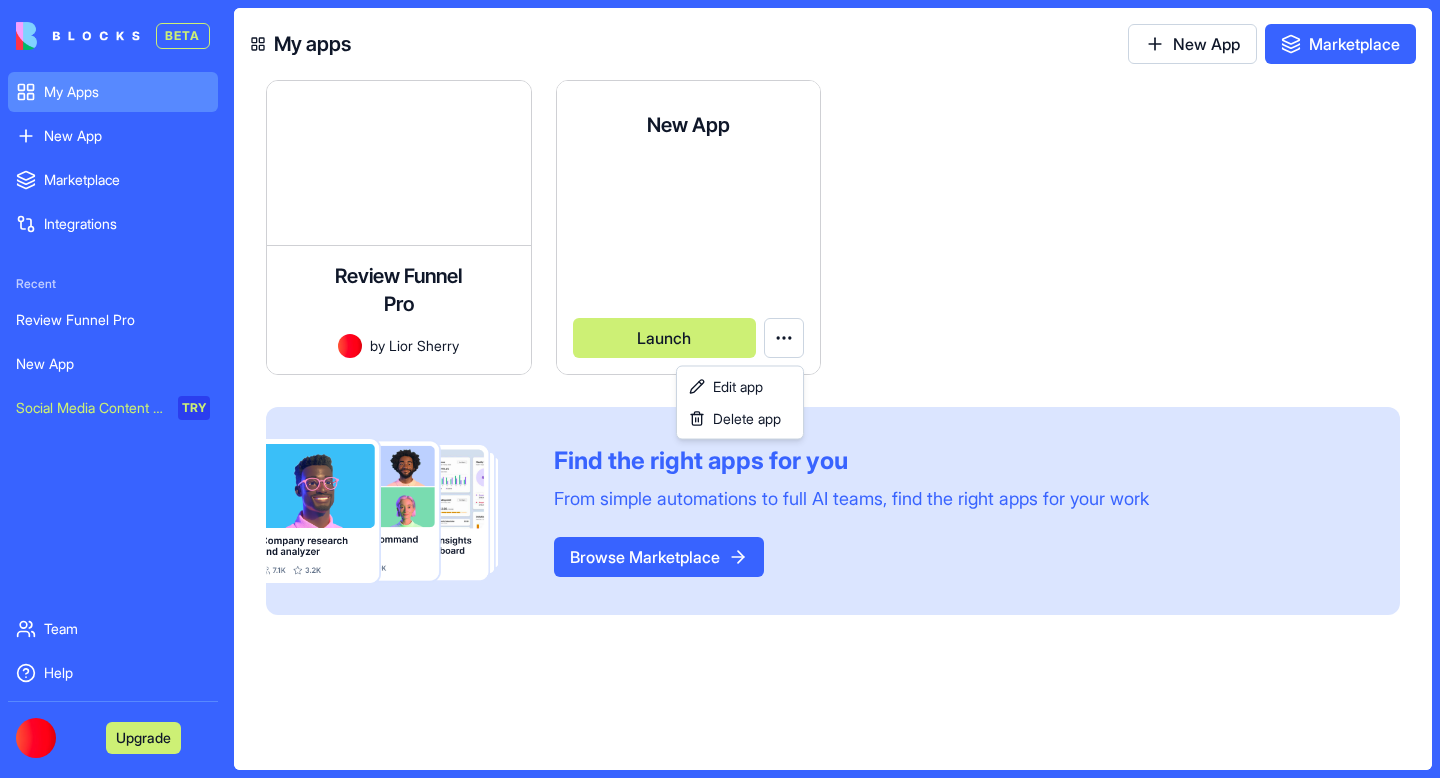 click on "BETA My Apps New App
To pick up a draggable item, press the space bar.
While dragging, use the arrow keys to move the item.
Press space again to drop the item in its new position, or press escape to cancel.
Marketplace Integrations Recent Review Funnel Pro New App Social Media Content Generator TRY Team Help Upgrade My apps New App Marketplace Review Funnel Pro A customizable review collection app for marketing agencies to implement for multiple business clients, directing 5-star reviewers to Google Business while collecting private feedback from others. by Lior Sherry Launch New App by Lior Sherry Launch
To pick up a draggable item, press the space bar.
While dragging, use the arrow keys to move the item.
Press space again to drop the item in its new position, or press escape to cancel.
Find the right apps for you From simple automations to full AI teams, find the right apps for your work Browse Marketplace
Edit app Delete app" at bounding box center [720, 389] 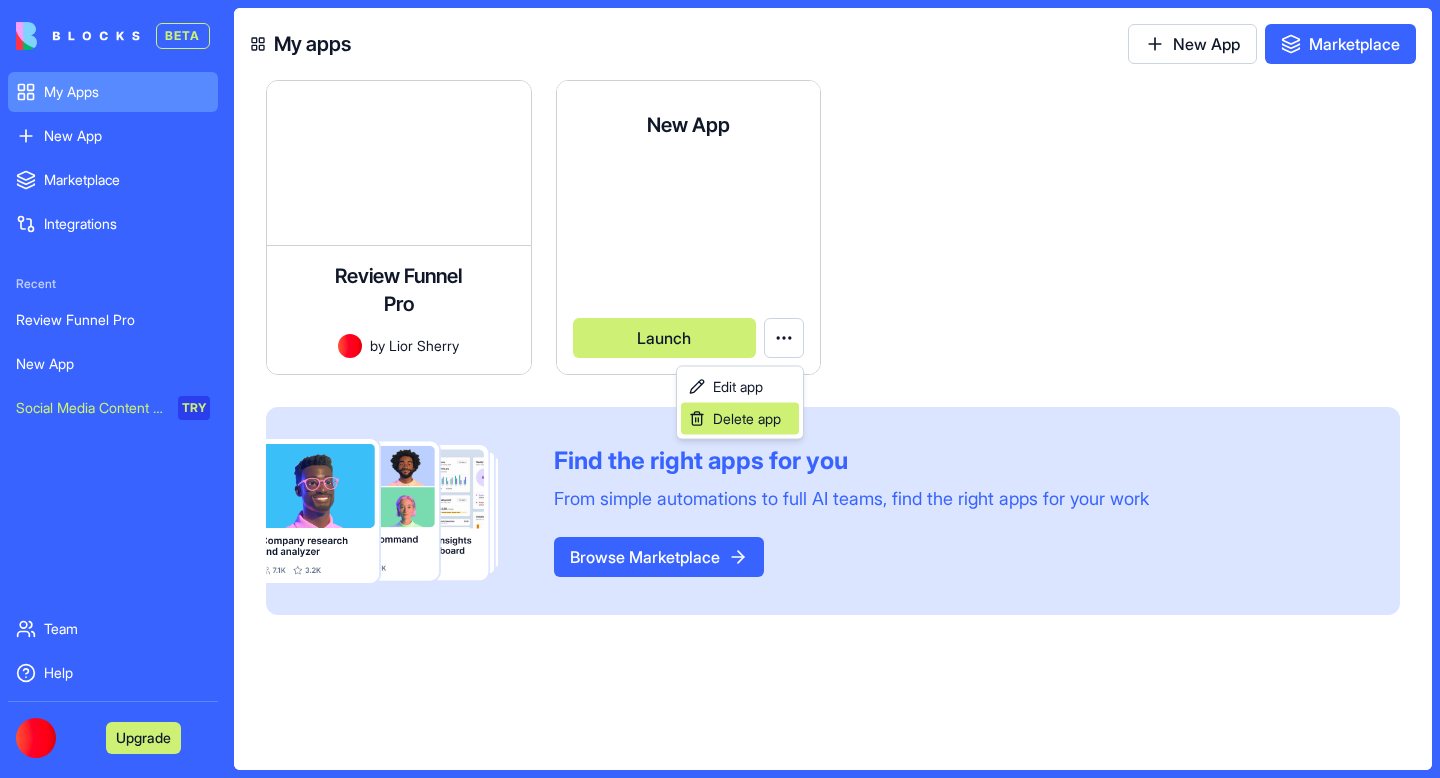 click on "Delete app" at bounding box center (747, 419) 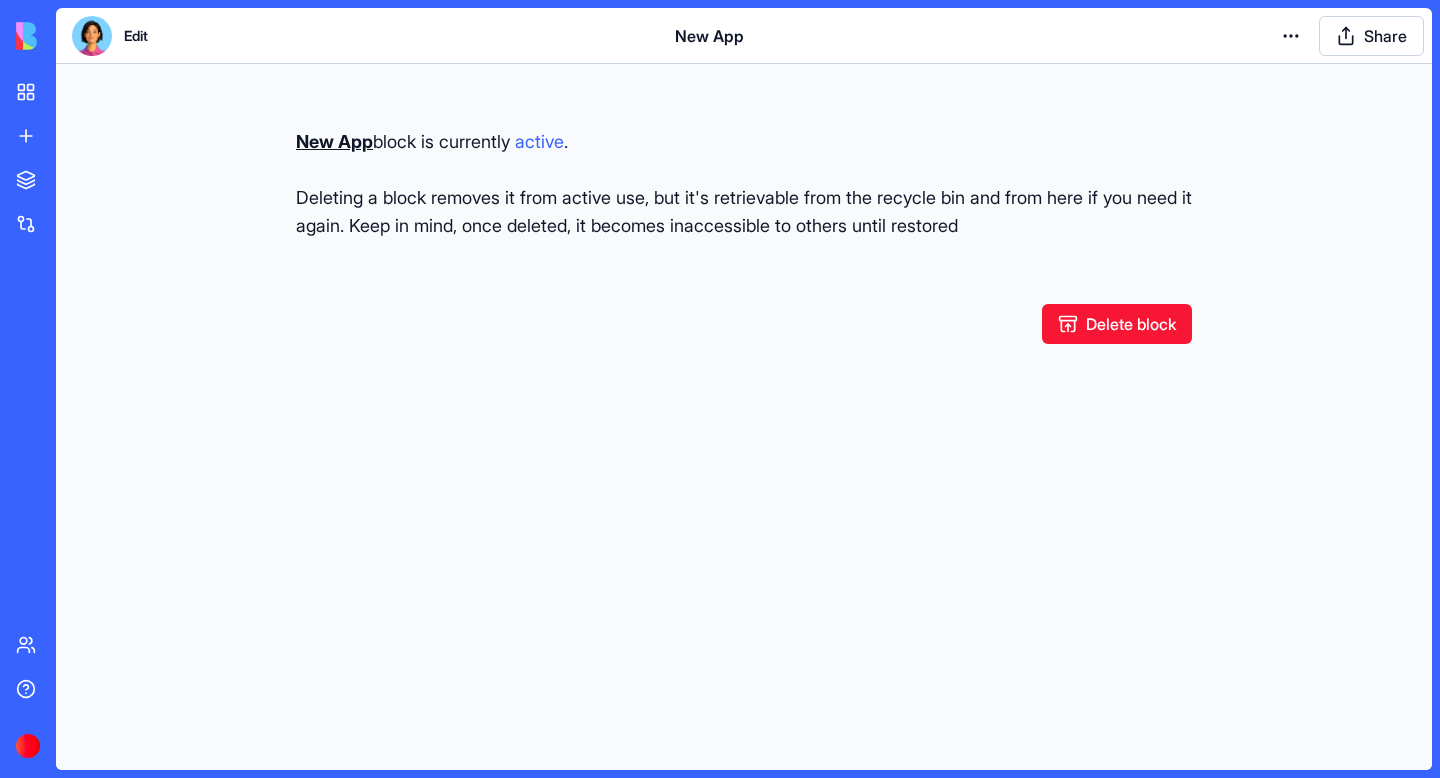 click on "Delete block" at bounding box center (1117, 324) 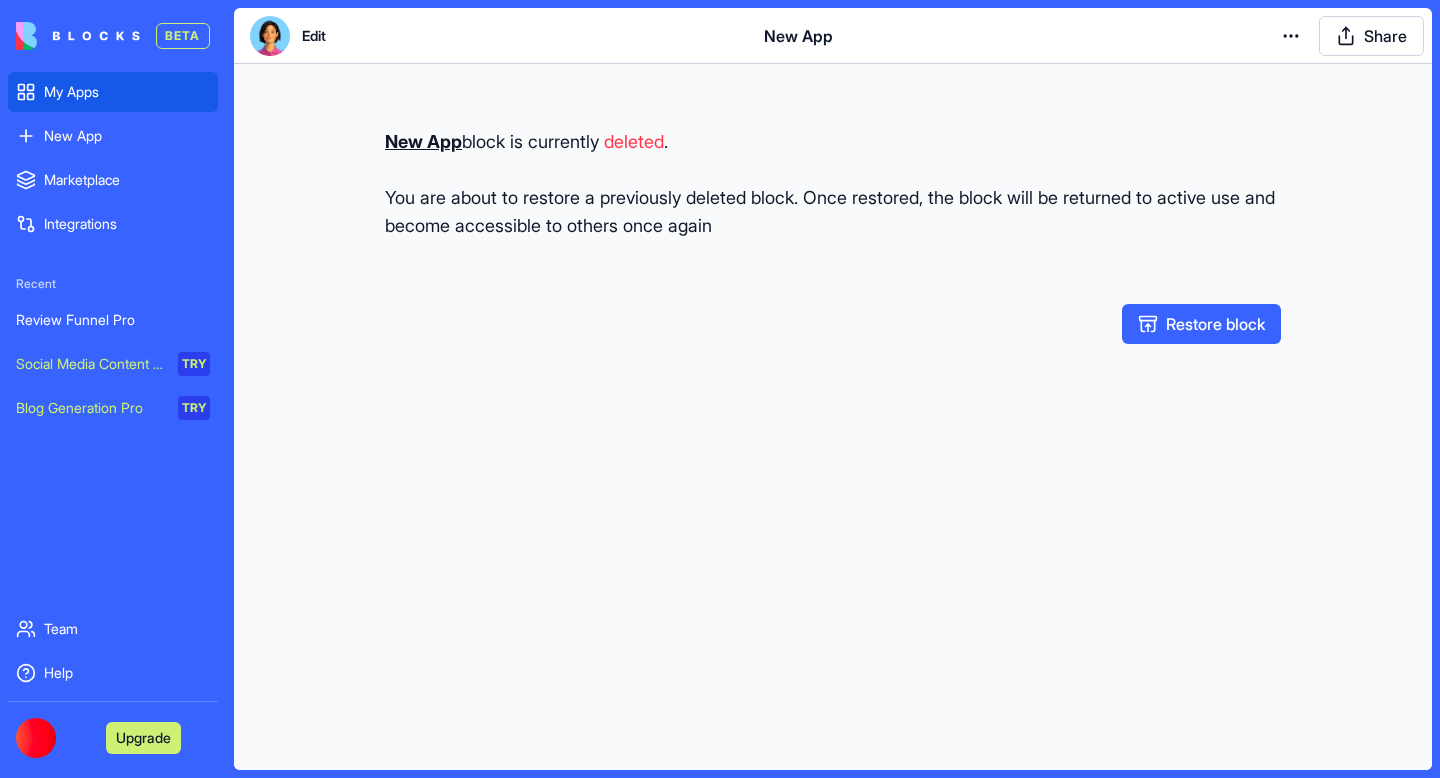 click on "My Apps" at bounding box center (113, 92) 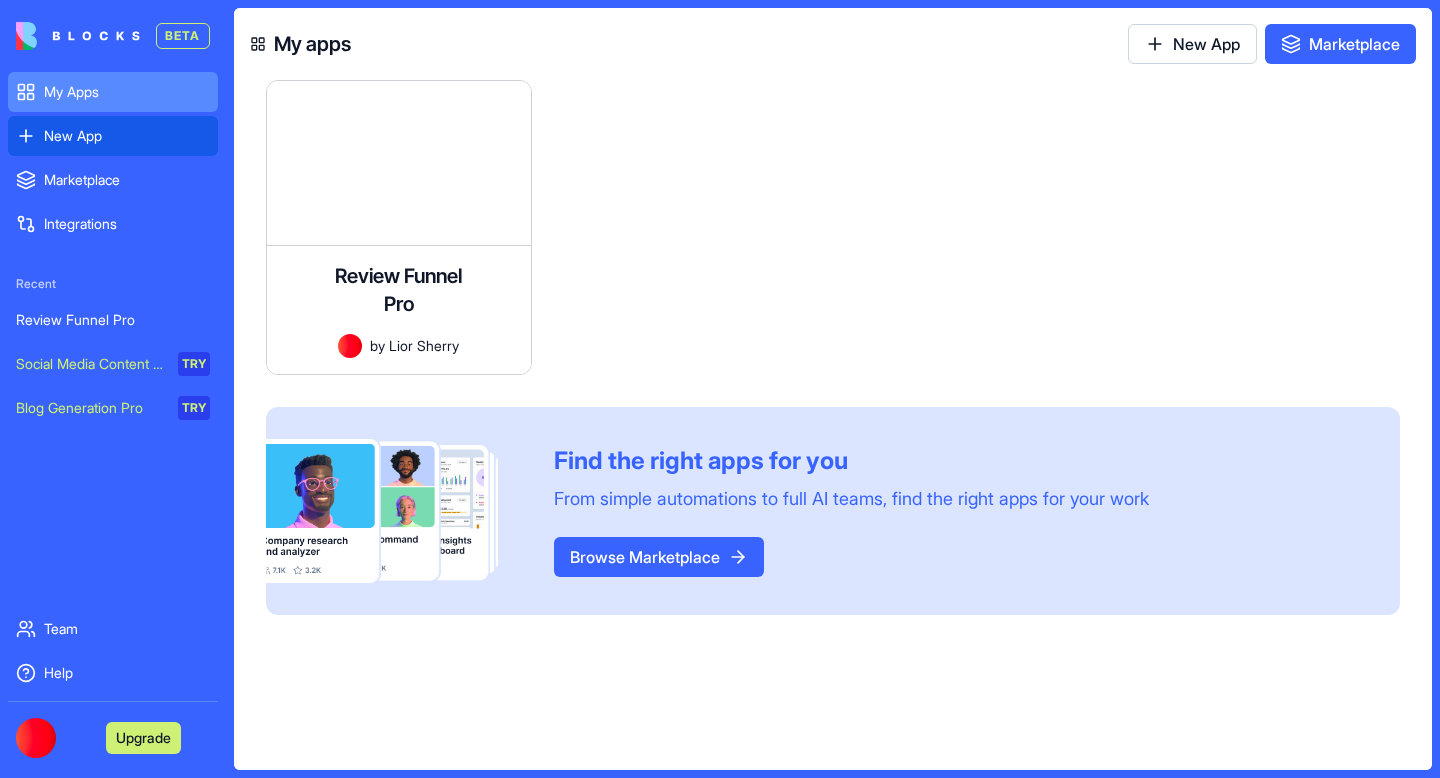 click on "New App" at bounding box center (127, 136) 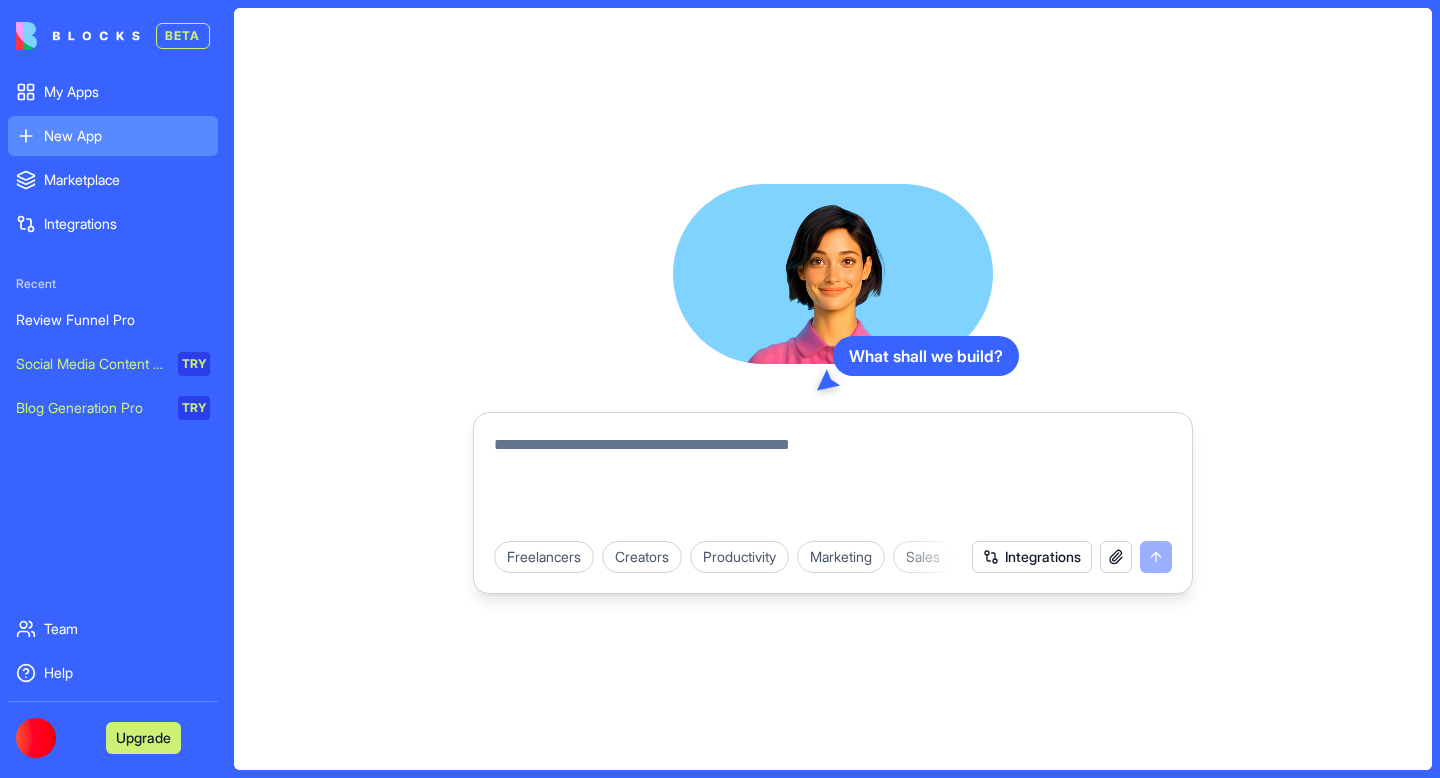 click at bounding box center [833, 481] 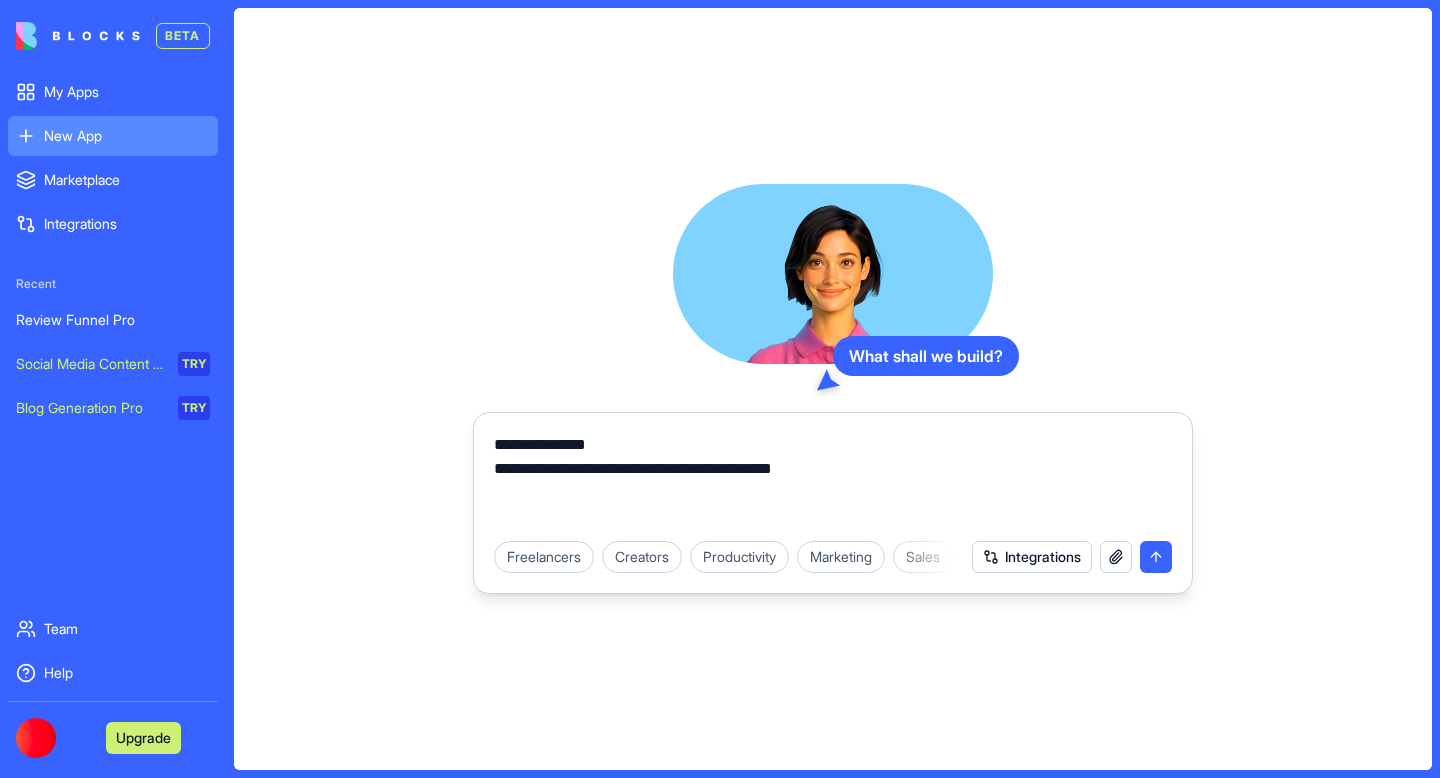 click on "**********" at bounding box center [833, 481] 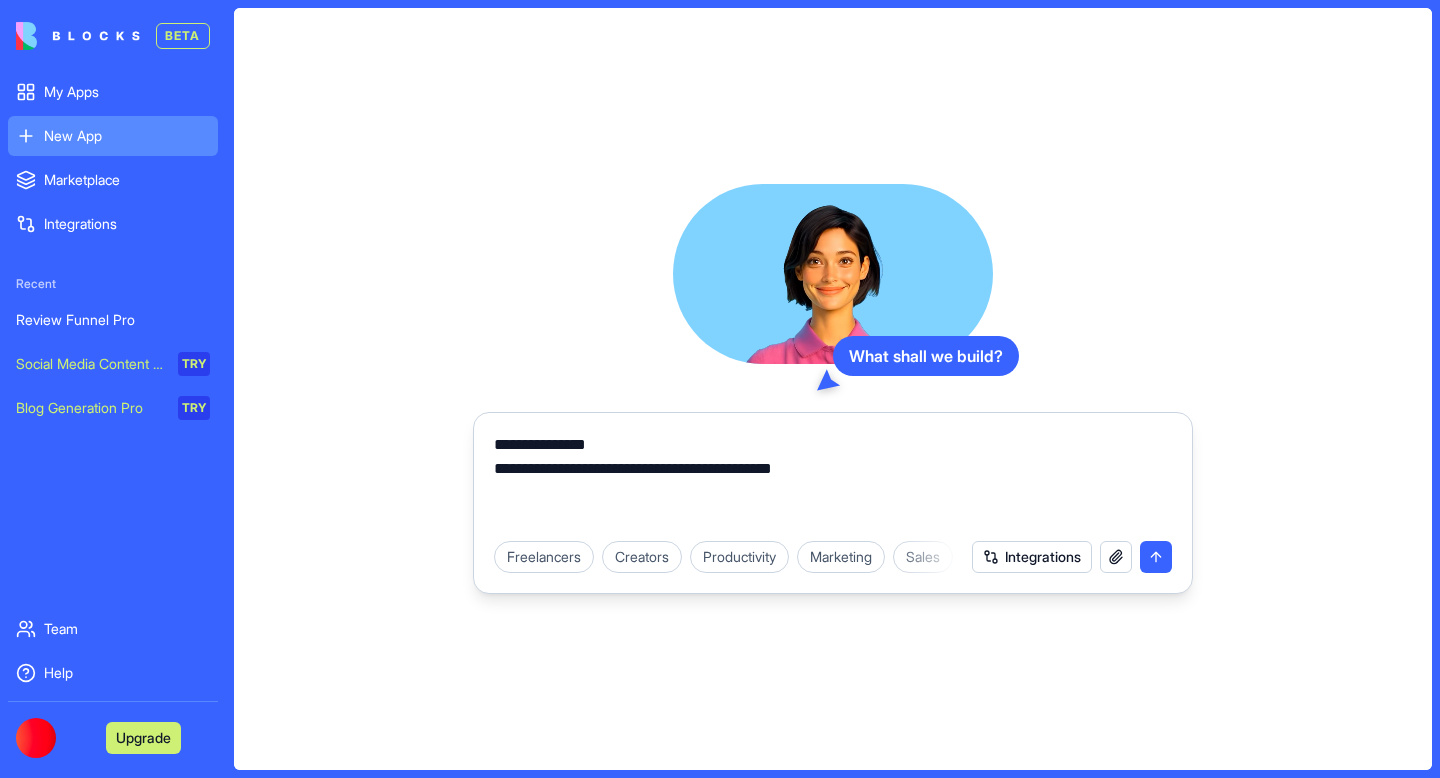 click on "**********" at bounding box center (833, 481) 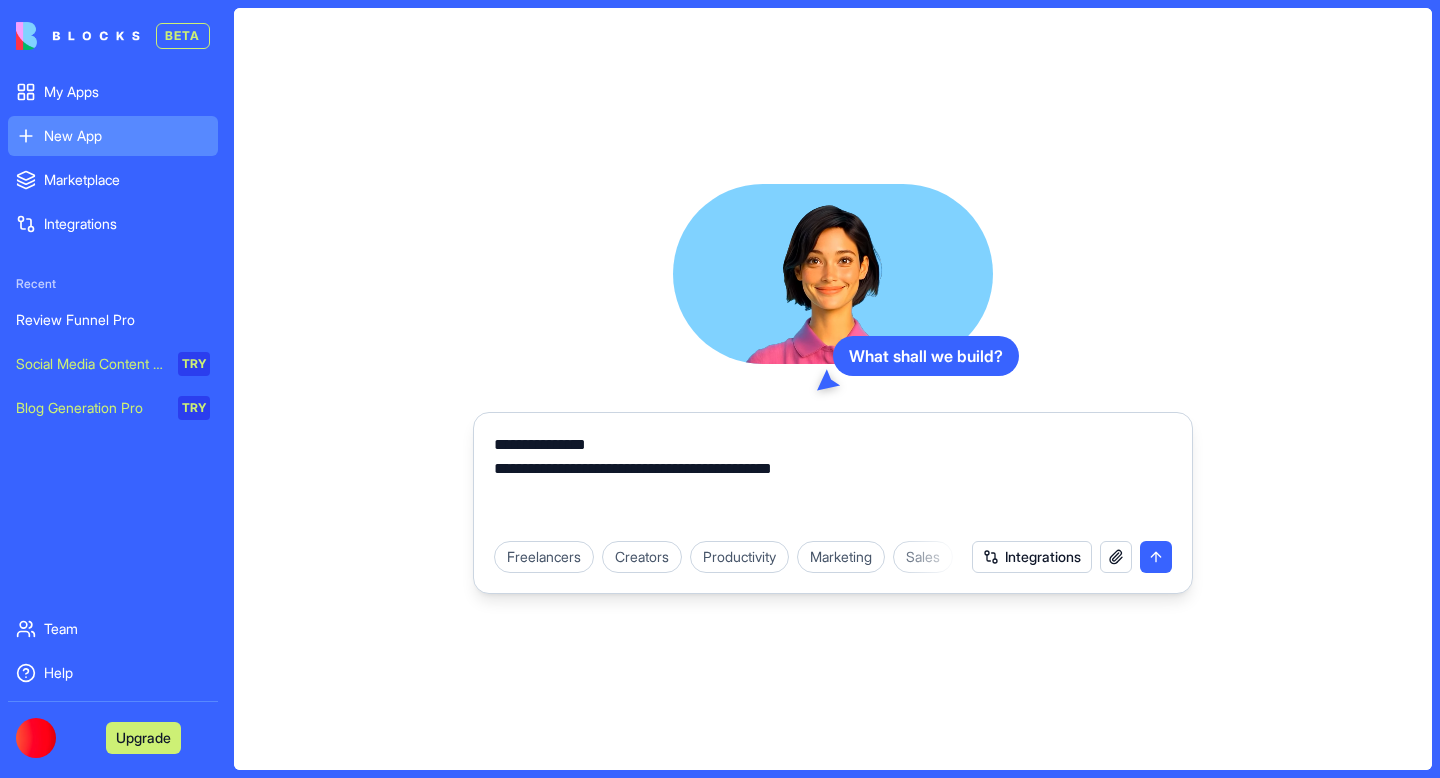 click on "**********" at bounding box center (833, 481) 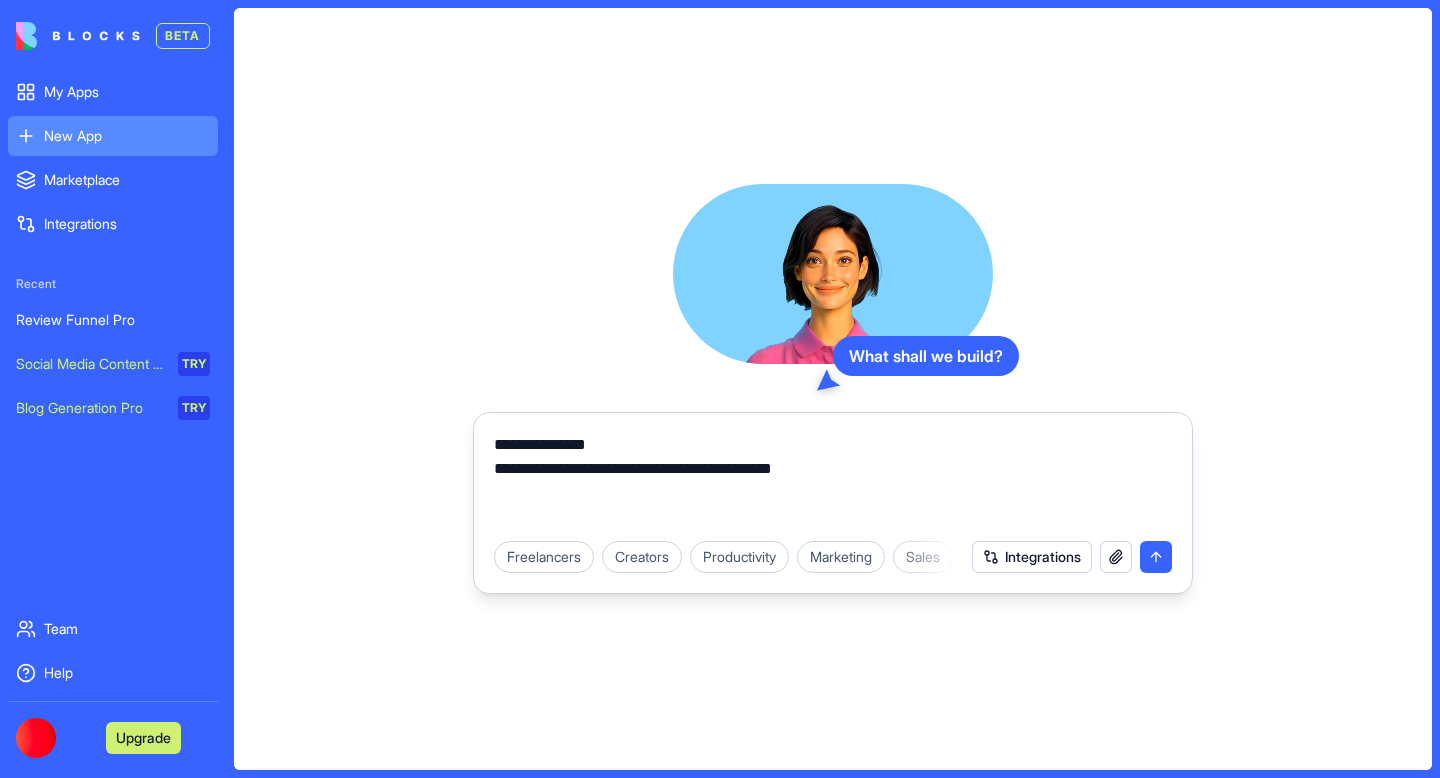 click on "**********" at bounding box center [833, 481] 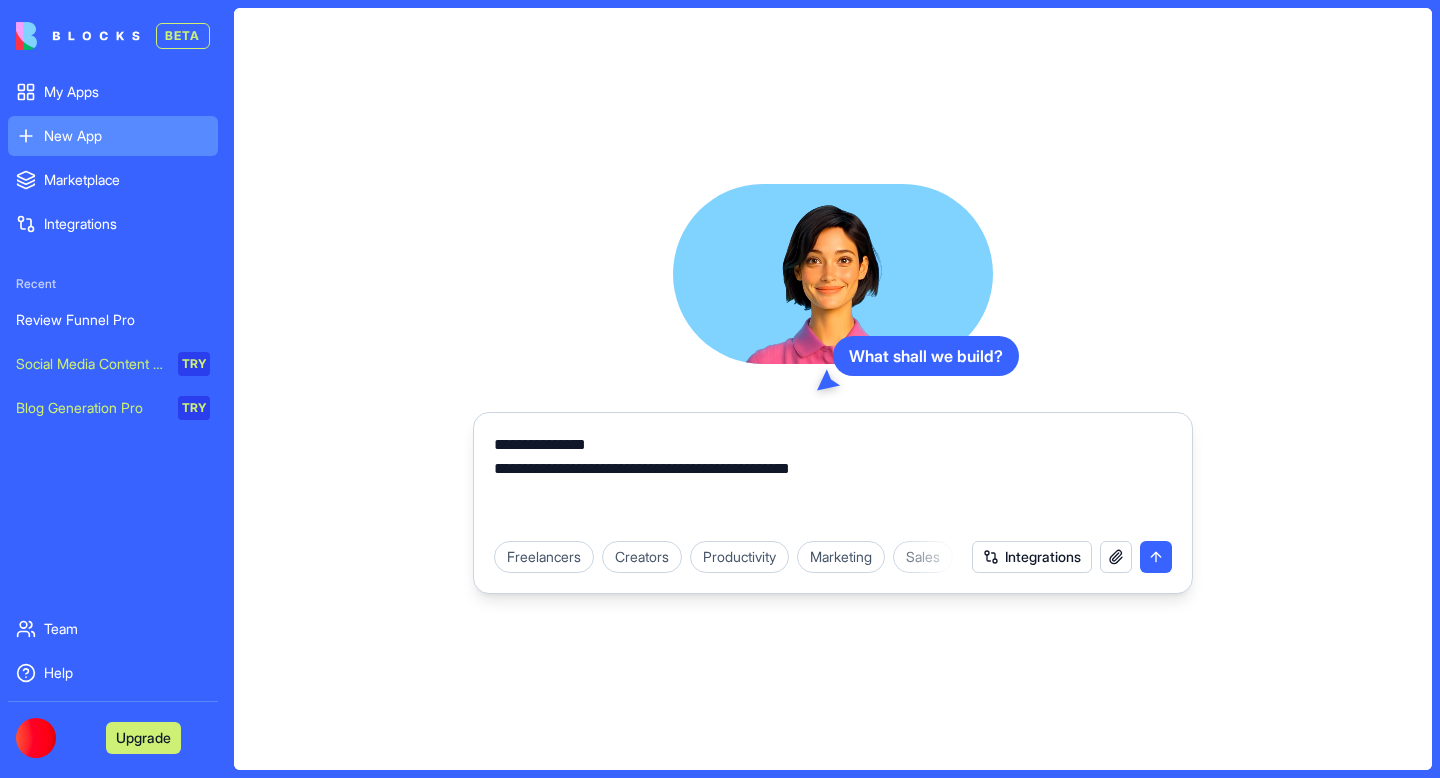 click on "**********" at bounding box center [833, 475] 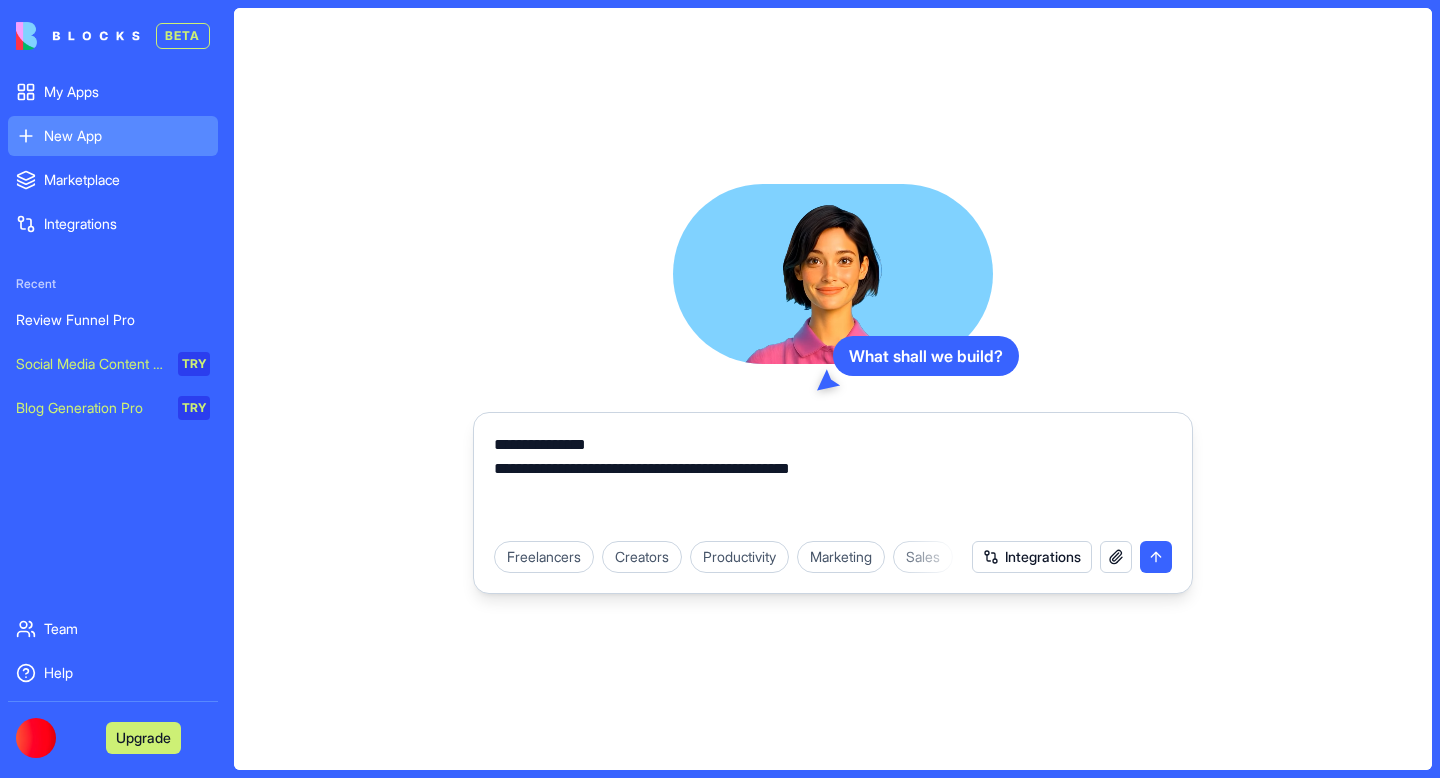 click on "**********" at bounding box center [833, 481] 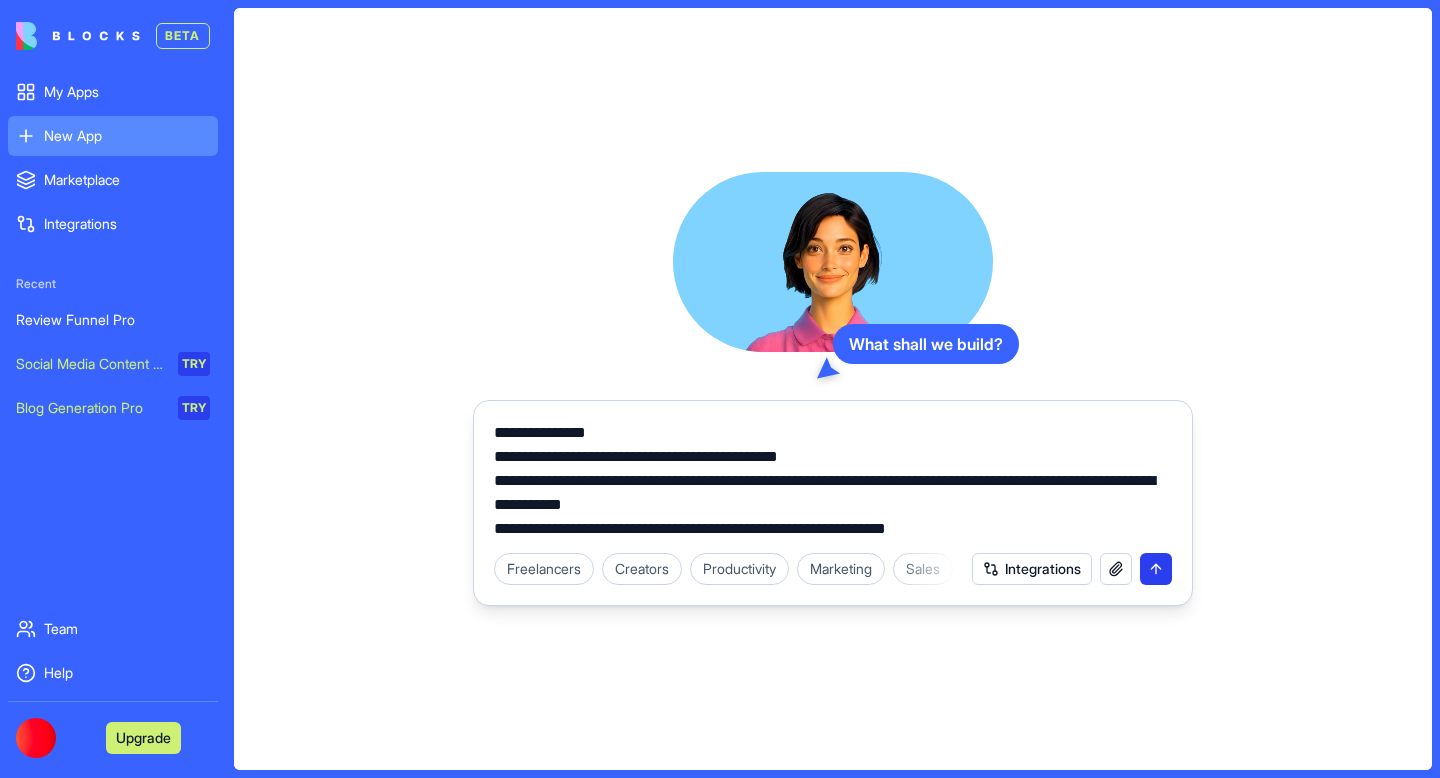 type on "**********" 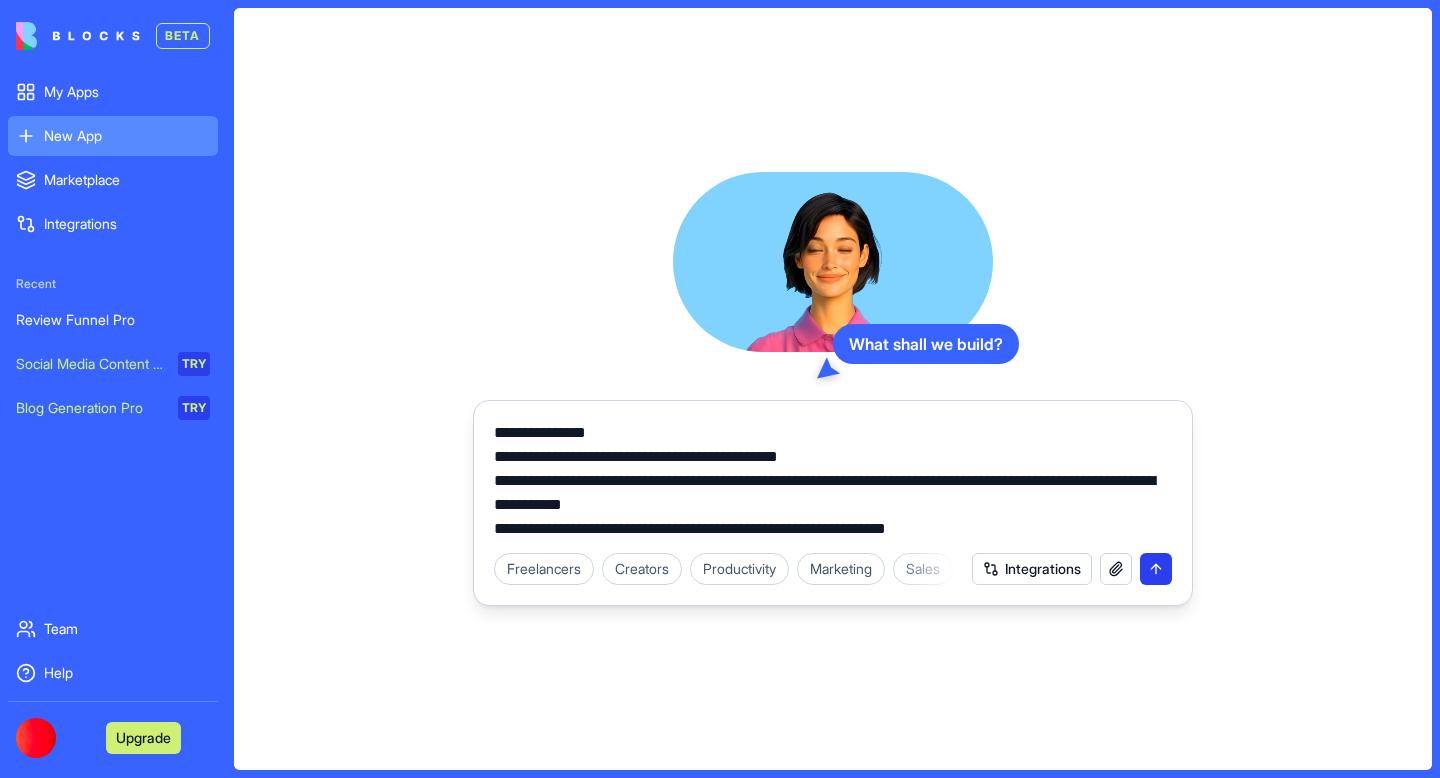 click at bounding box center [1156, 569] 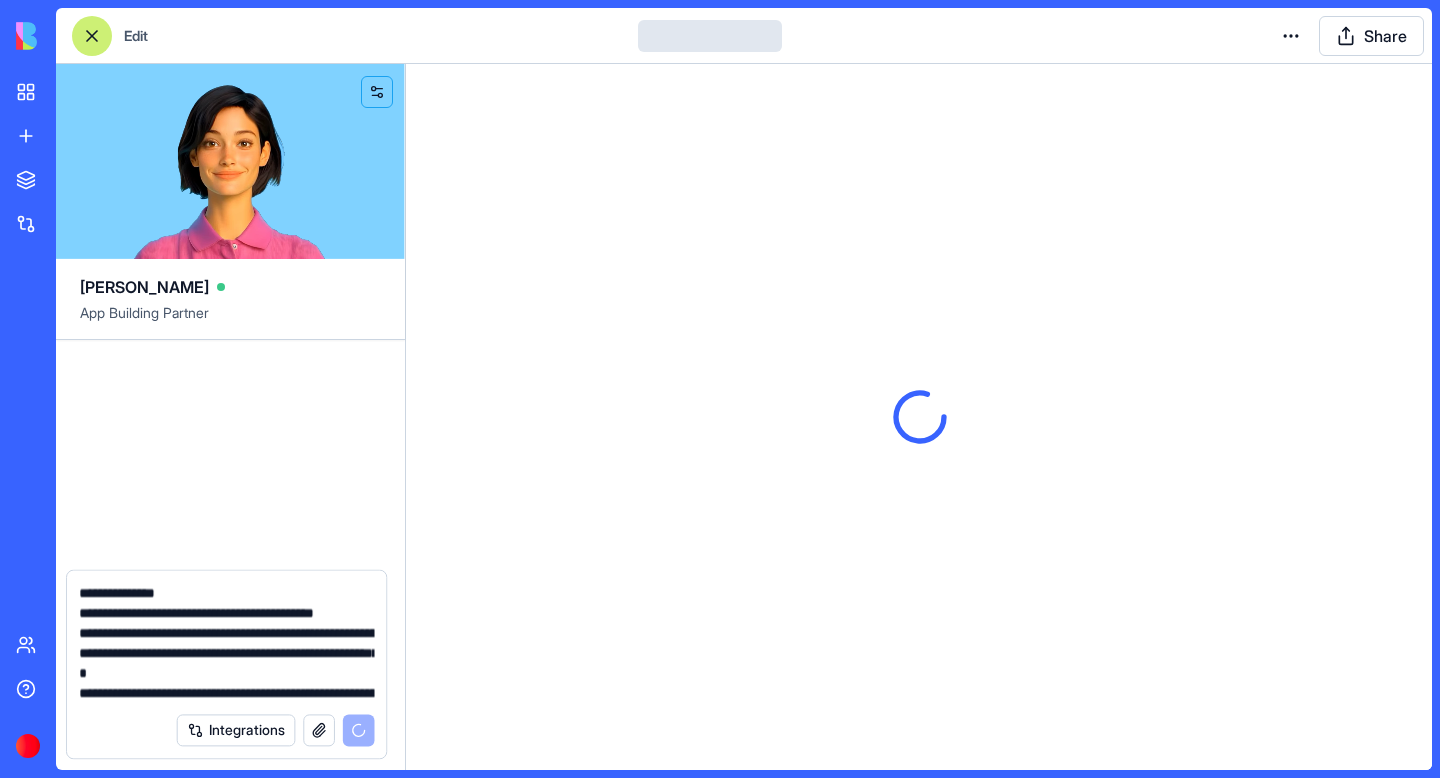 type 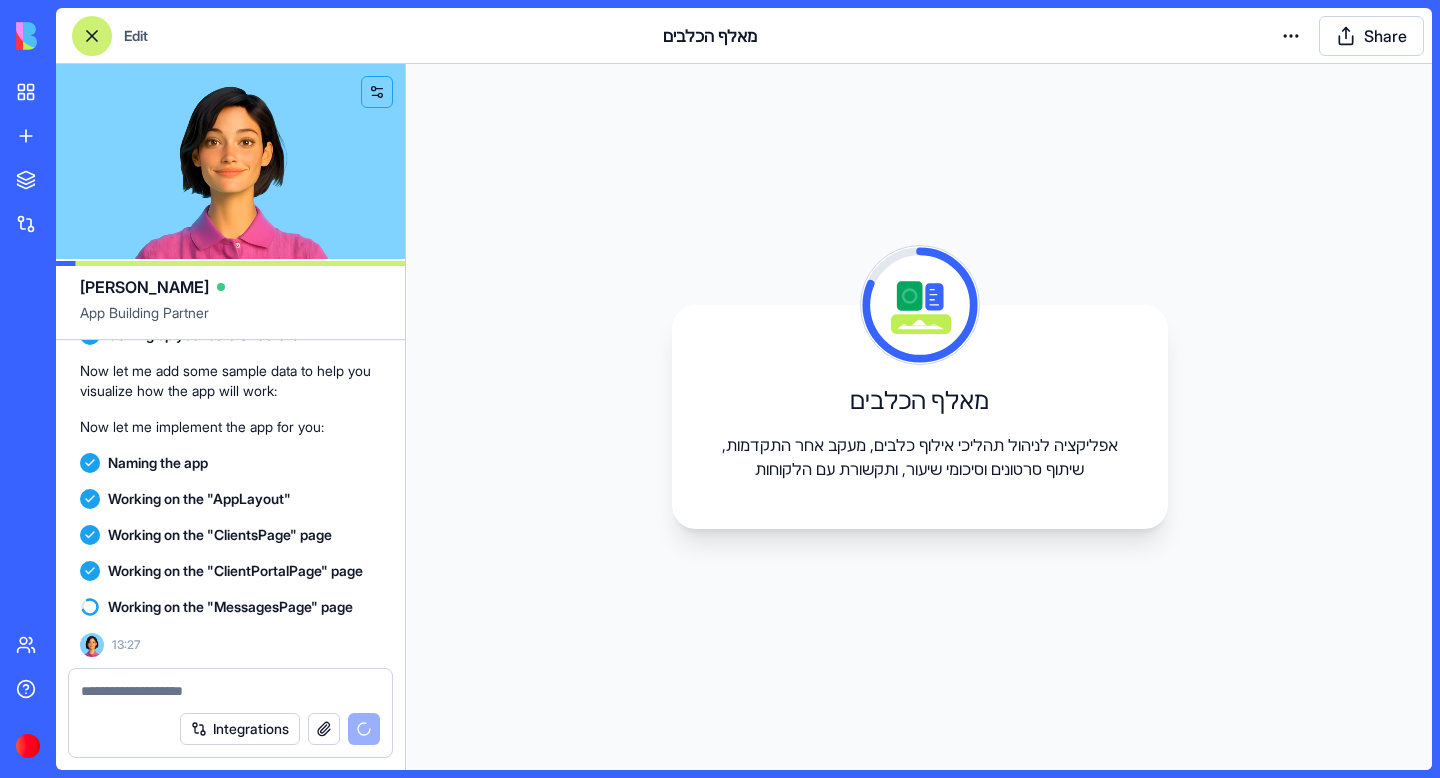 scroll, scrollTop: 451, scrollLeft: 0, axis: vertical 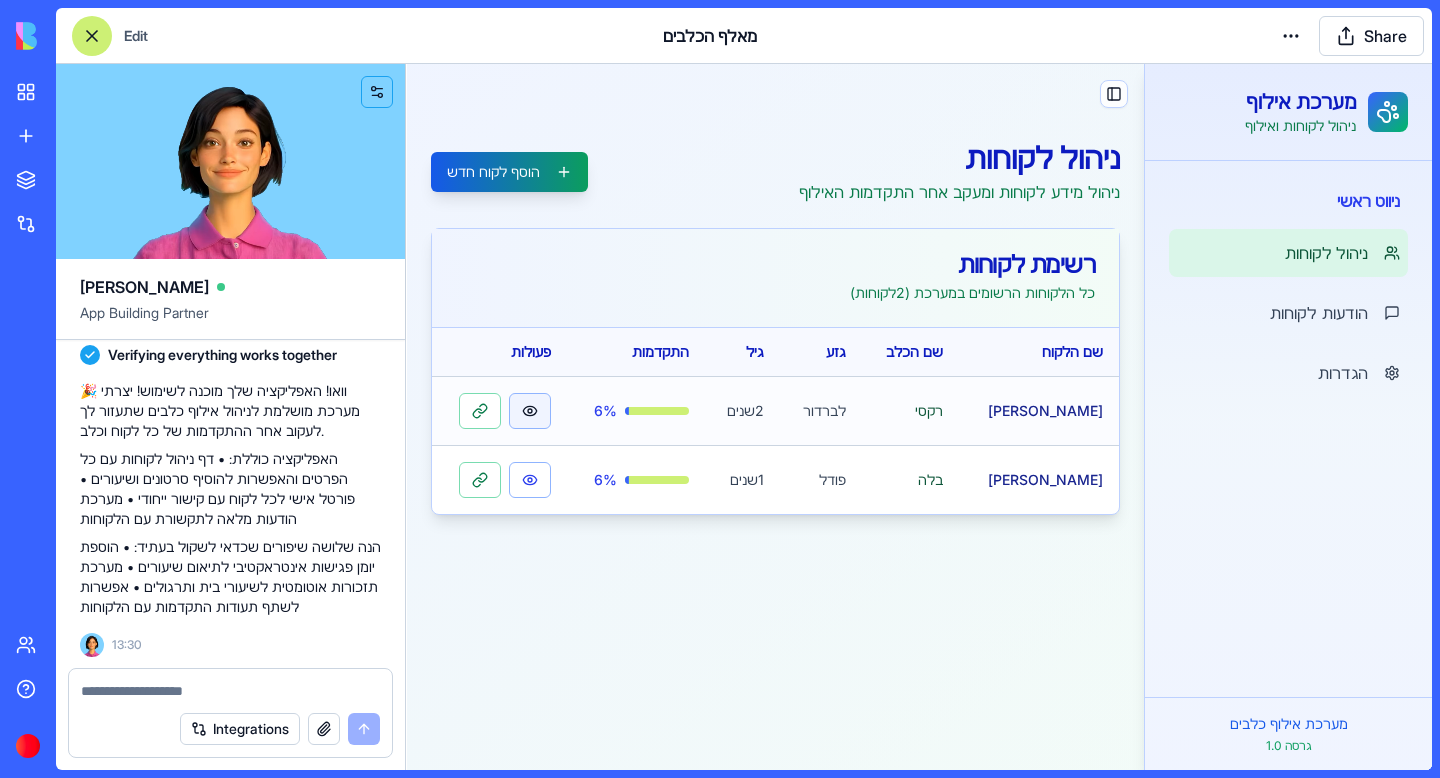 click at bounding box center [530, 411] 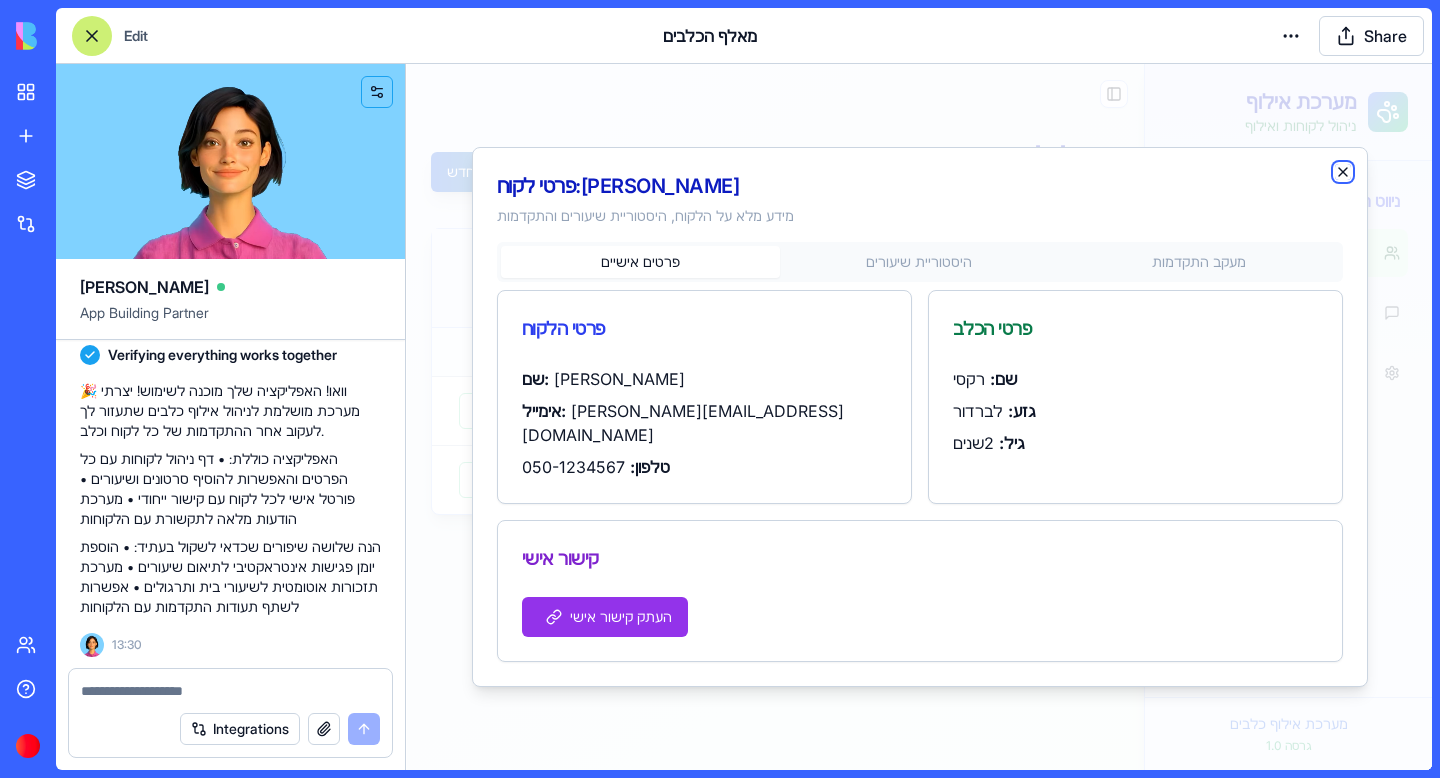 click 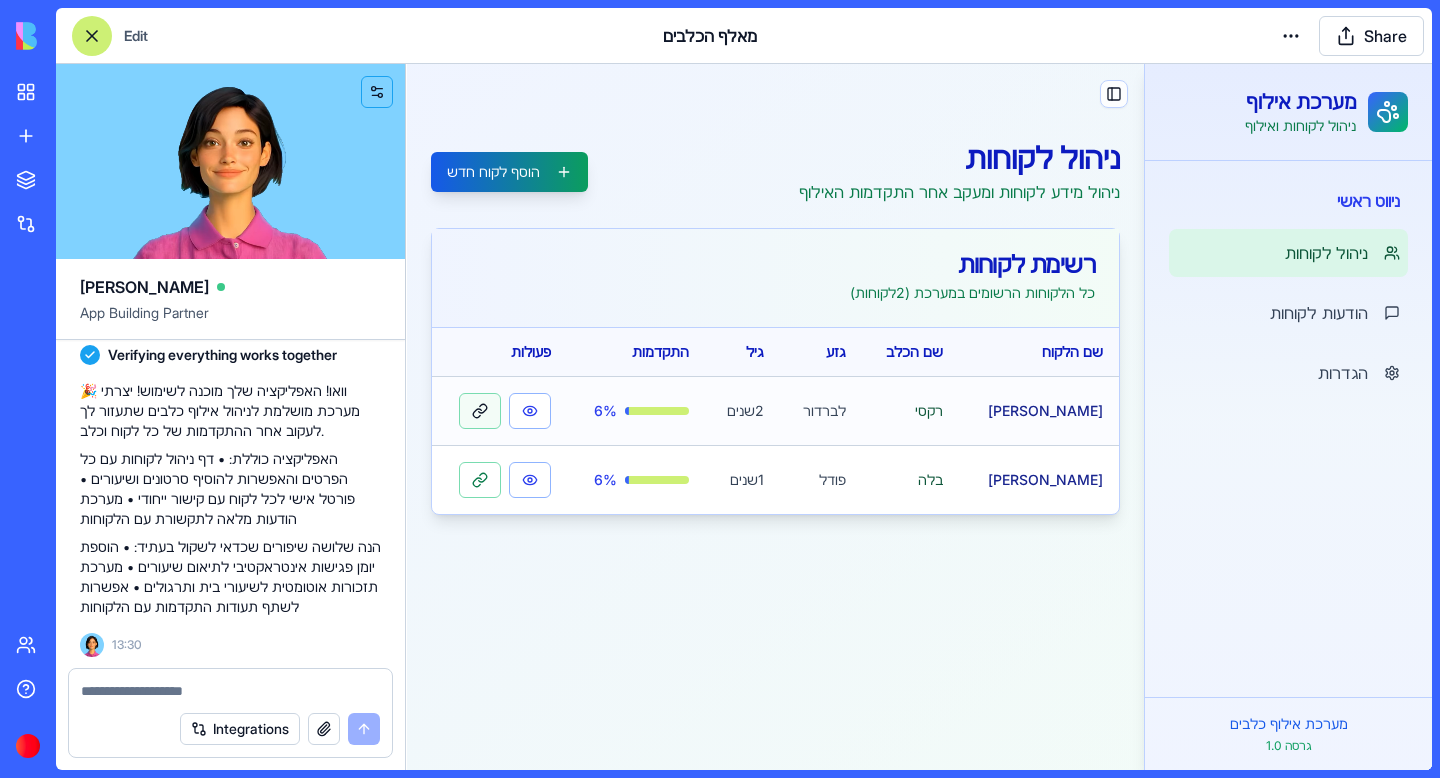 click at bounding box center (480, 411) 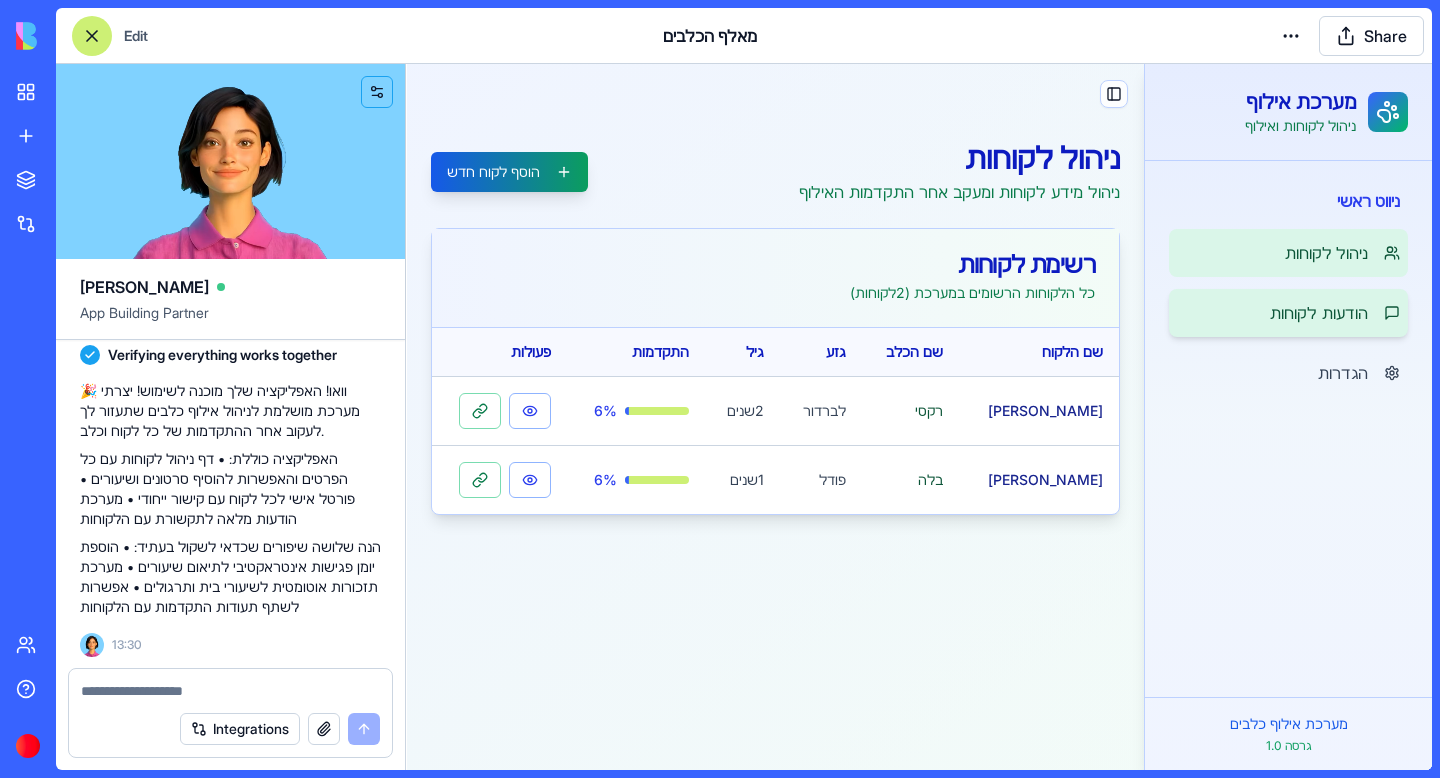 click on "הודעות לקוחות" at bounding box center [1319, 313] 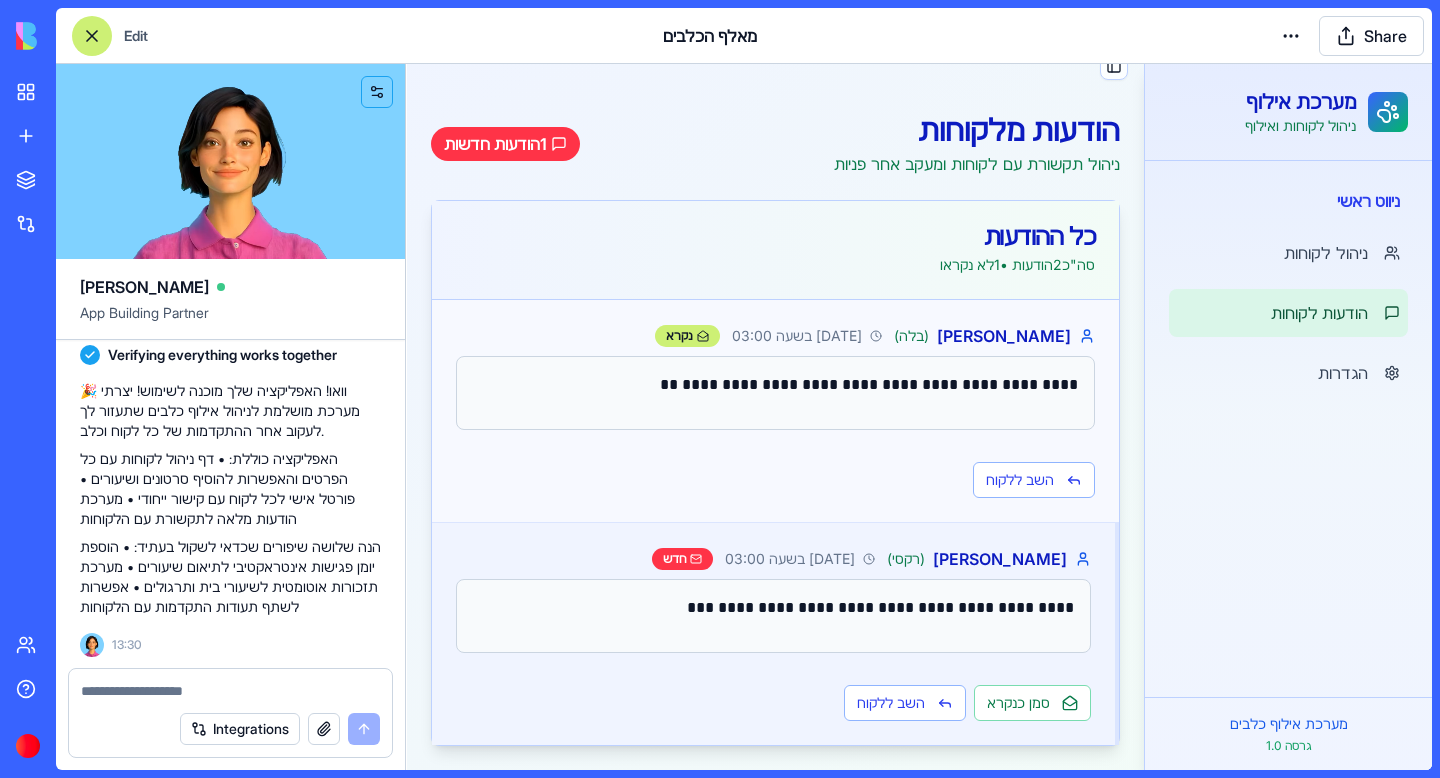 scroll, scrollTop: 0, scrollLeft: 0, axis: both 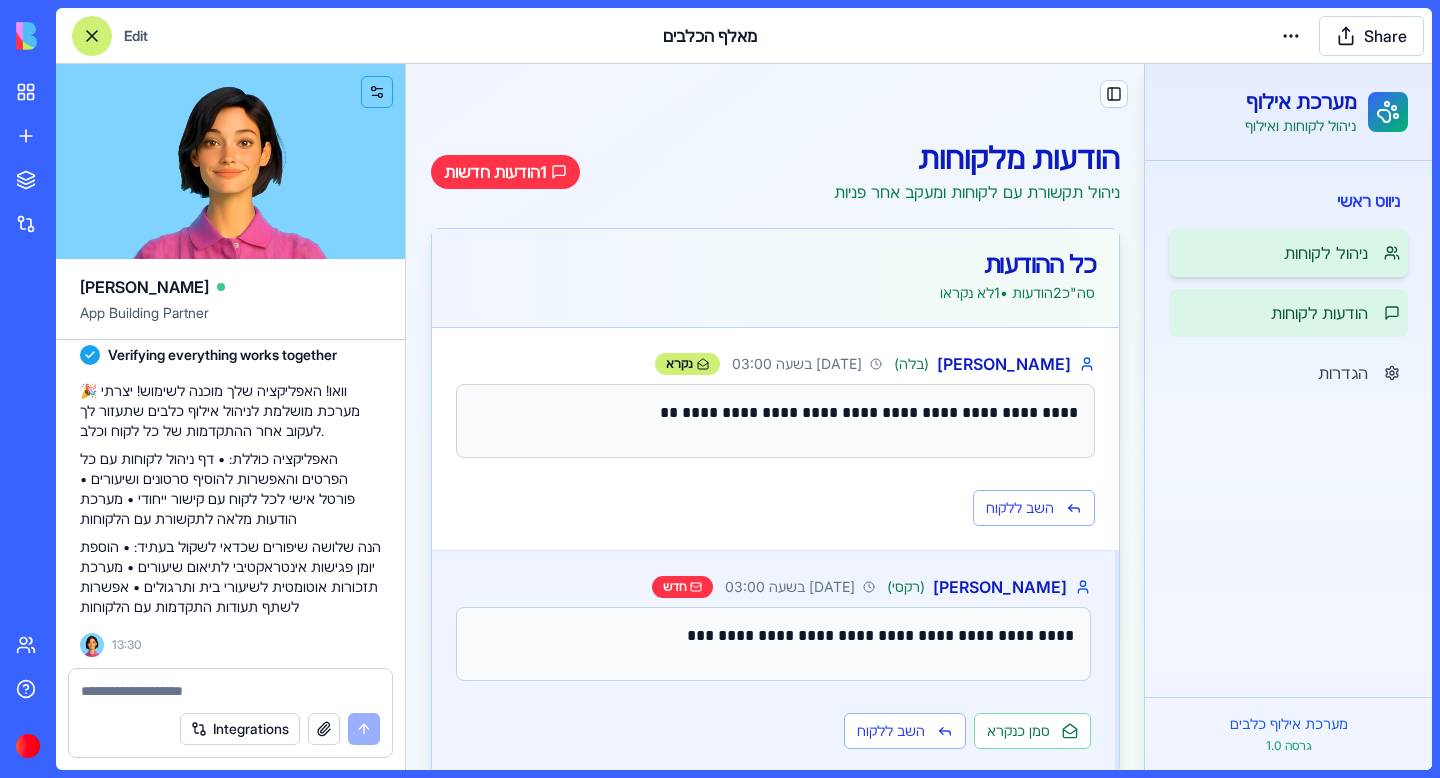click on "ניהול לקוחות" at bounding box center [1326, 253] 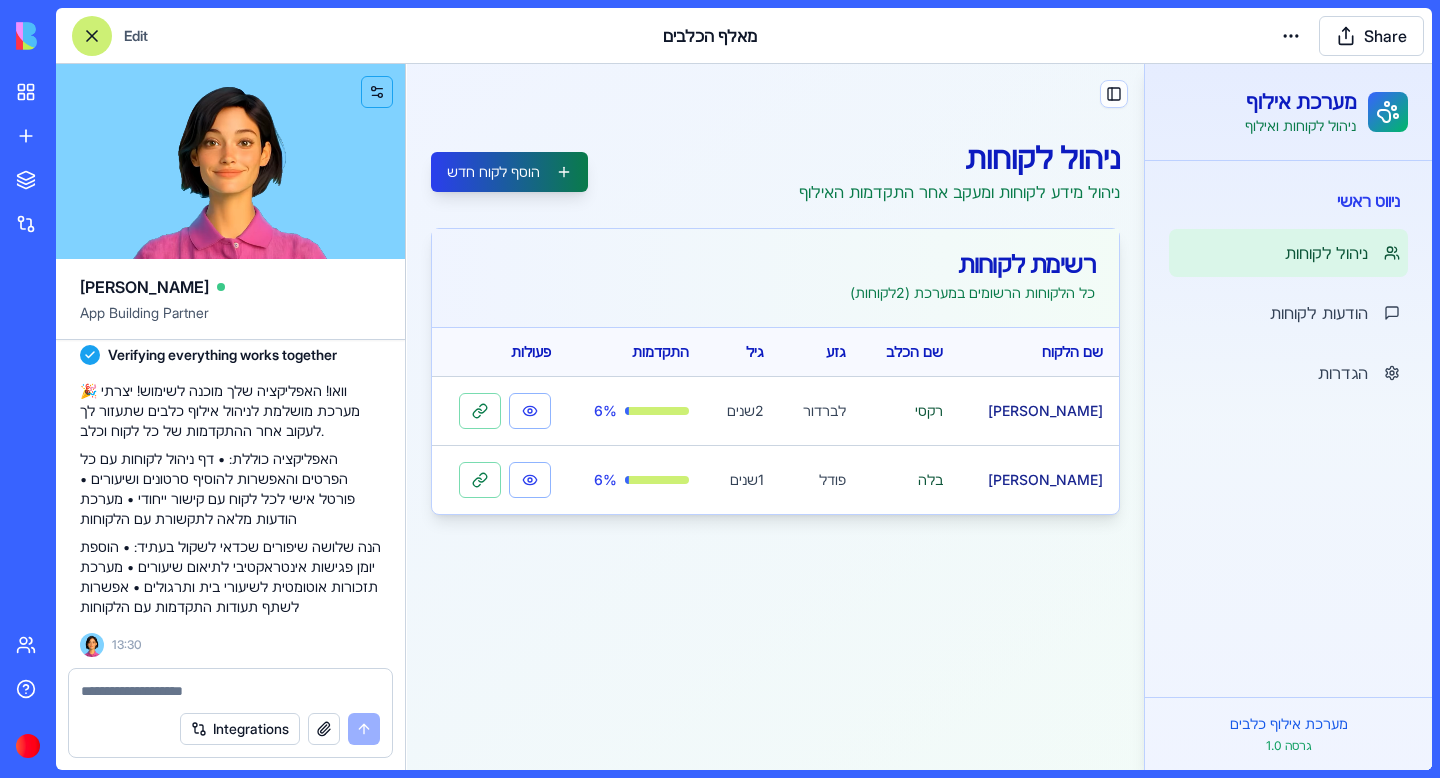 click on "הוסף לקוח חדש" at bounding box center (509, 172) 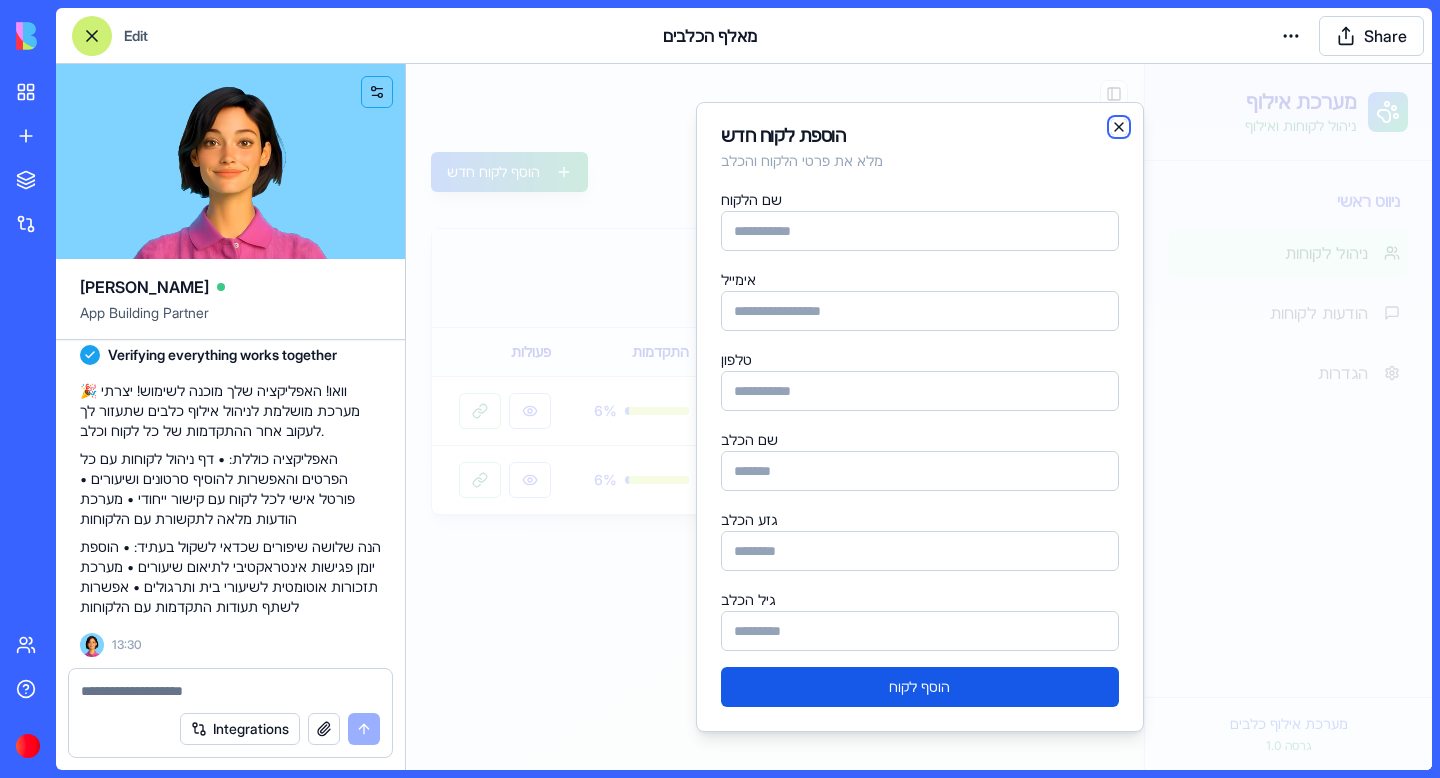 click 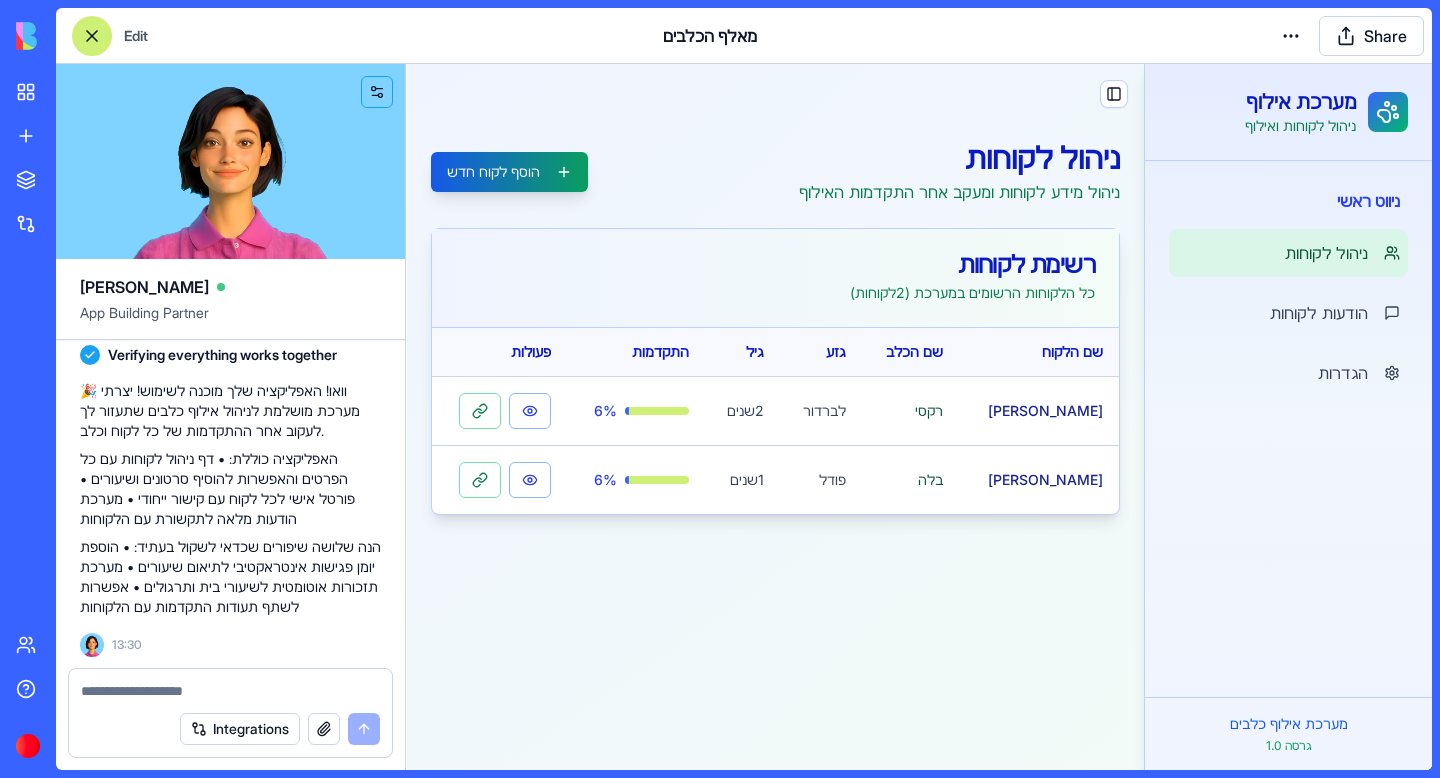 click on "Toggle Sidebar" at bounding box center [1114, 94] 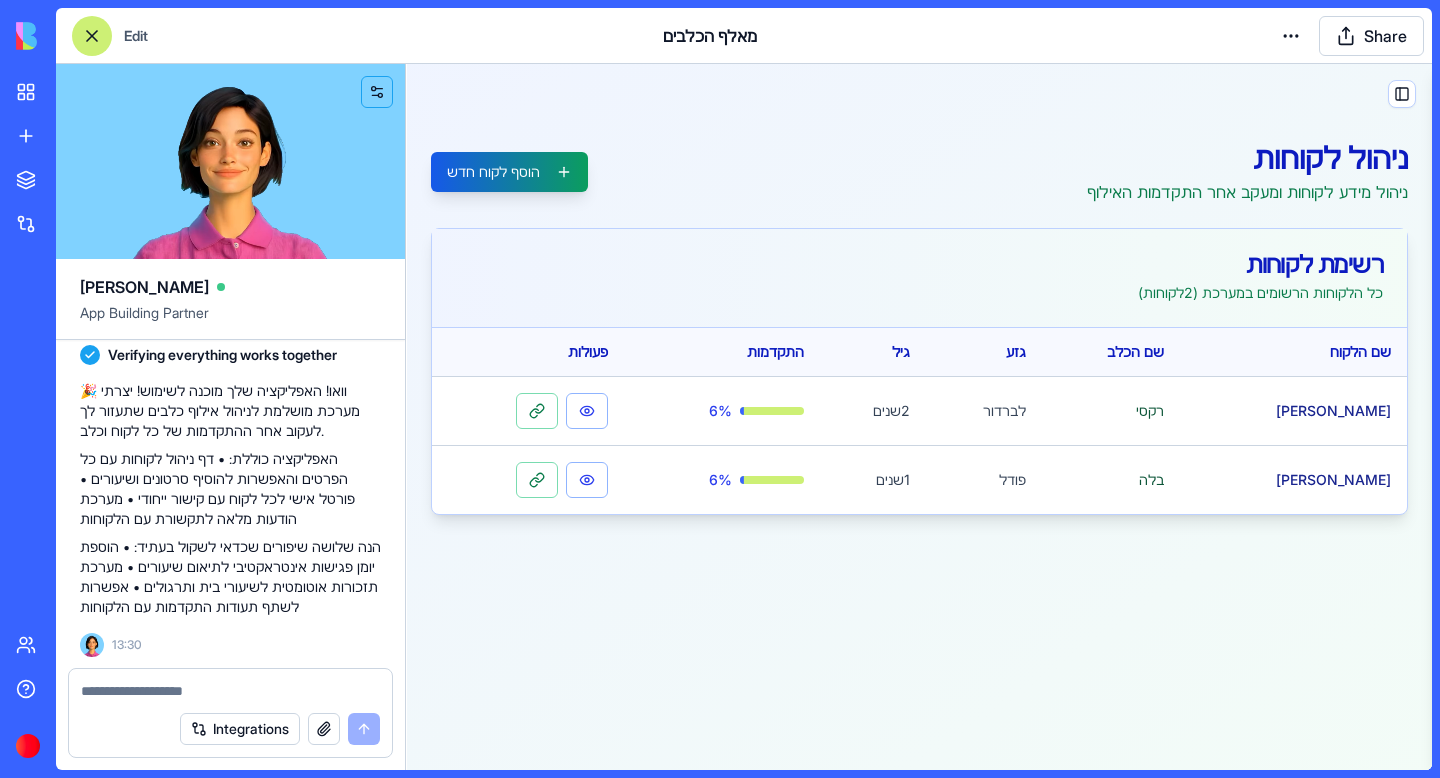 click on "Toggle Sidebar" at bounding box center (1402, 94) 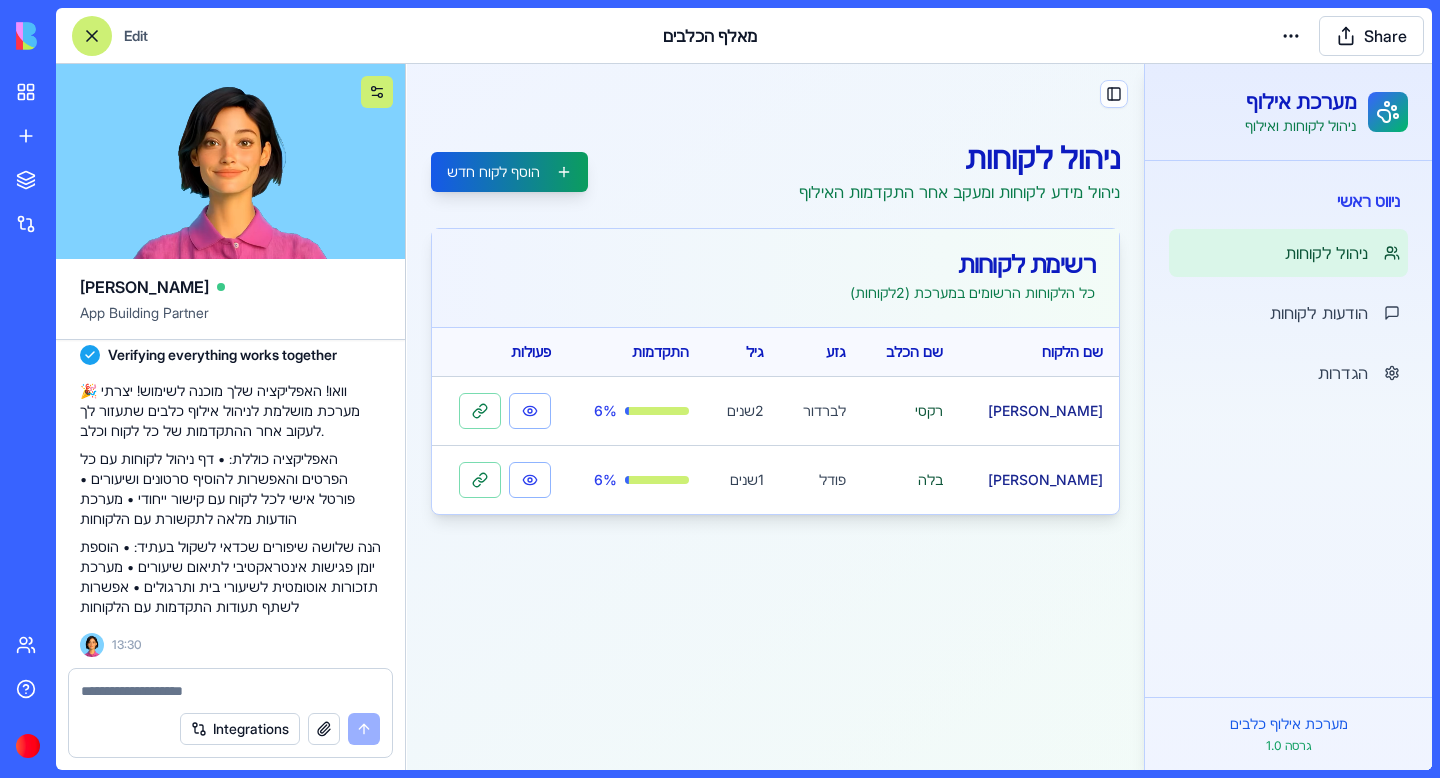 click at bounding box center (377, 92) 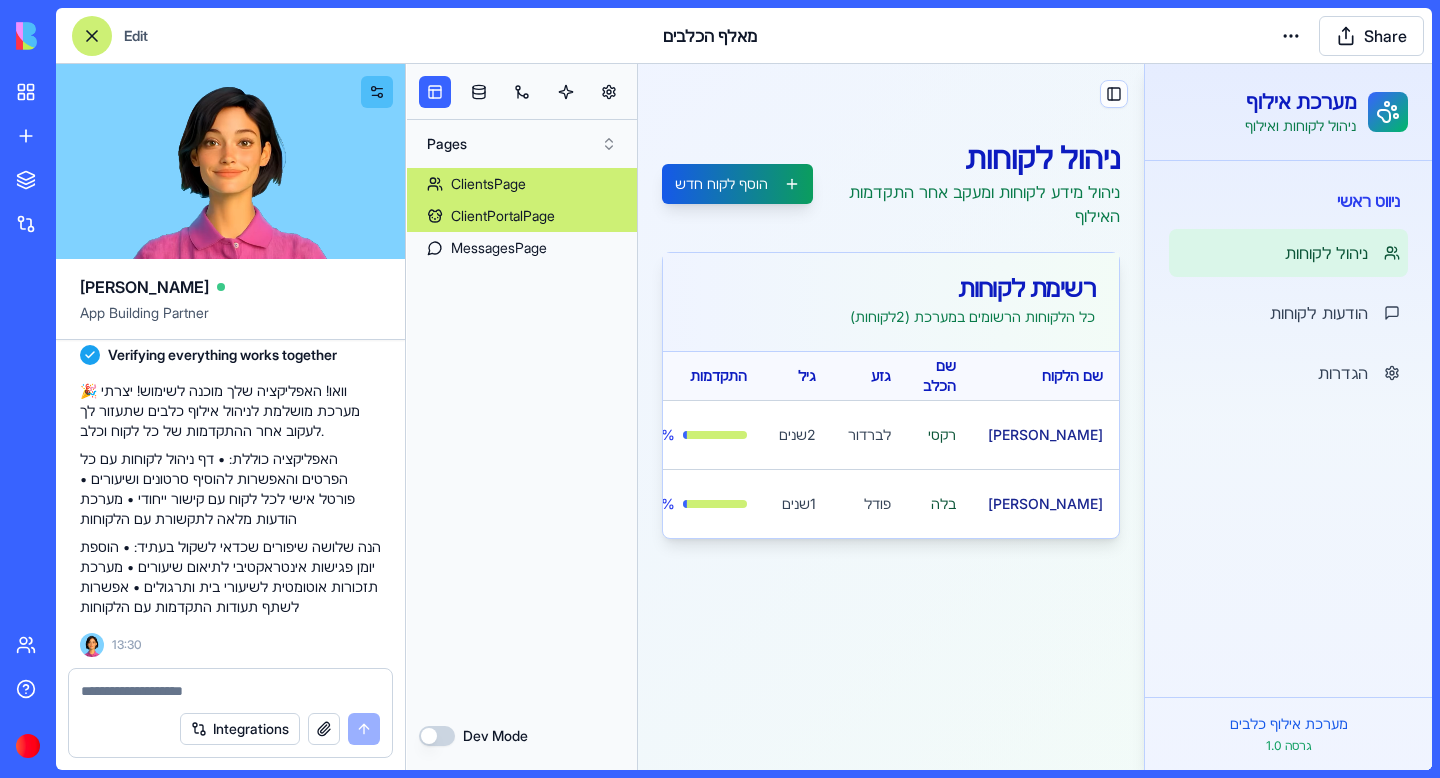click on "ClientPortalPage" at bounding box center [503, 216] 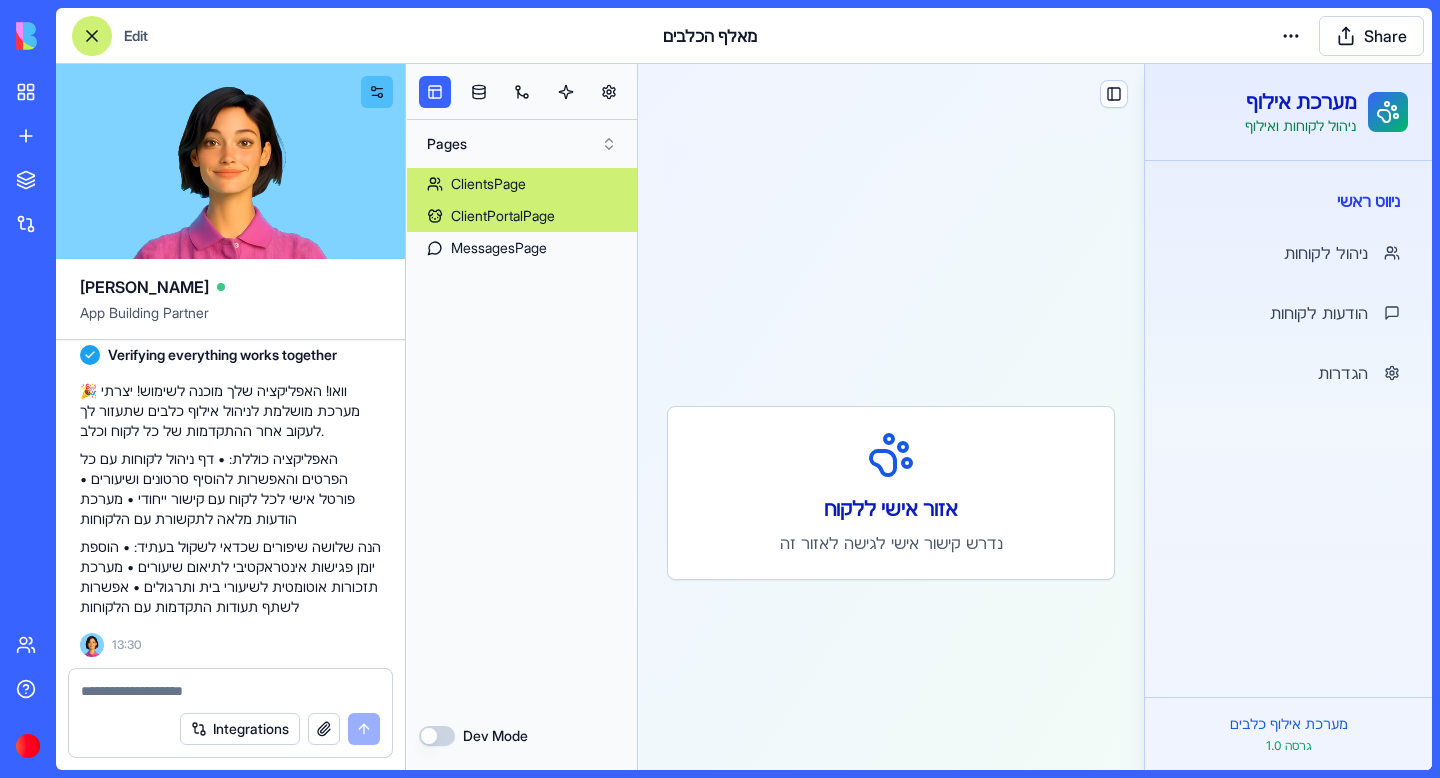 click on "ClientsPage" at bounding box center (488, 184) 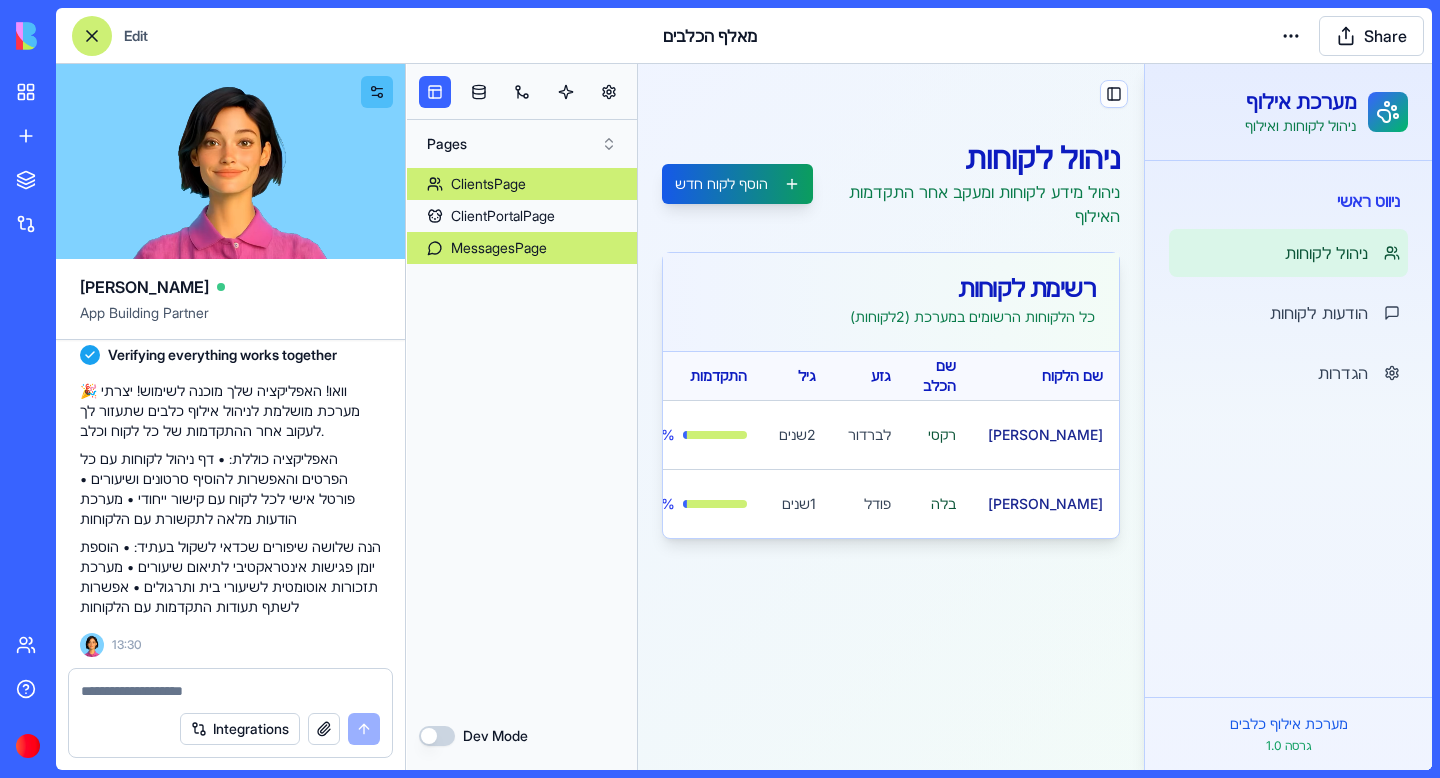 click on "MessagesPage" at bounding box center [499, 248] 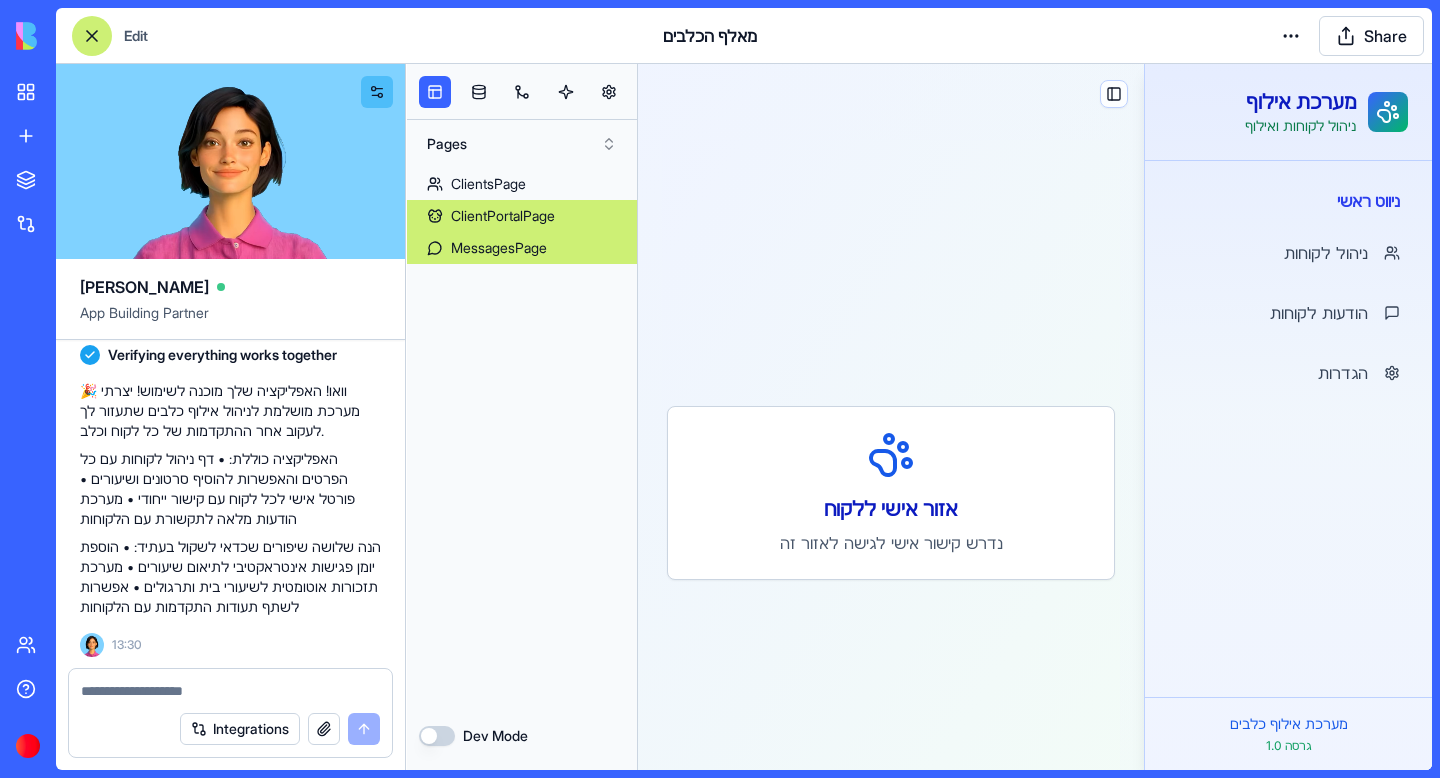 click on "ClientPortalPage" at bounding box center (503, 216) 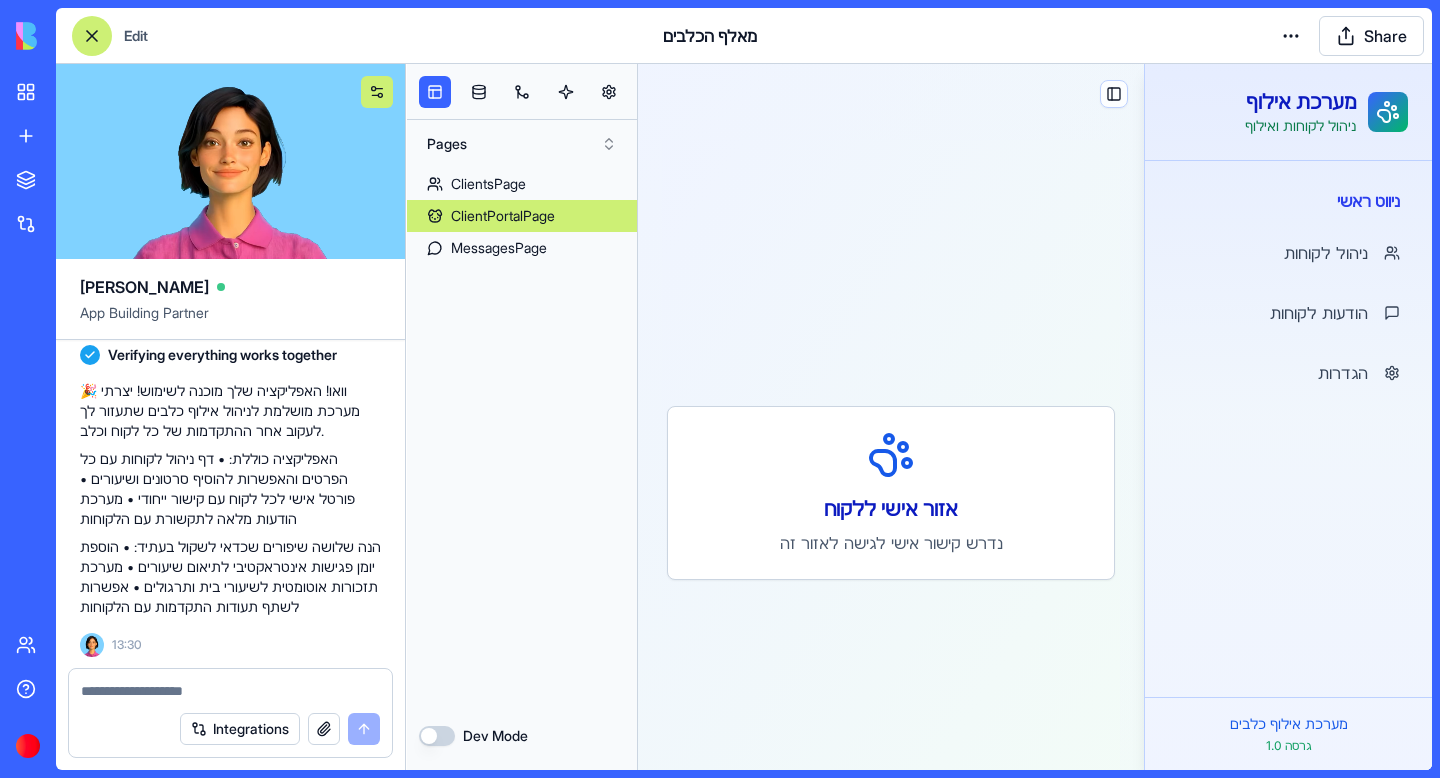 click at bounding box center [377, 92] 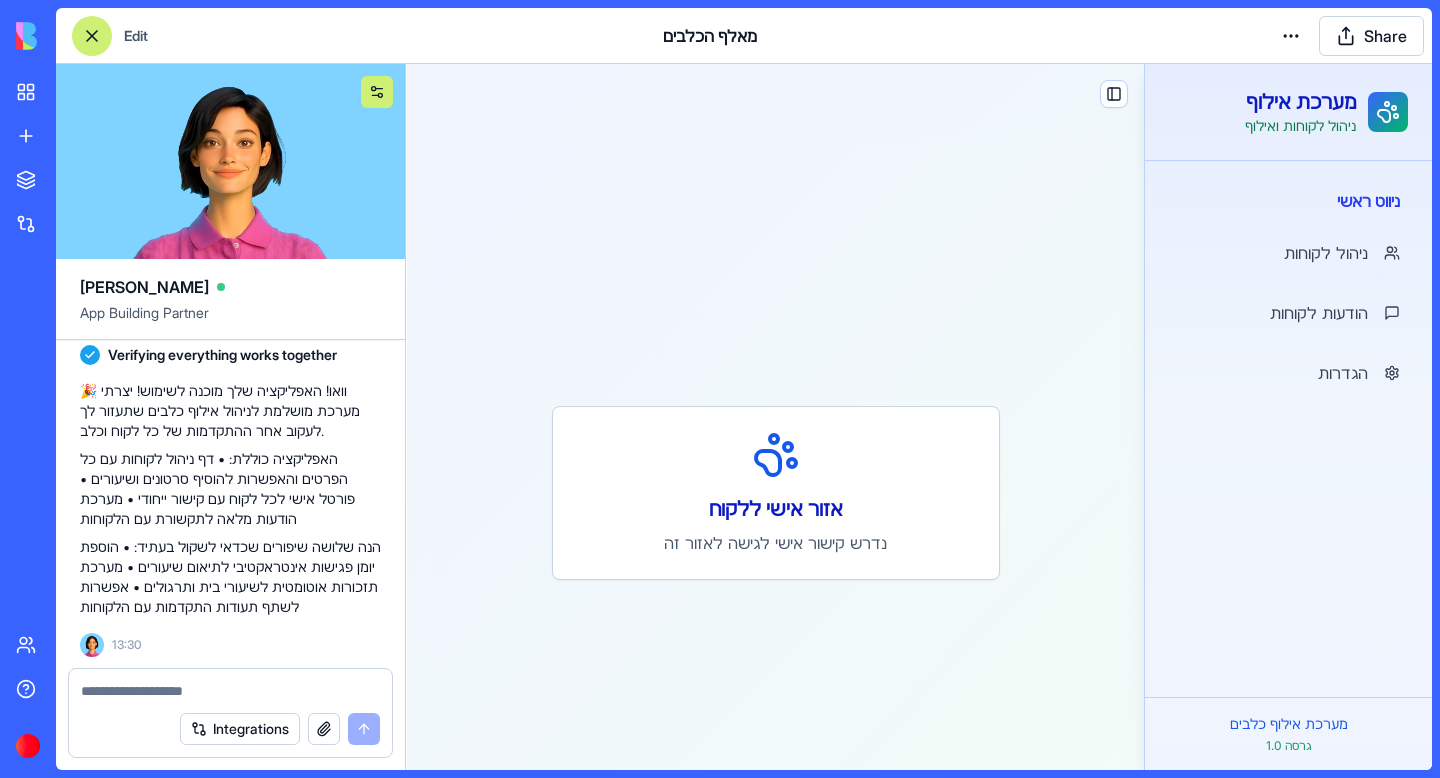 click at bounding box center (377, 92) 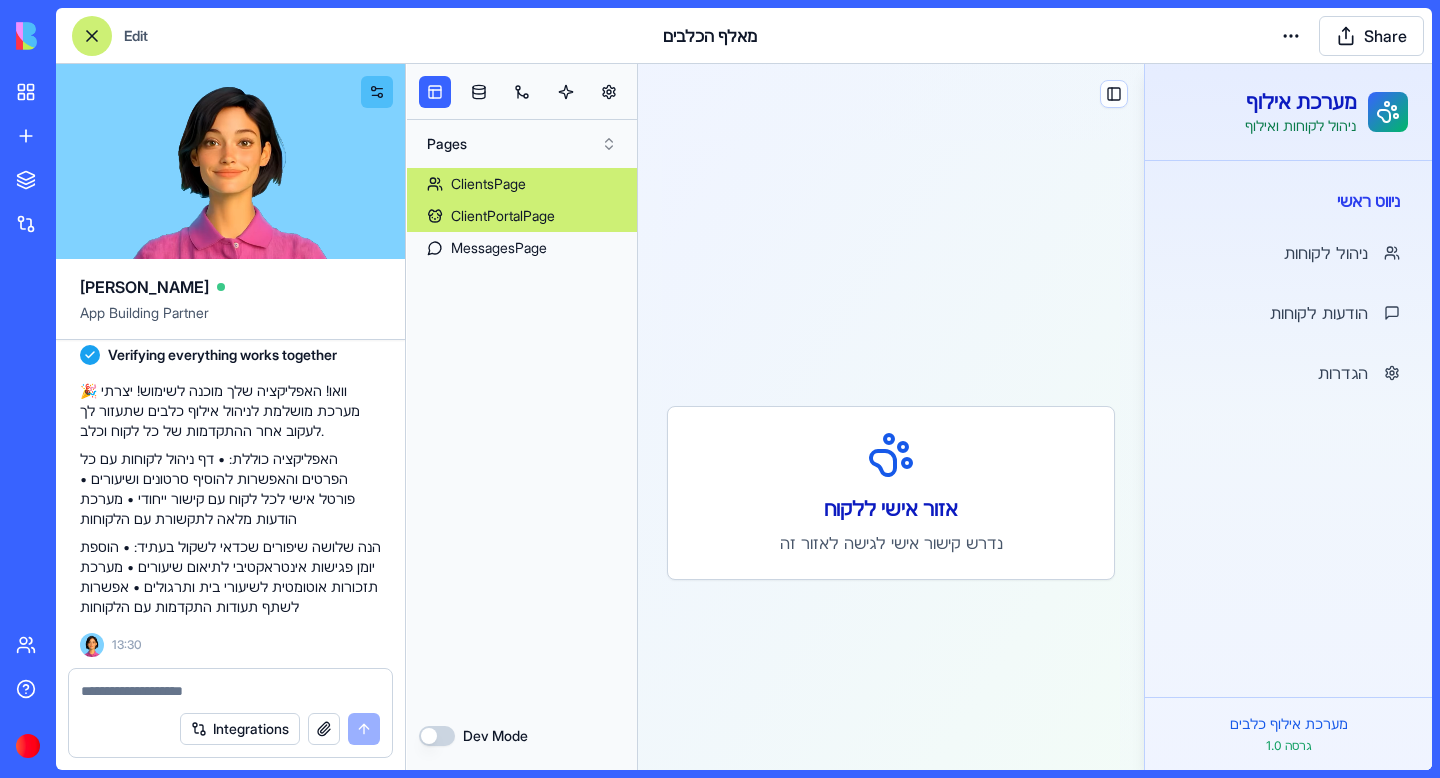 click on "ClientsPage" at bounding box center [522, 184] 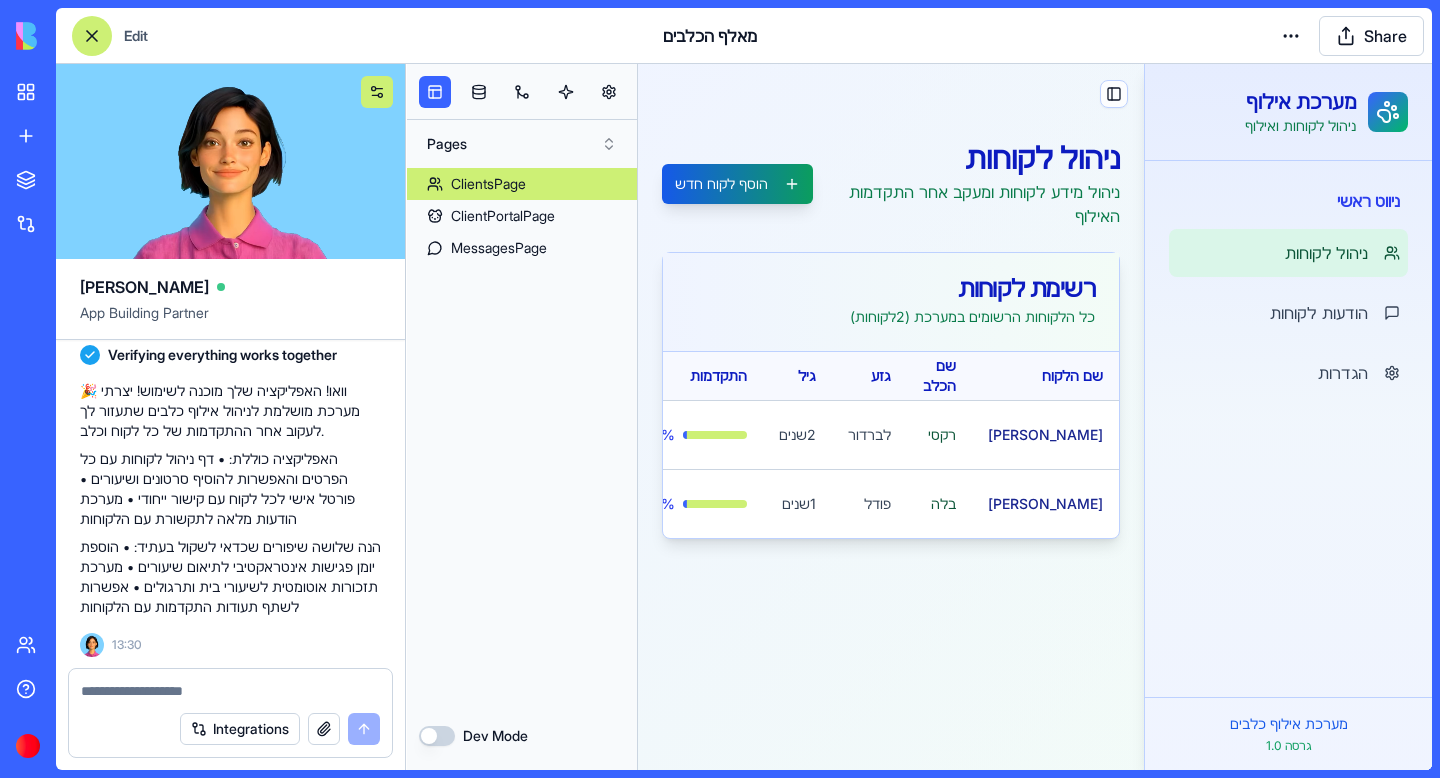click at bounding box center (377, 92) 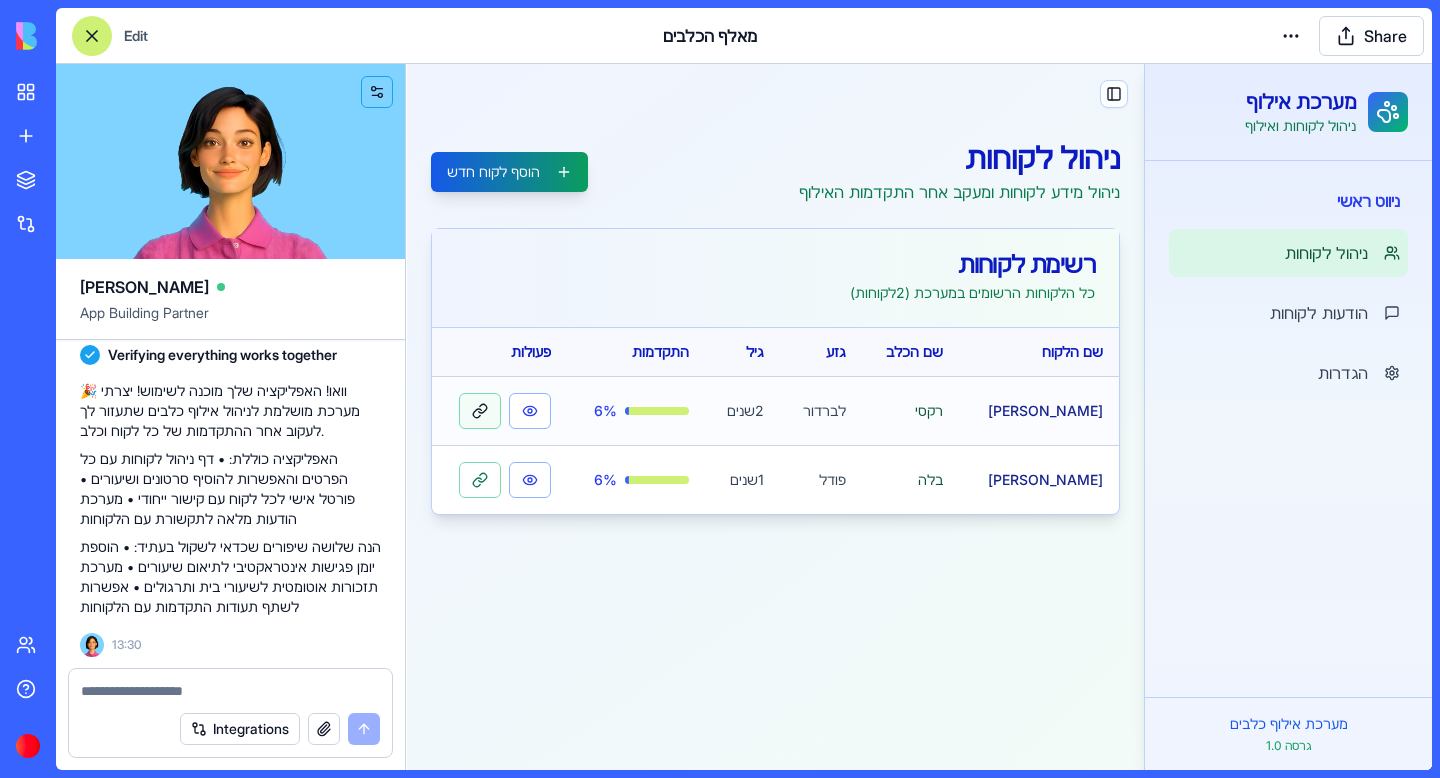click at bounding box center [480, 411] 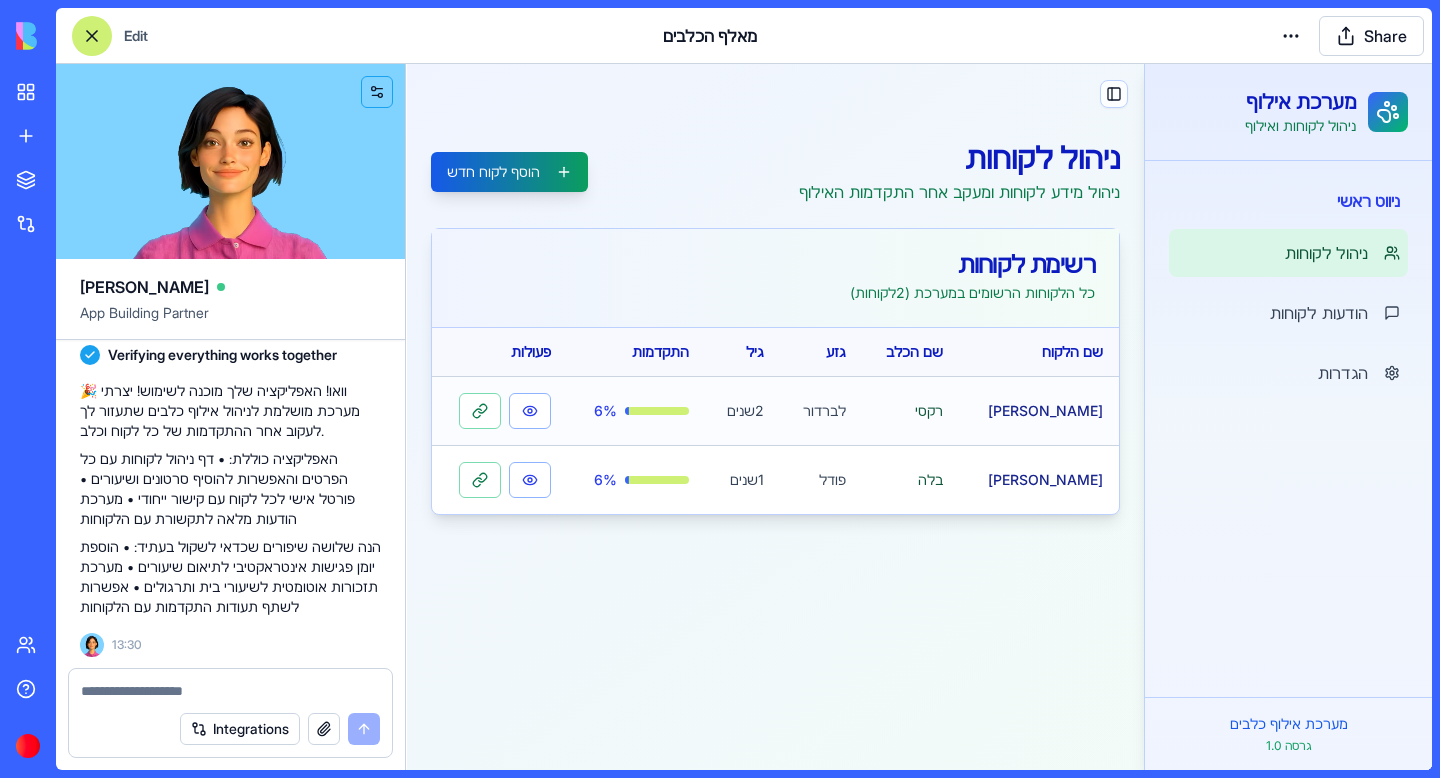 type 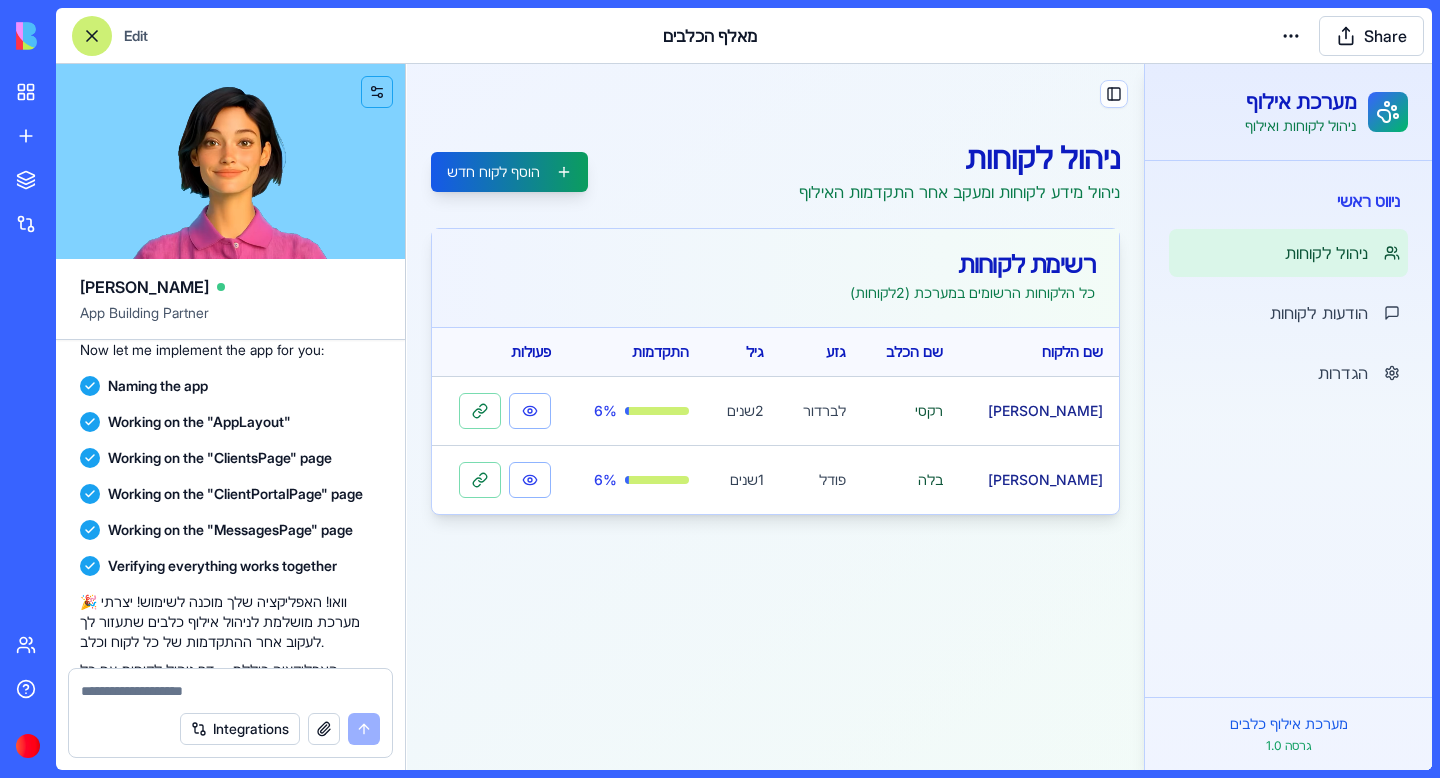 scroll, scrollTop: 723, scrollLeft: 0, axis: vertical 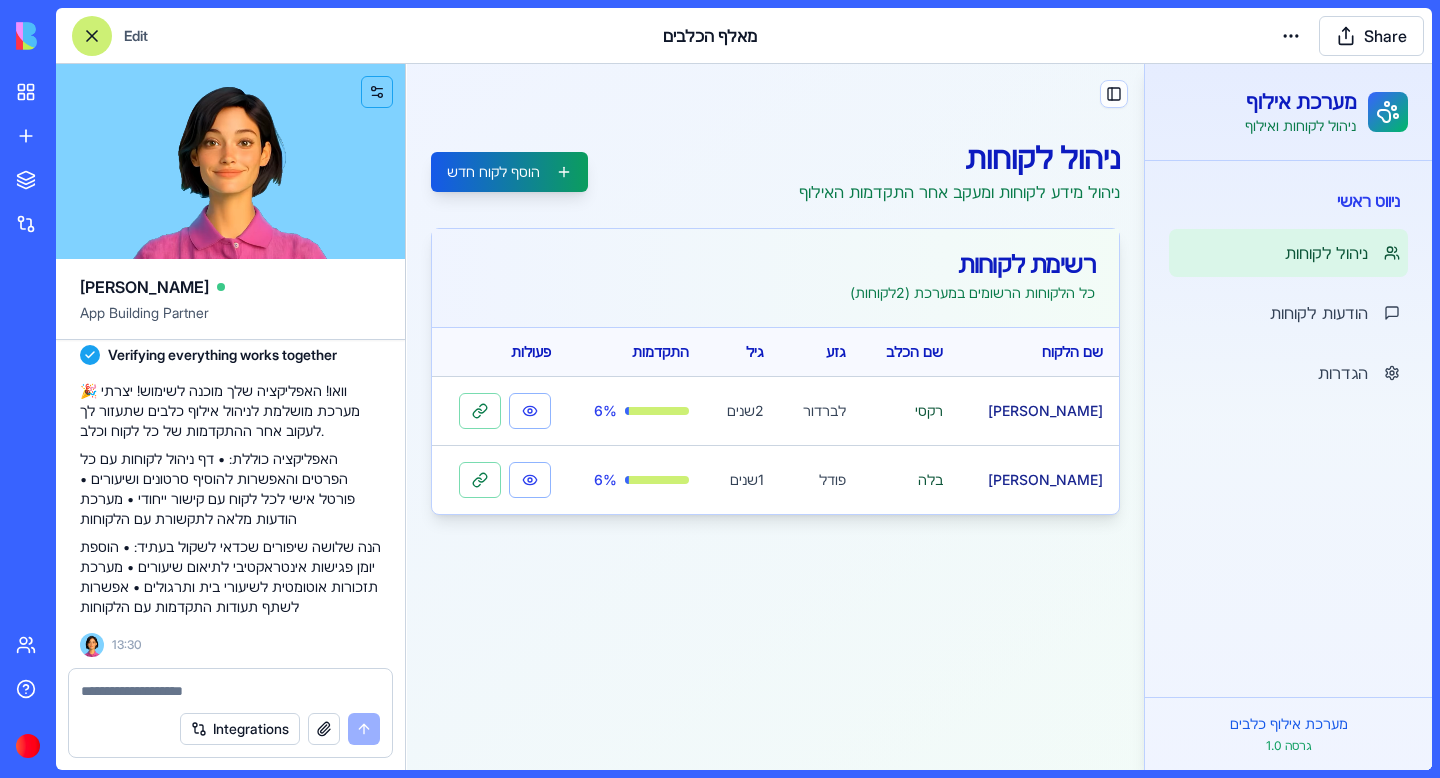 click at bounding box center (230, 691) 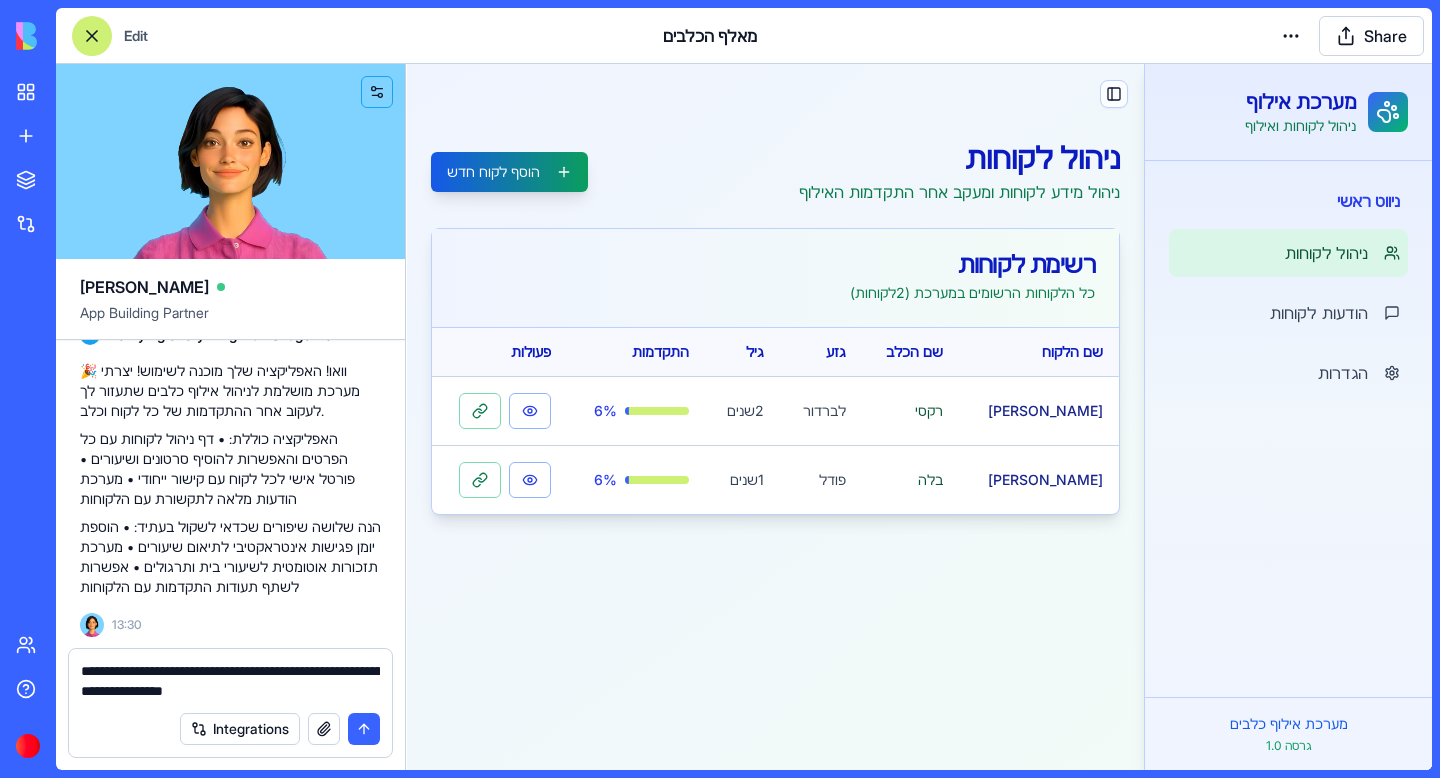 type on "**********" 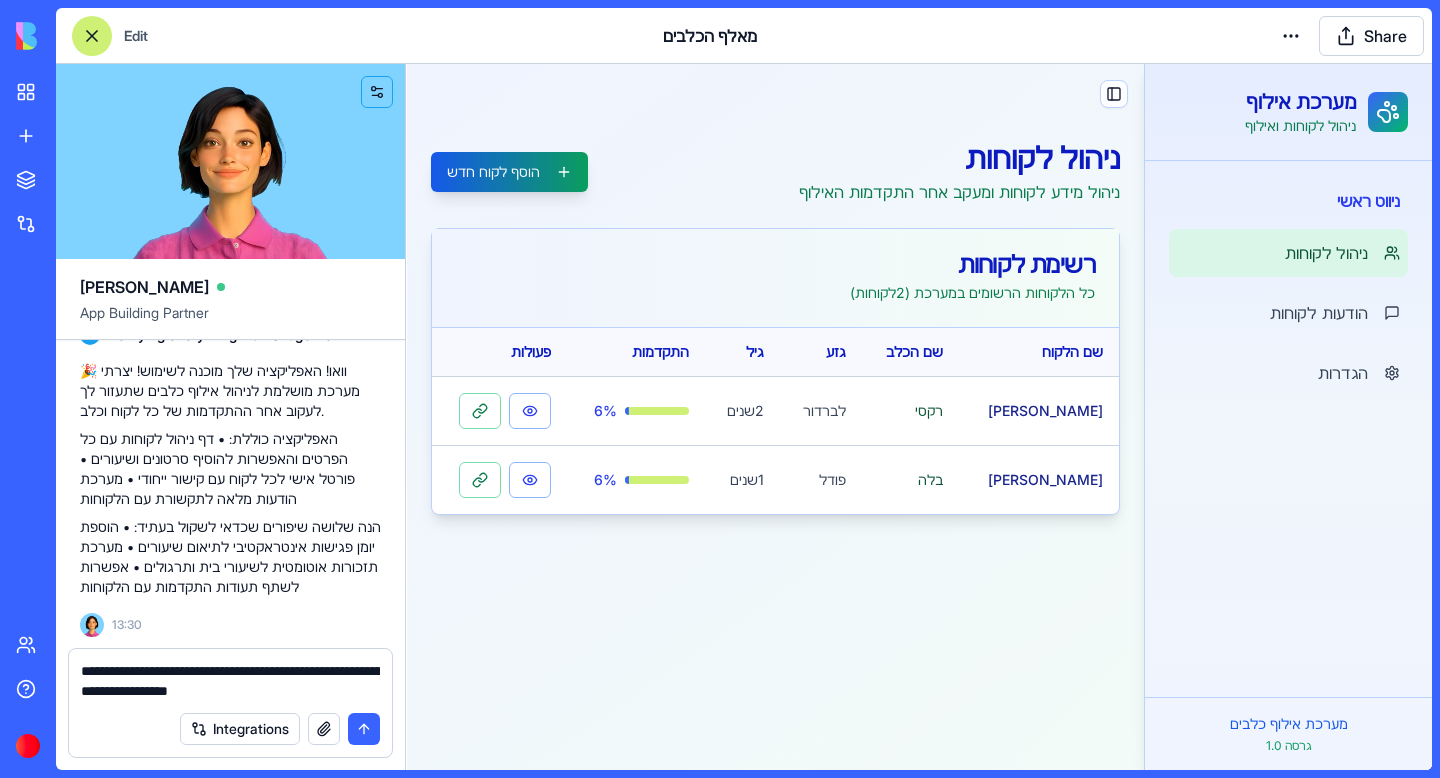 type 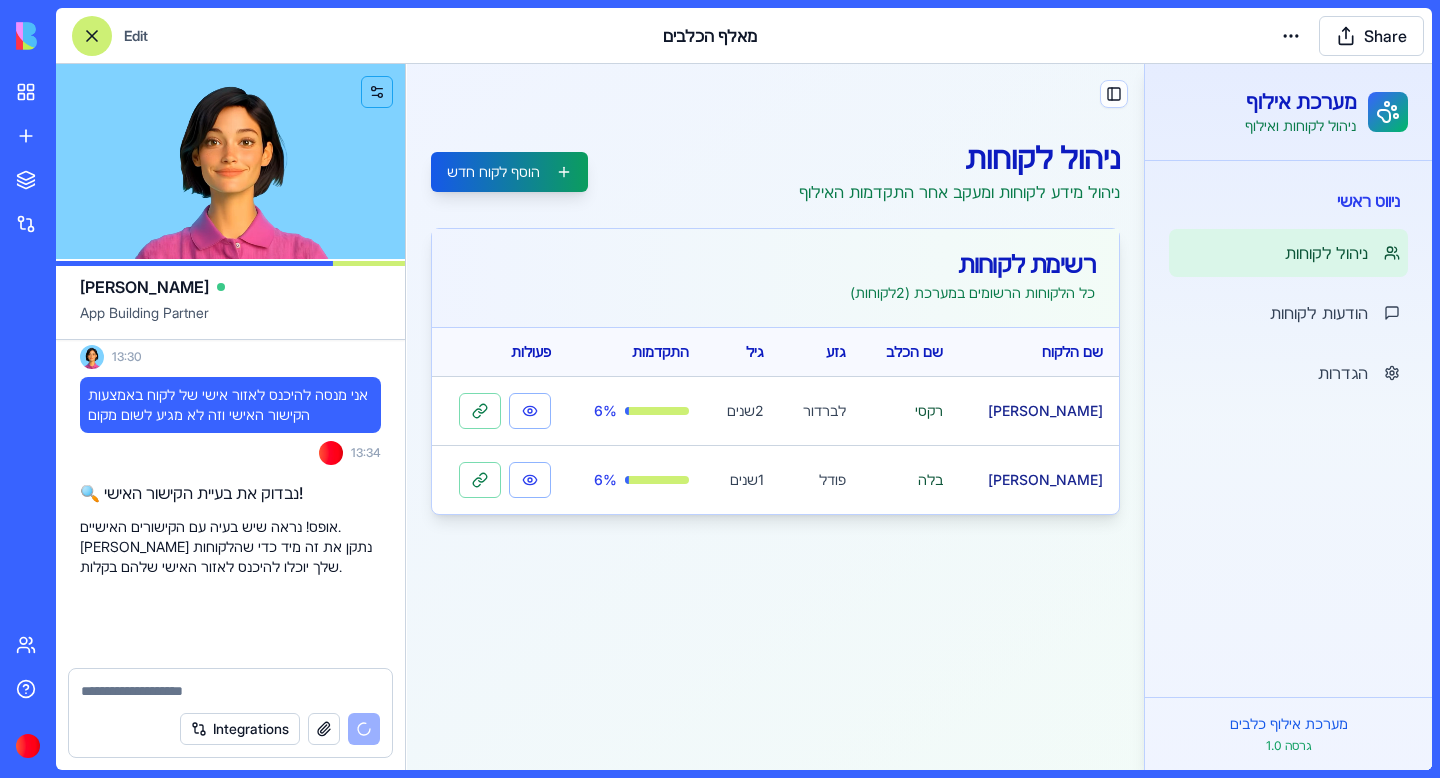 scroll, scrollTop: 1063, scrollLeft: 0, axis: vertical 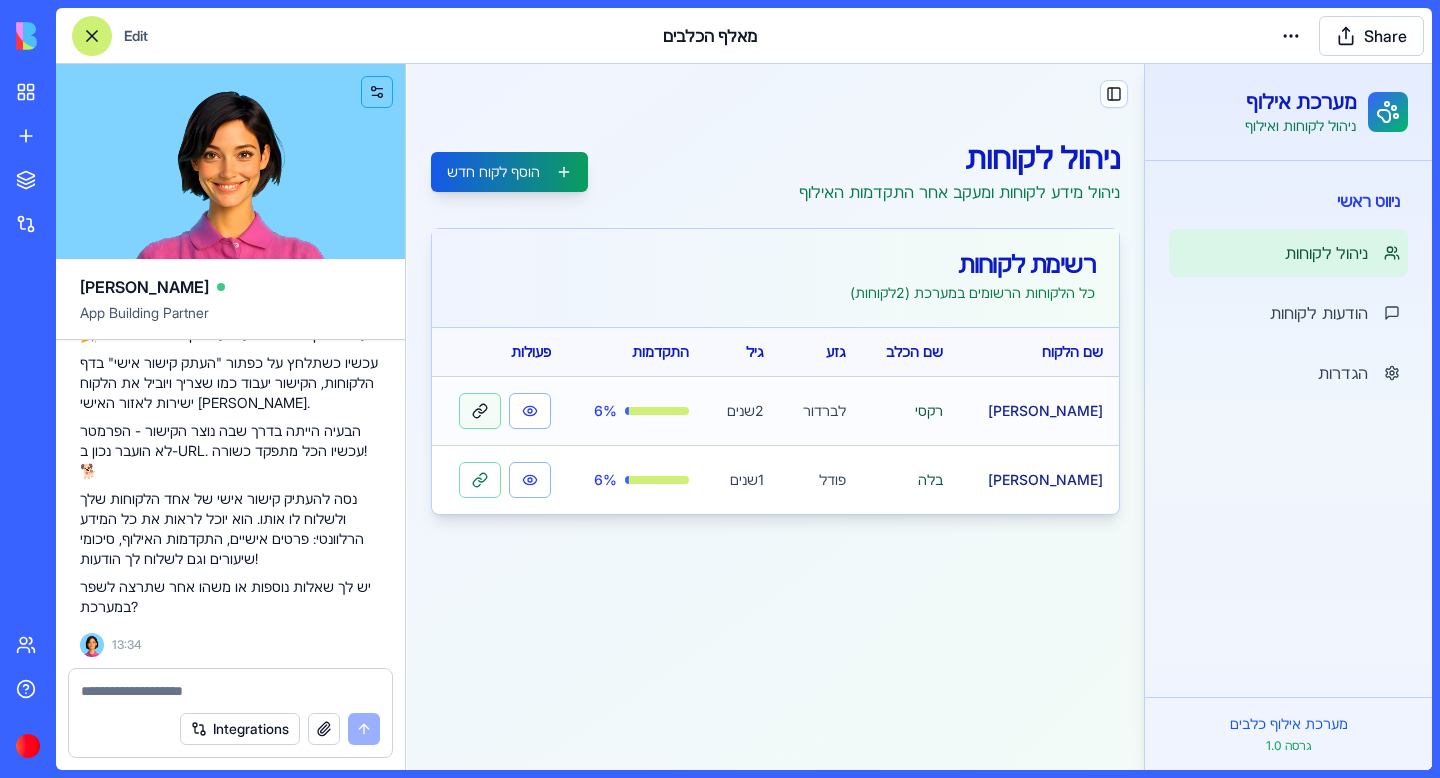 click at bounding box center (480, 411) 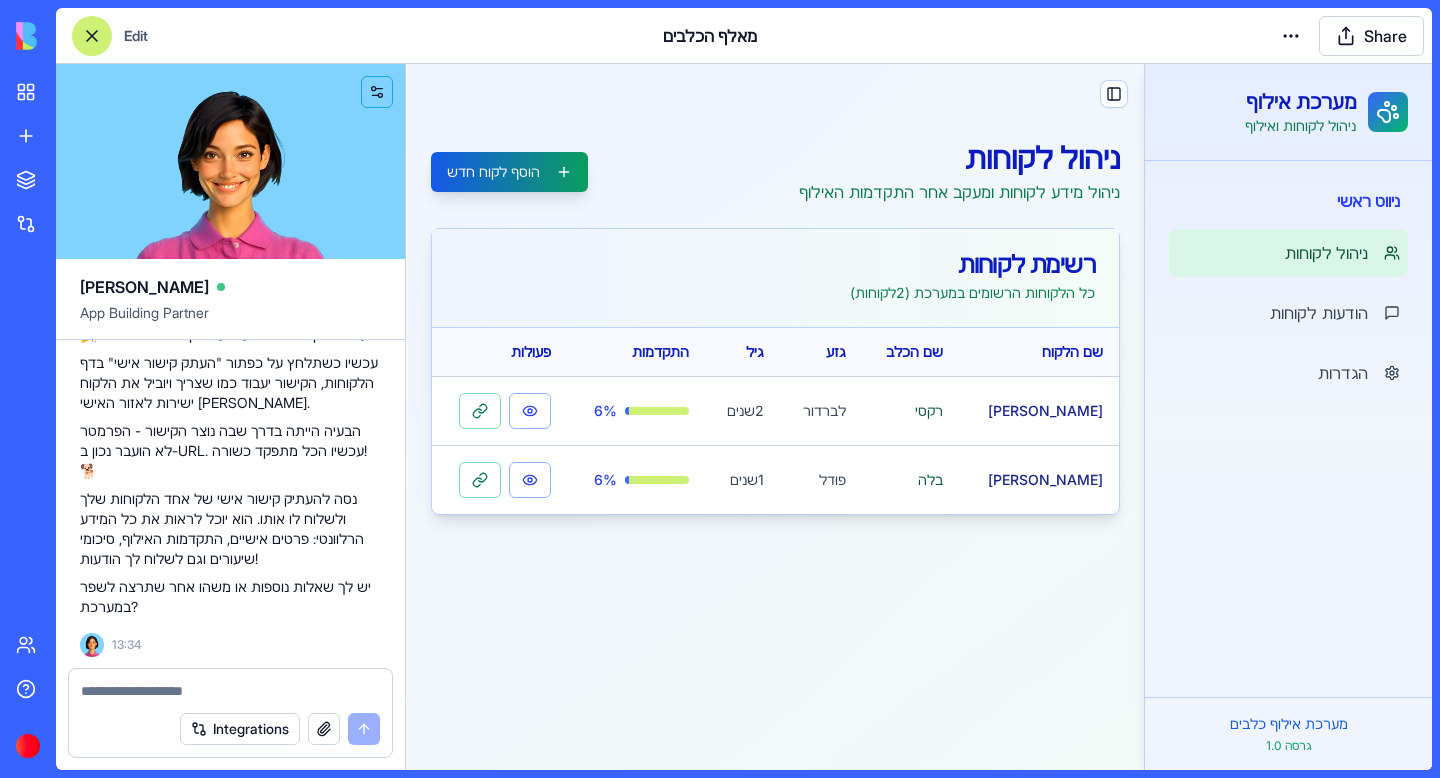 click on "Toggle Sidebar ניהול לקוחות ניהול מידע לקוחות ומעקב אחר התקדמות האילוף הוסף לקוח חדש רשימת לקוחות כל הלקוחות הרשומים במערכת ( 2  לקוחות) שם הלקוח שם הכלב גזע גיל התקדמות פעולות רון כהן רקסי לברדור 2  שנים 6 % מיכל לוי בלה פודל 1  שנים 6 %" at bounding box center (775, 417) 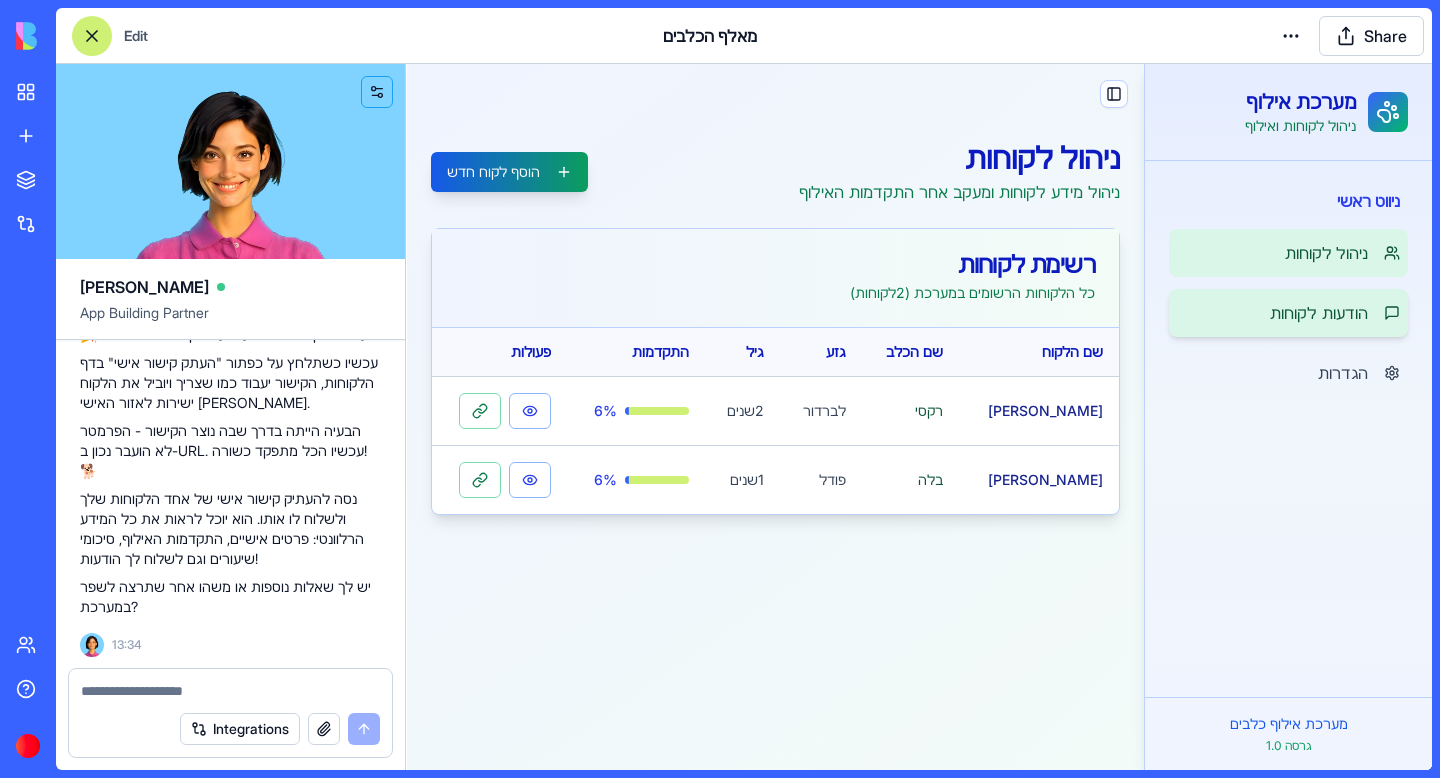 click on "הודעות לקוחות" at bounding box center [1319, 313] 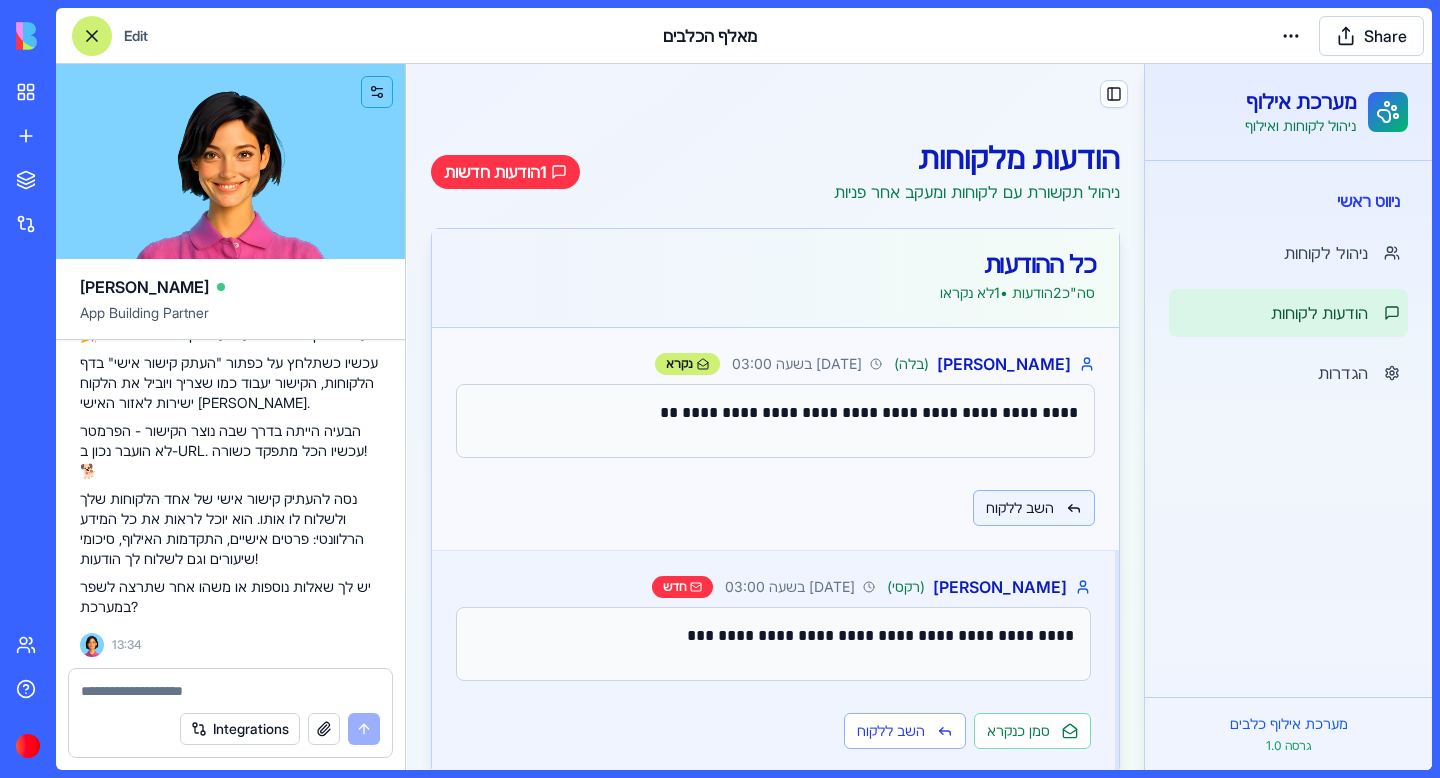 click on "השב ללקוח" at bounding box center (1034, 508) 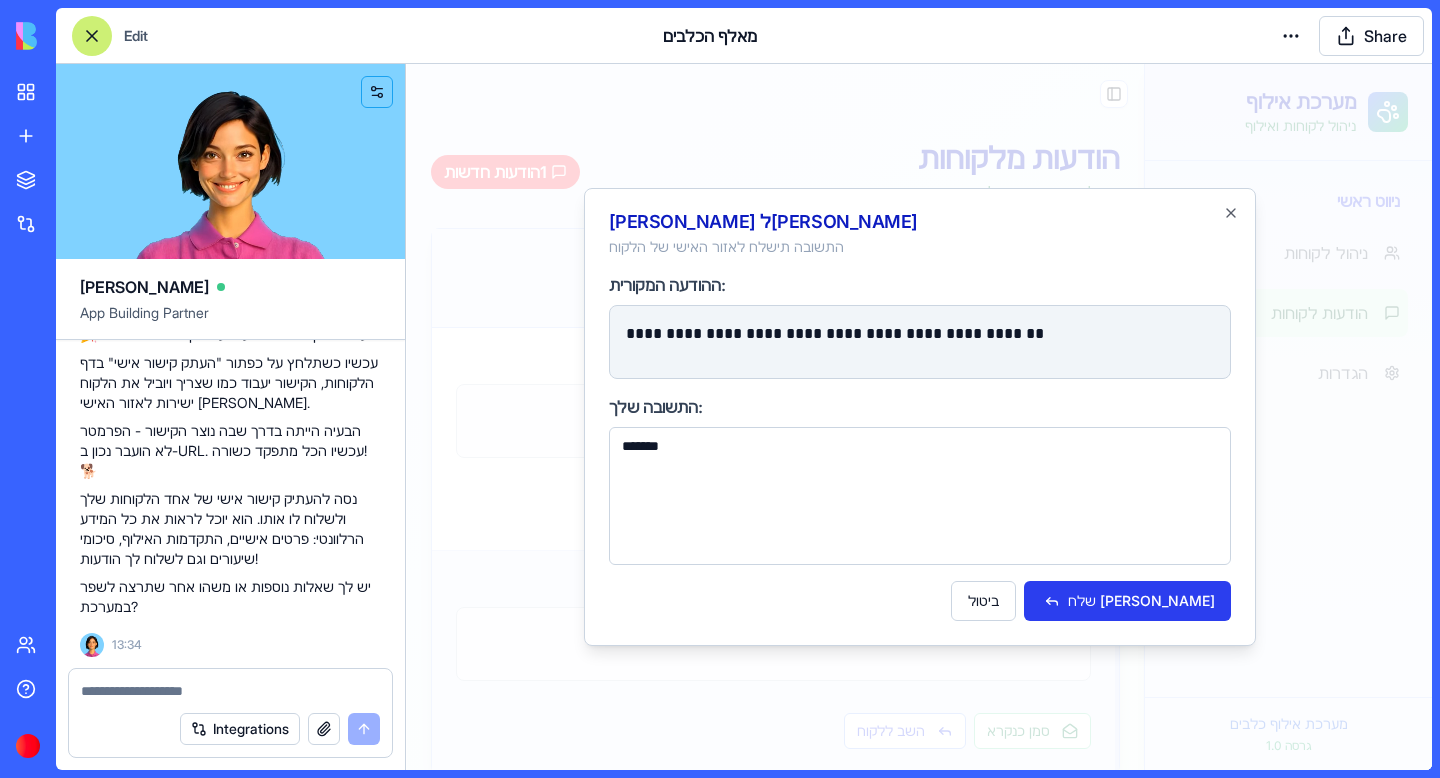 type on "*******" 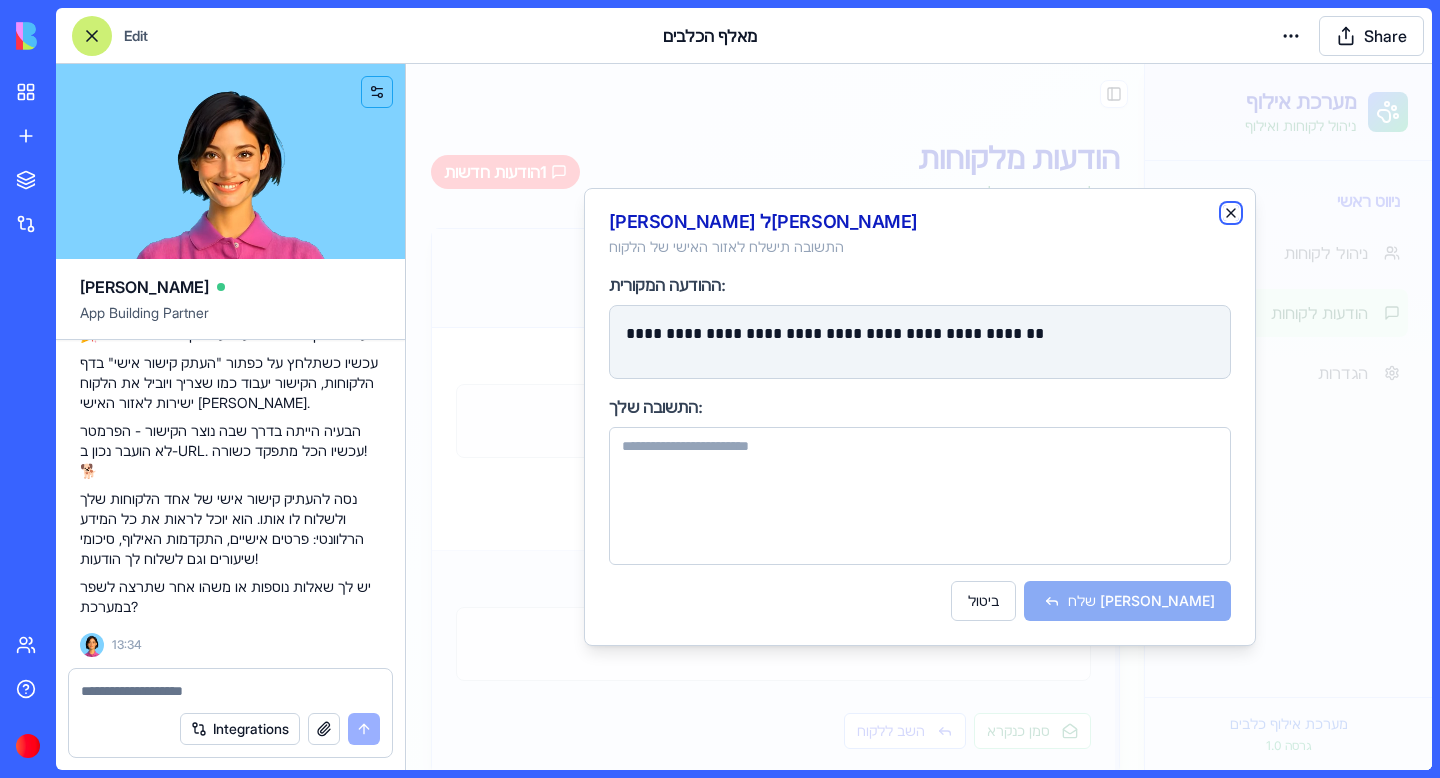 click 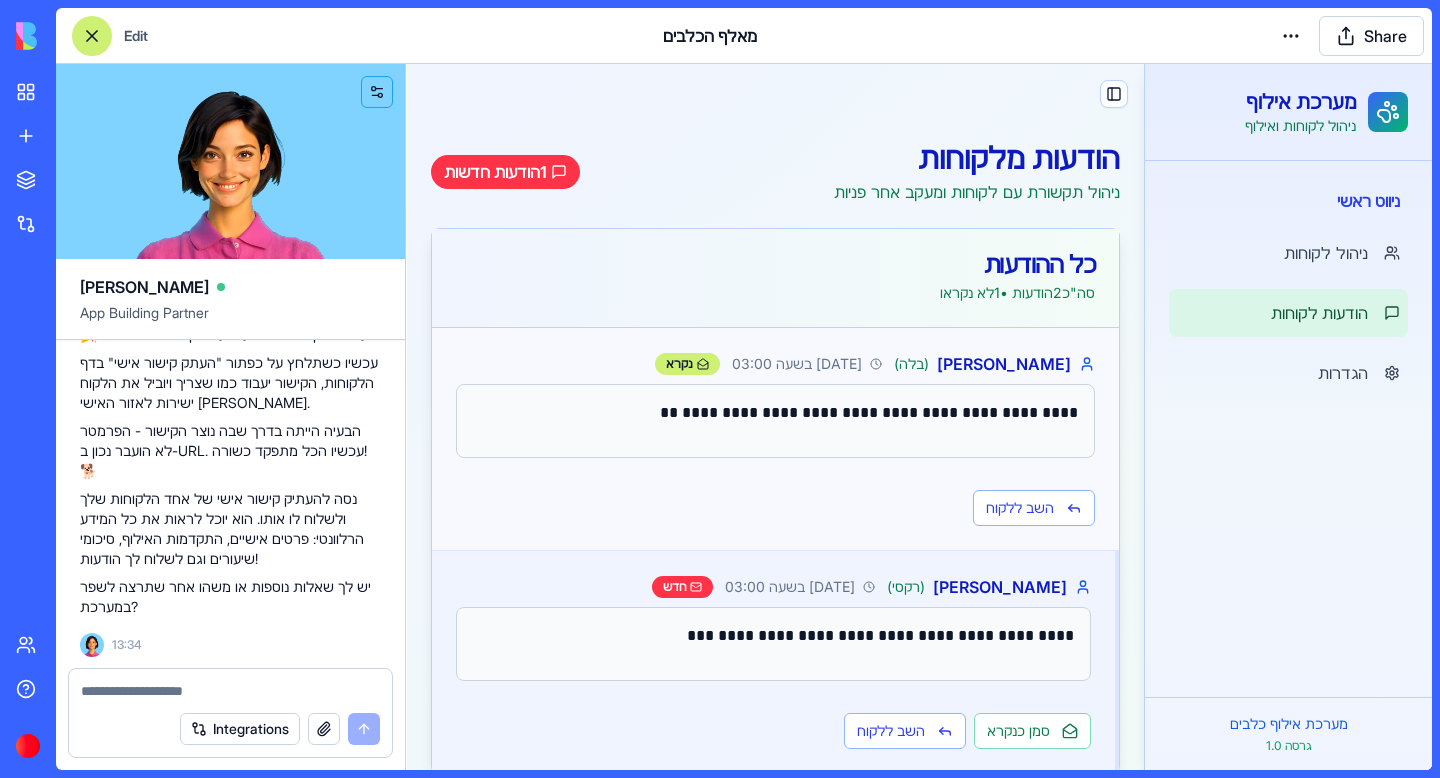 scroll, scrollTop: 28, scrollLeft: 0, axis: vertical 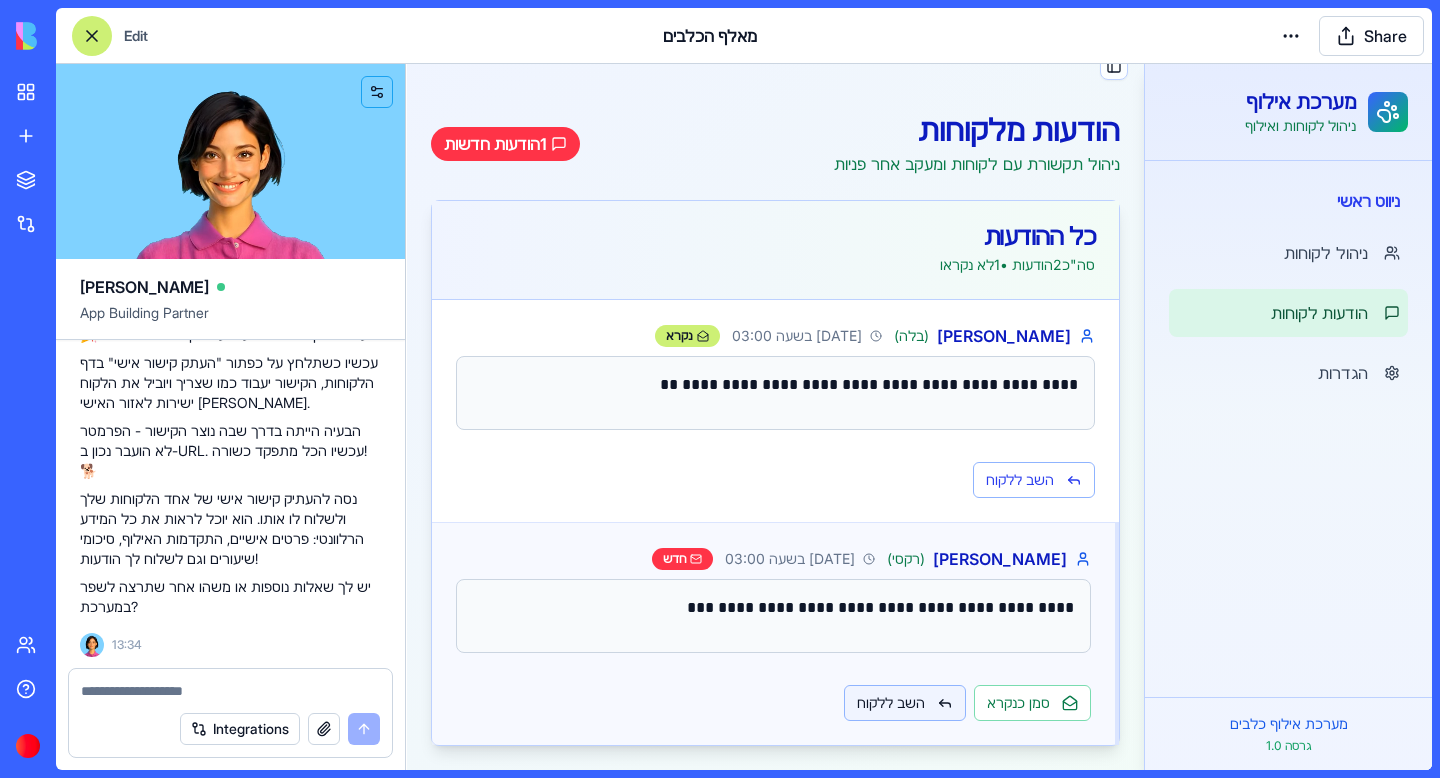 click on "השב ללקוח" at bounding box center (905, 703) 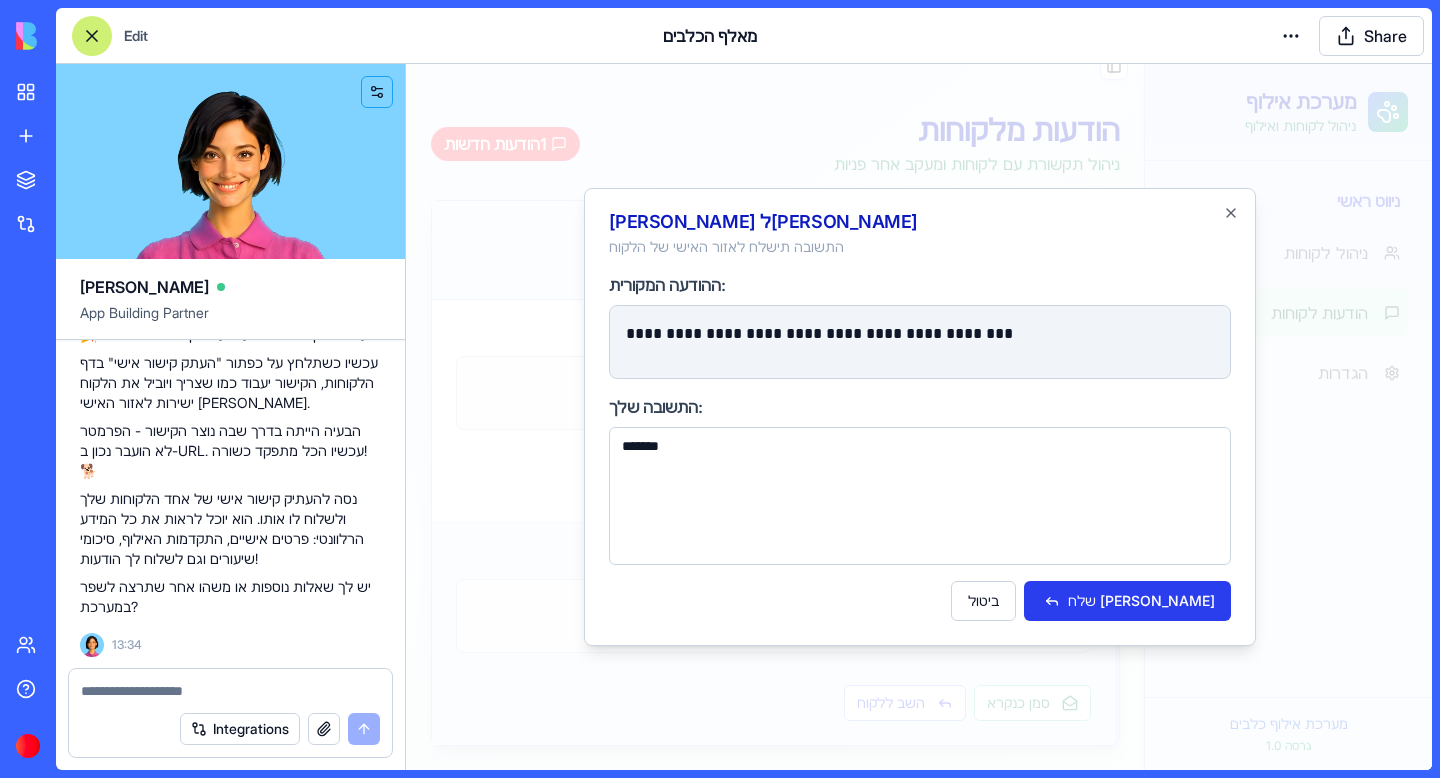 type on "*******" 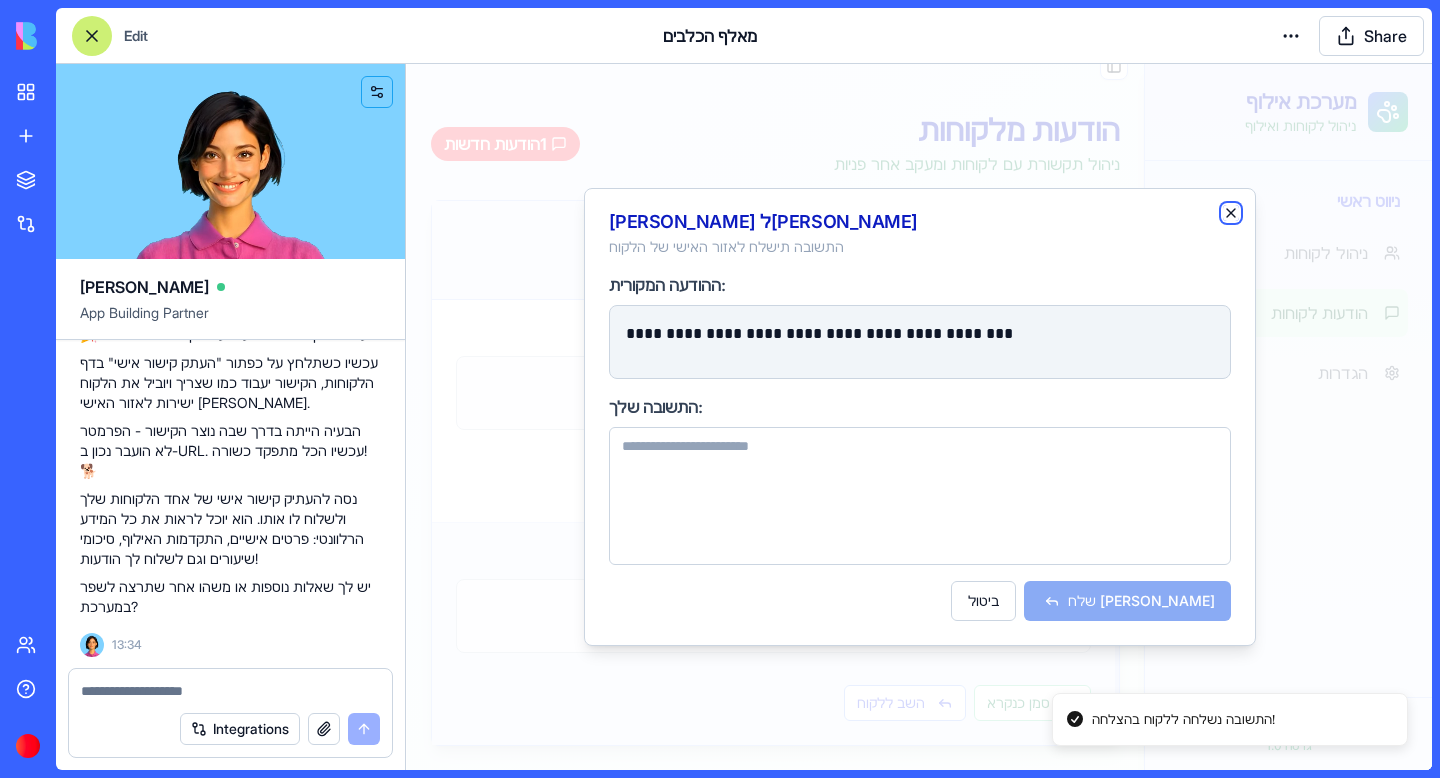 click 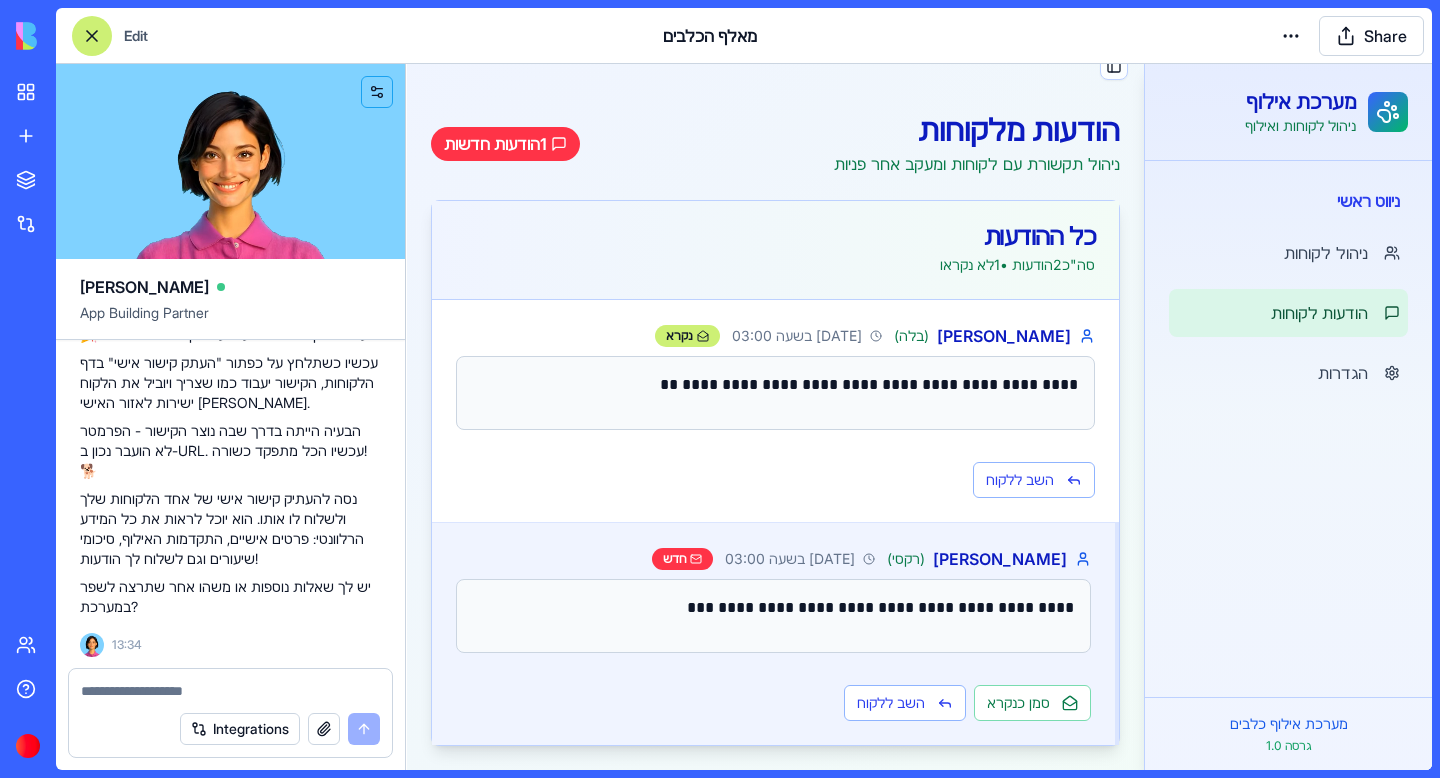 click at bounding box center [230, 691] 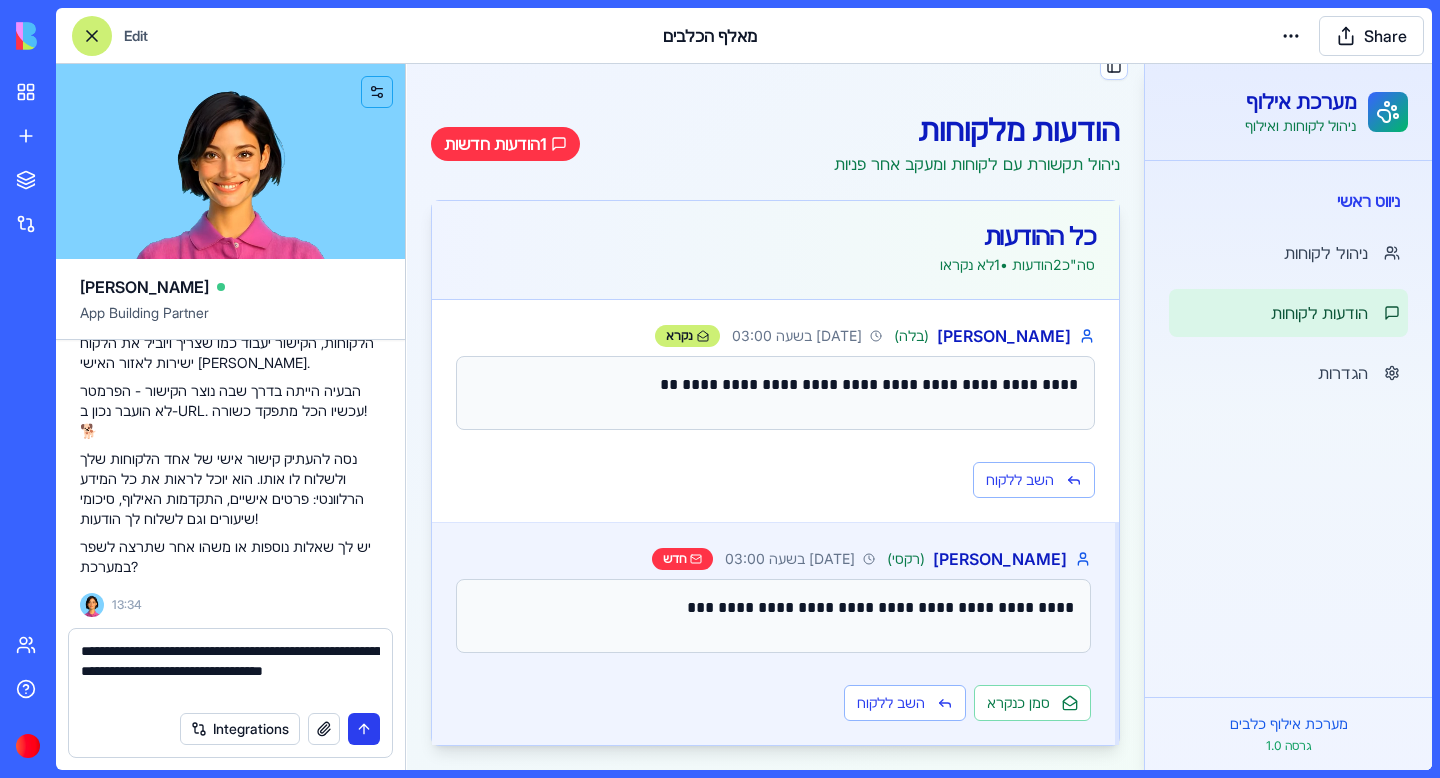 type on "**********" 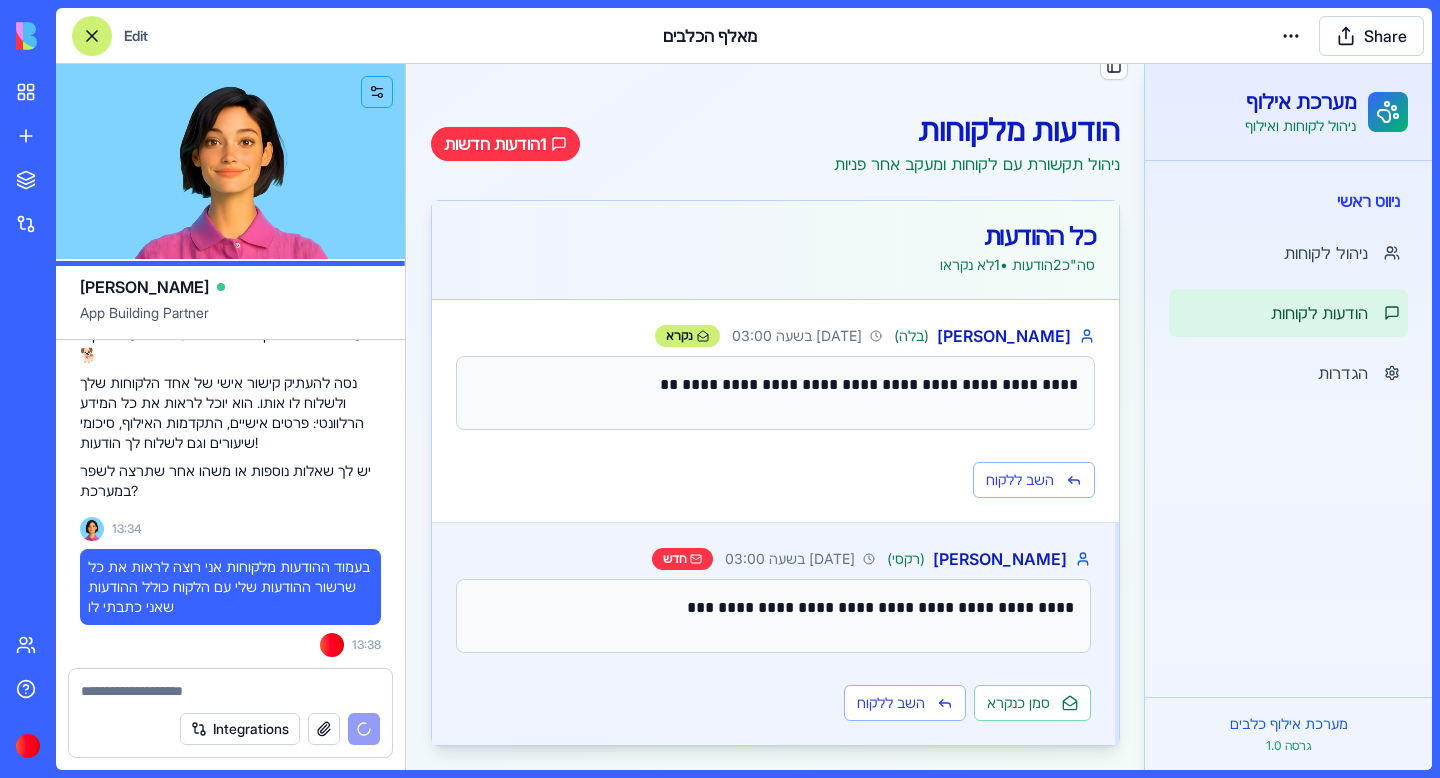 scroll, scrollTop: 1619, scrollLeft: 0, axis: vertical 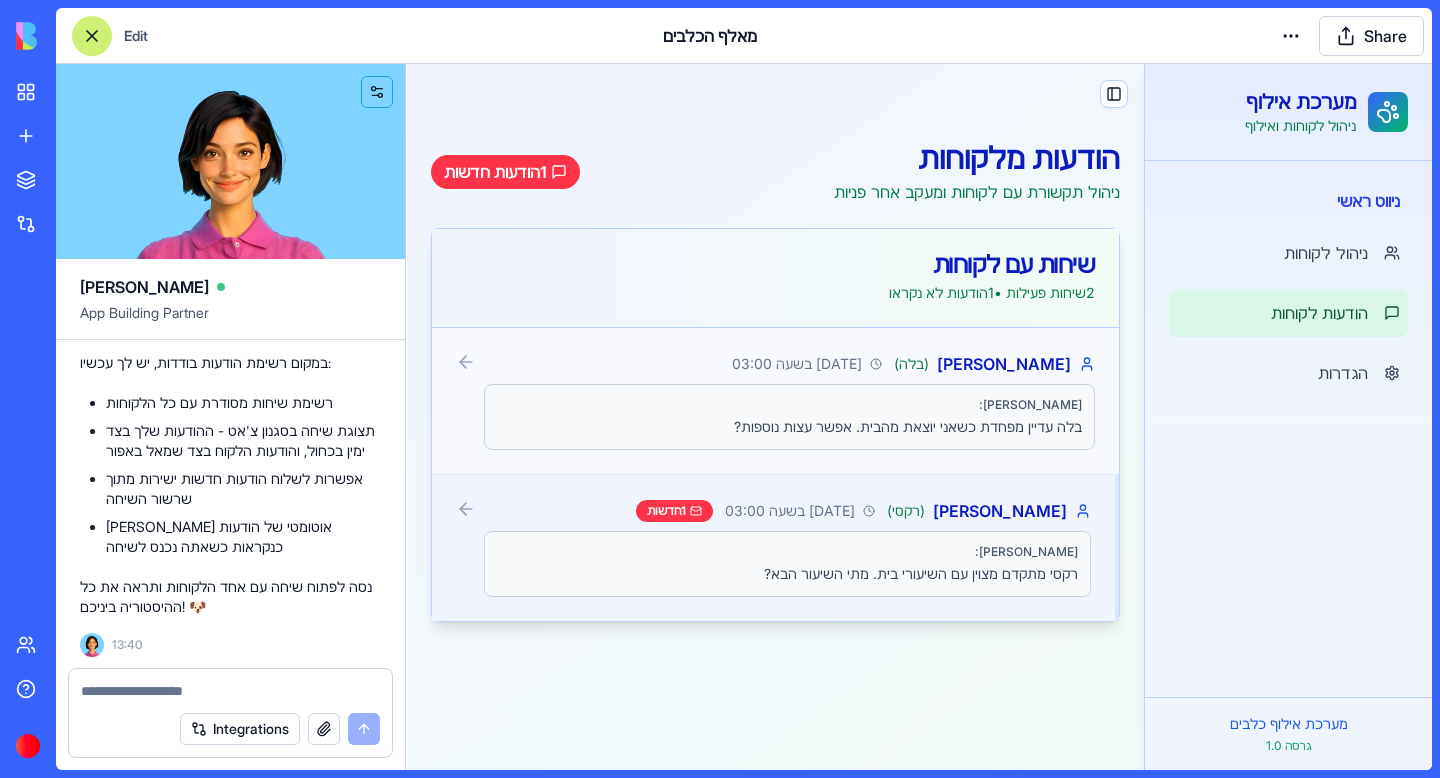 click on "מיכל לוי:" at bounding box center (789, 405) 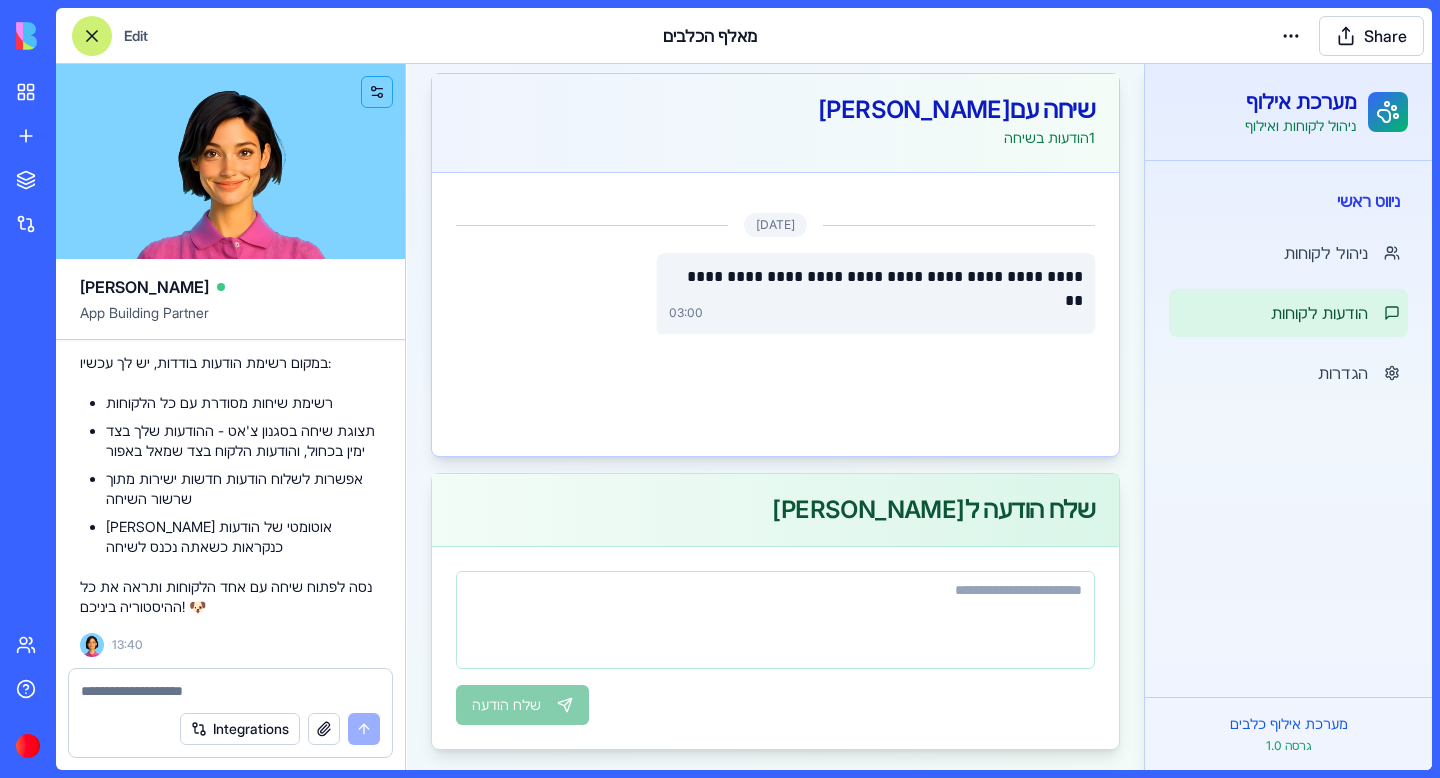 scroll, scrollTop: 159, scrollLeft: 0, axis: vertical 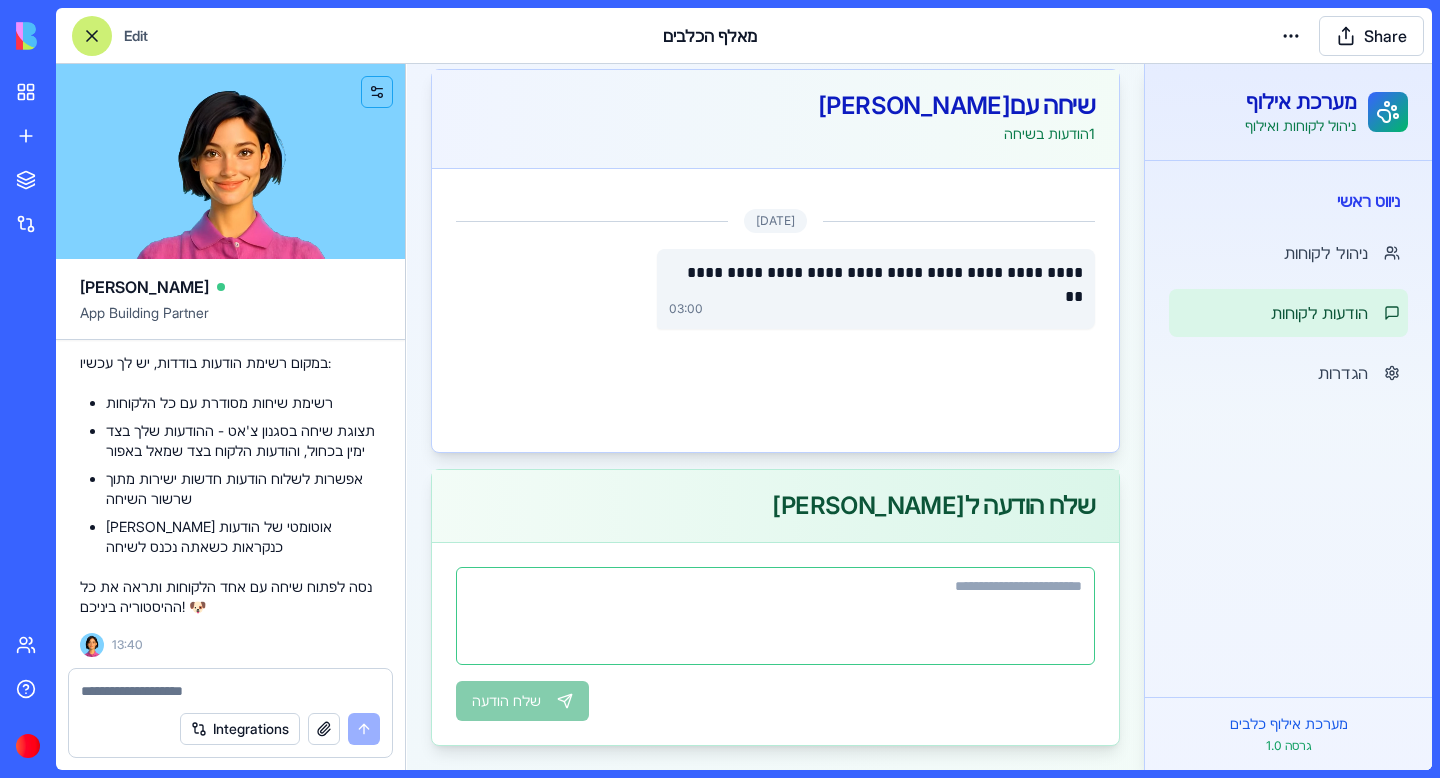 click at bounding box center (775, 616) 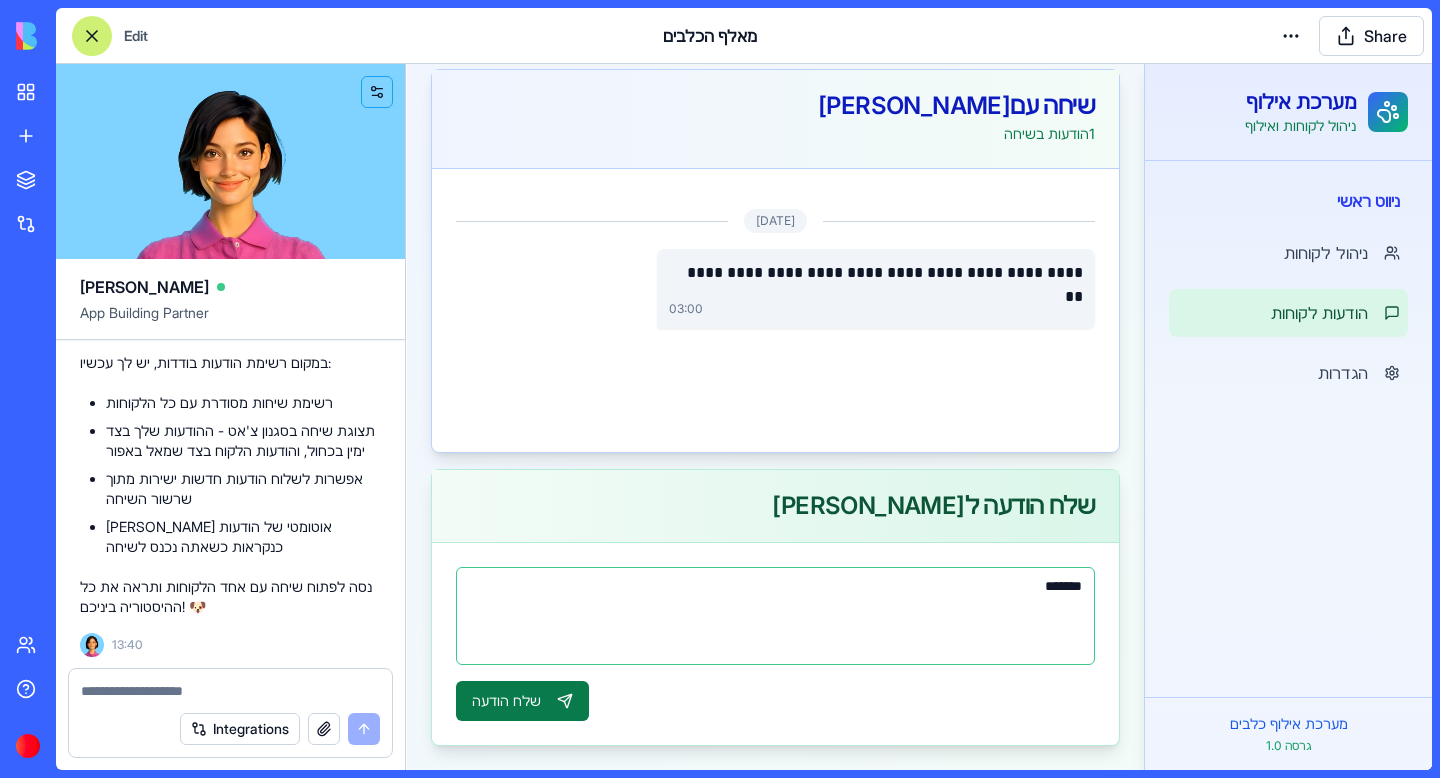 type on "*******" 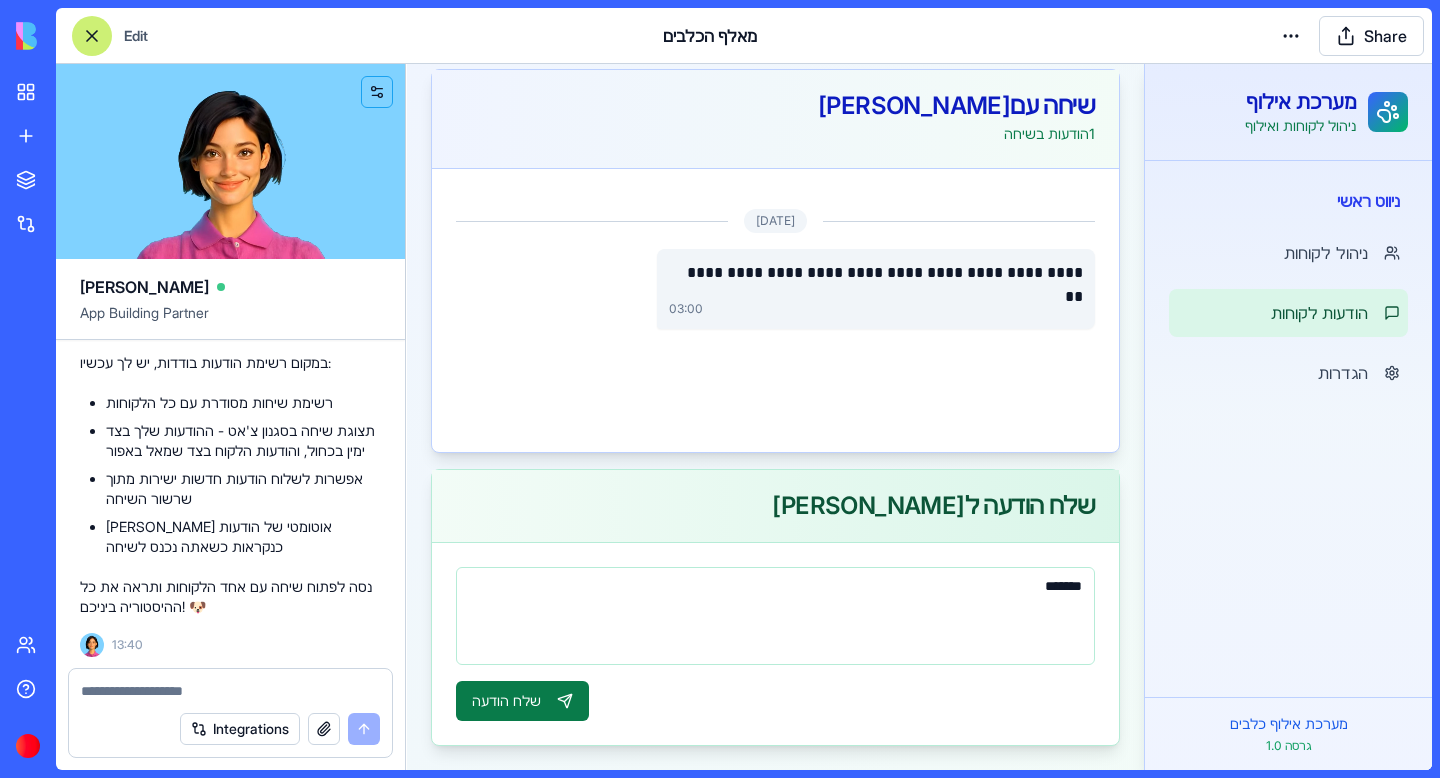 click on "שלח הודעה" at bounding box center (522, 701) 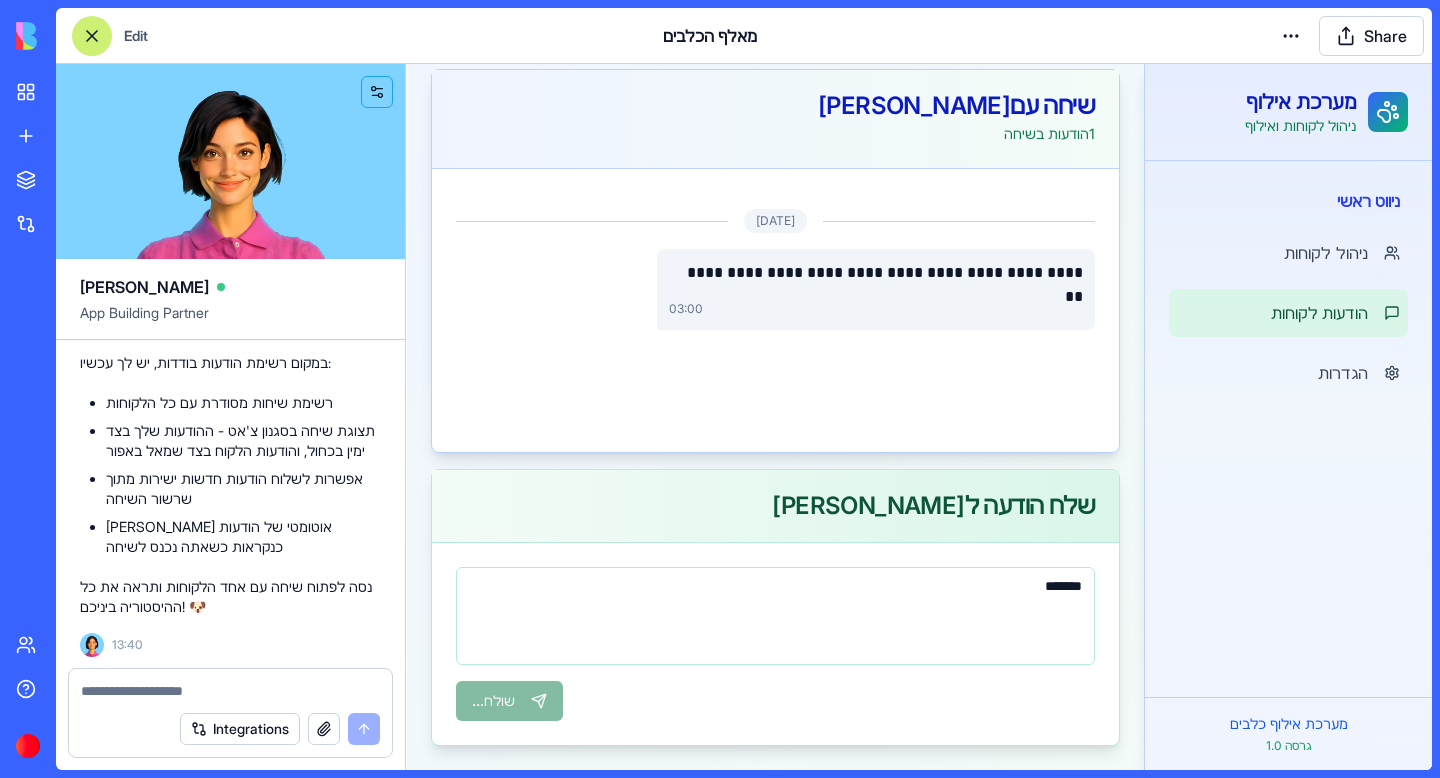 type 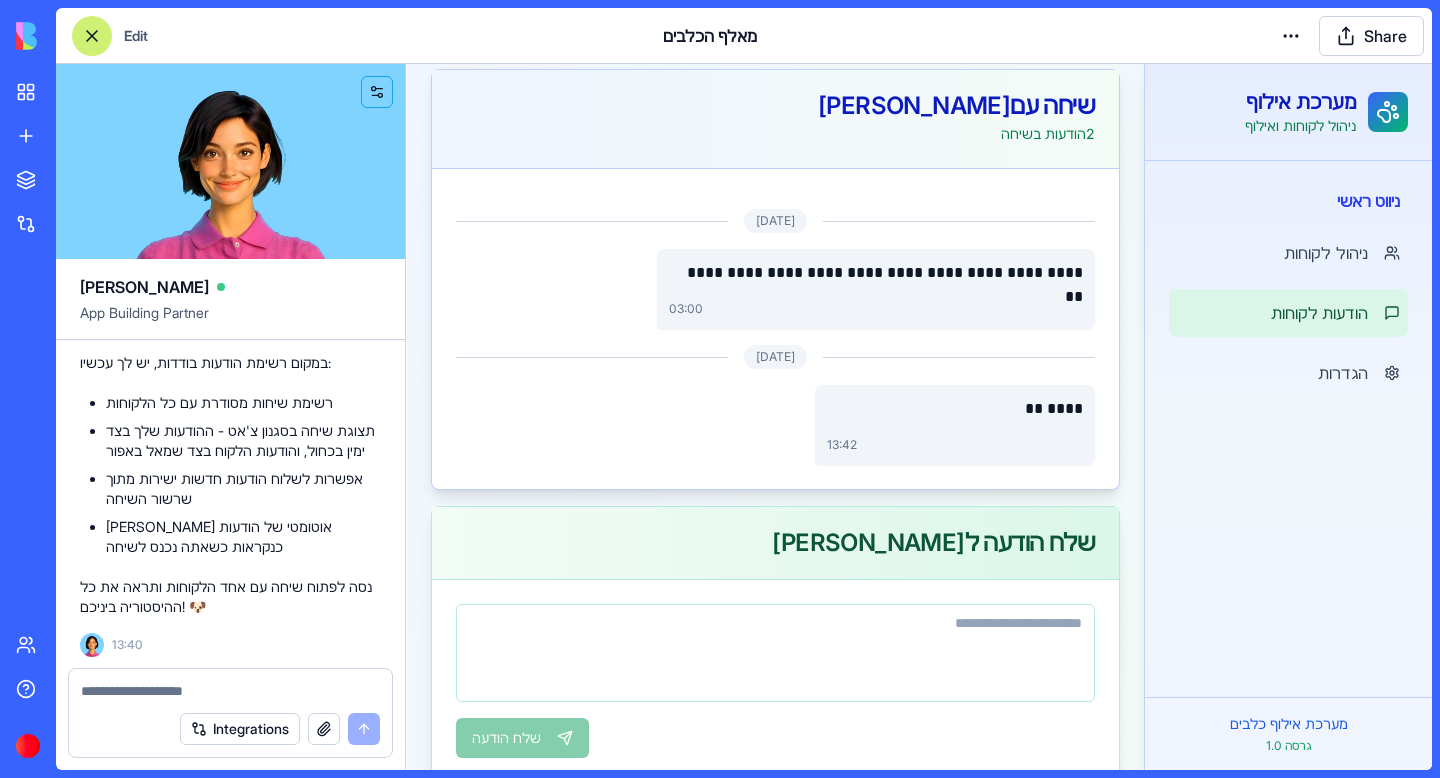 scroll, scrollTop: 0, scrollLeft: 0, axis: both 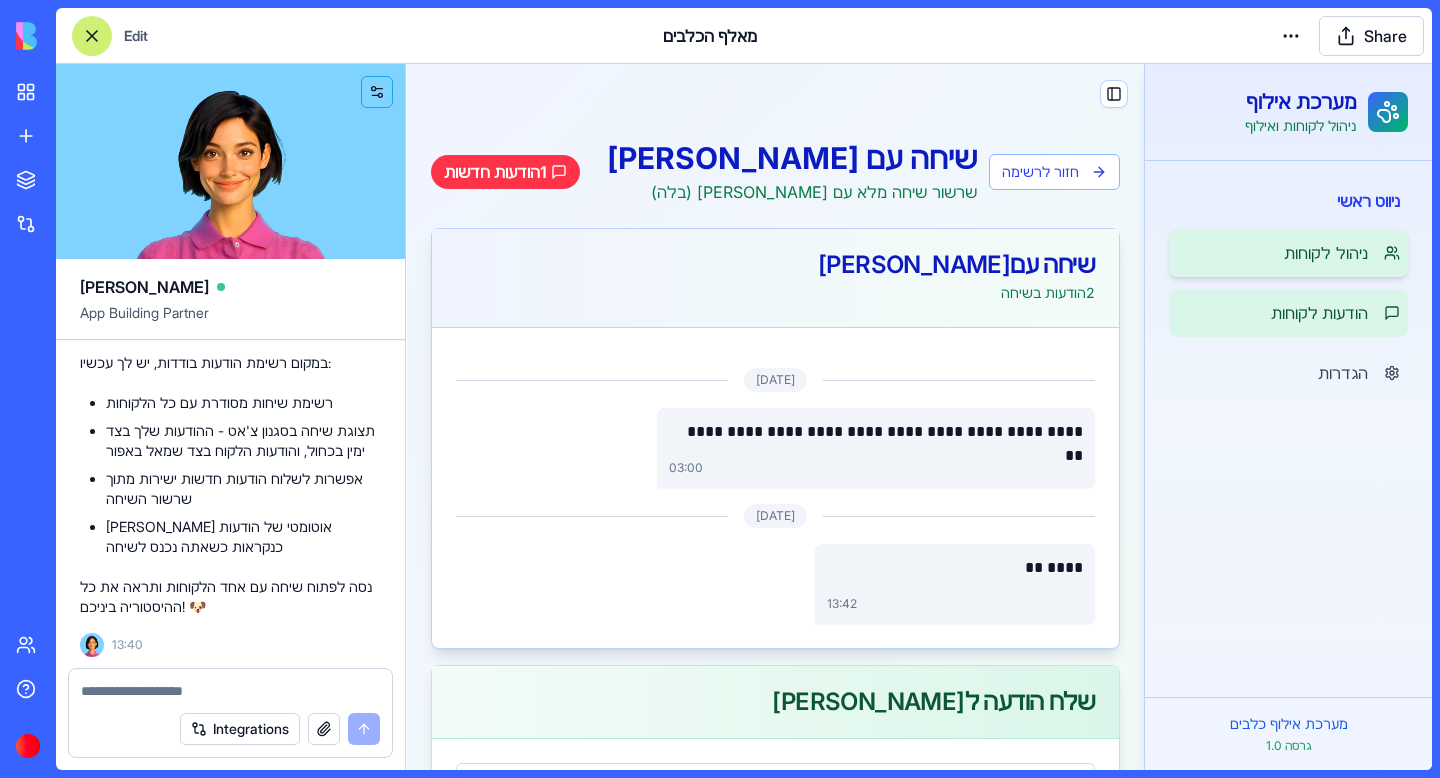 click on "ניהול לקוחות" at bounding box center (1288, 253) 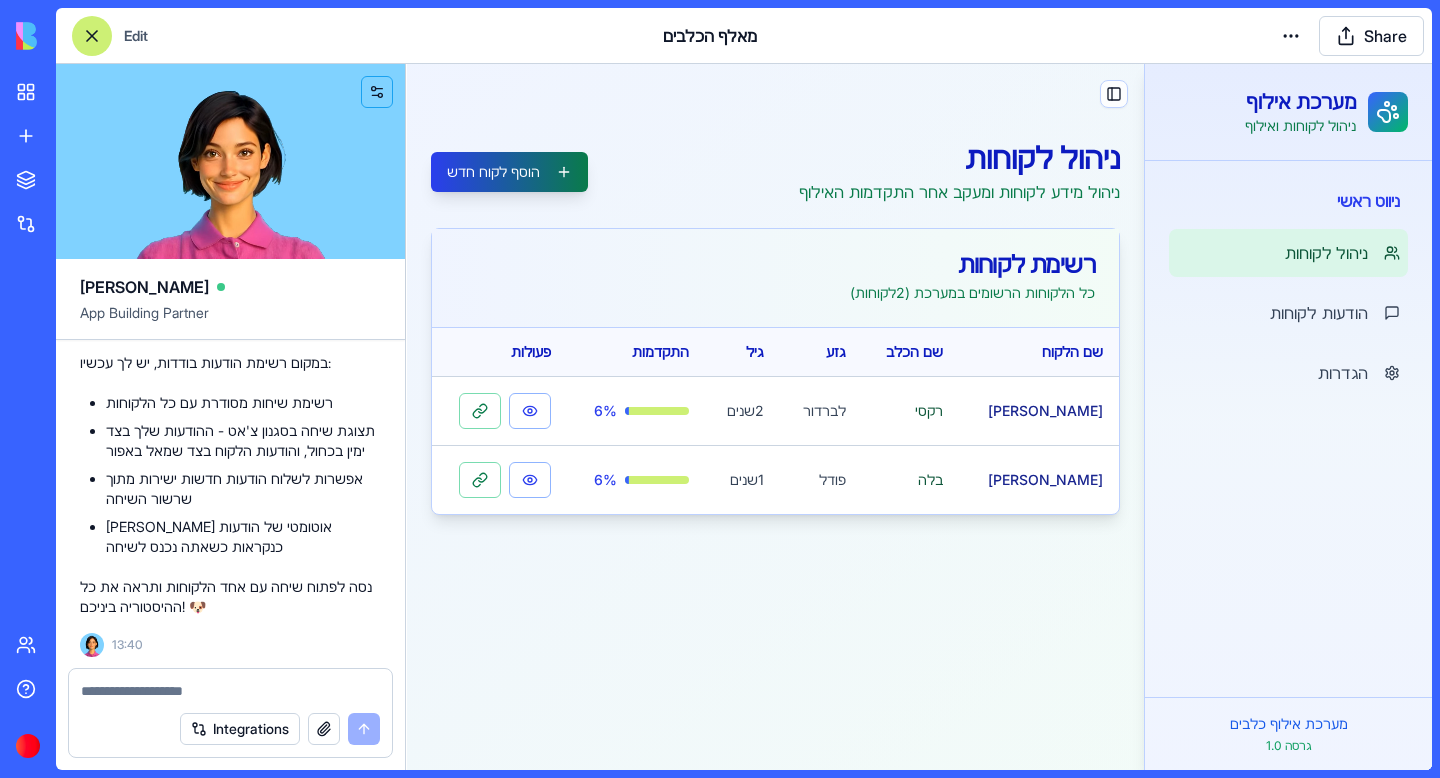 click on "הוסף לקוח חדש" at bounding box center (509, 172) 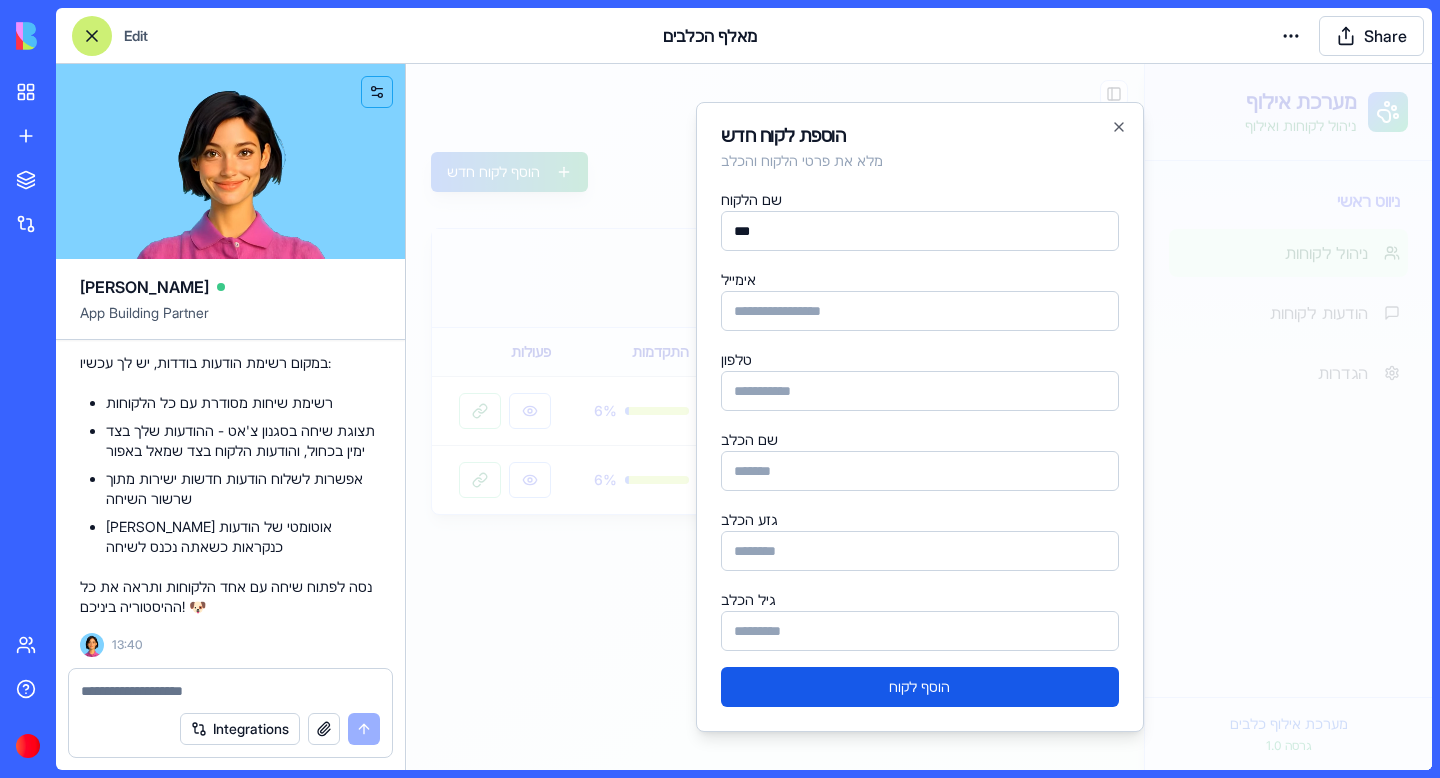 type on "***" 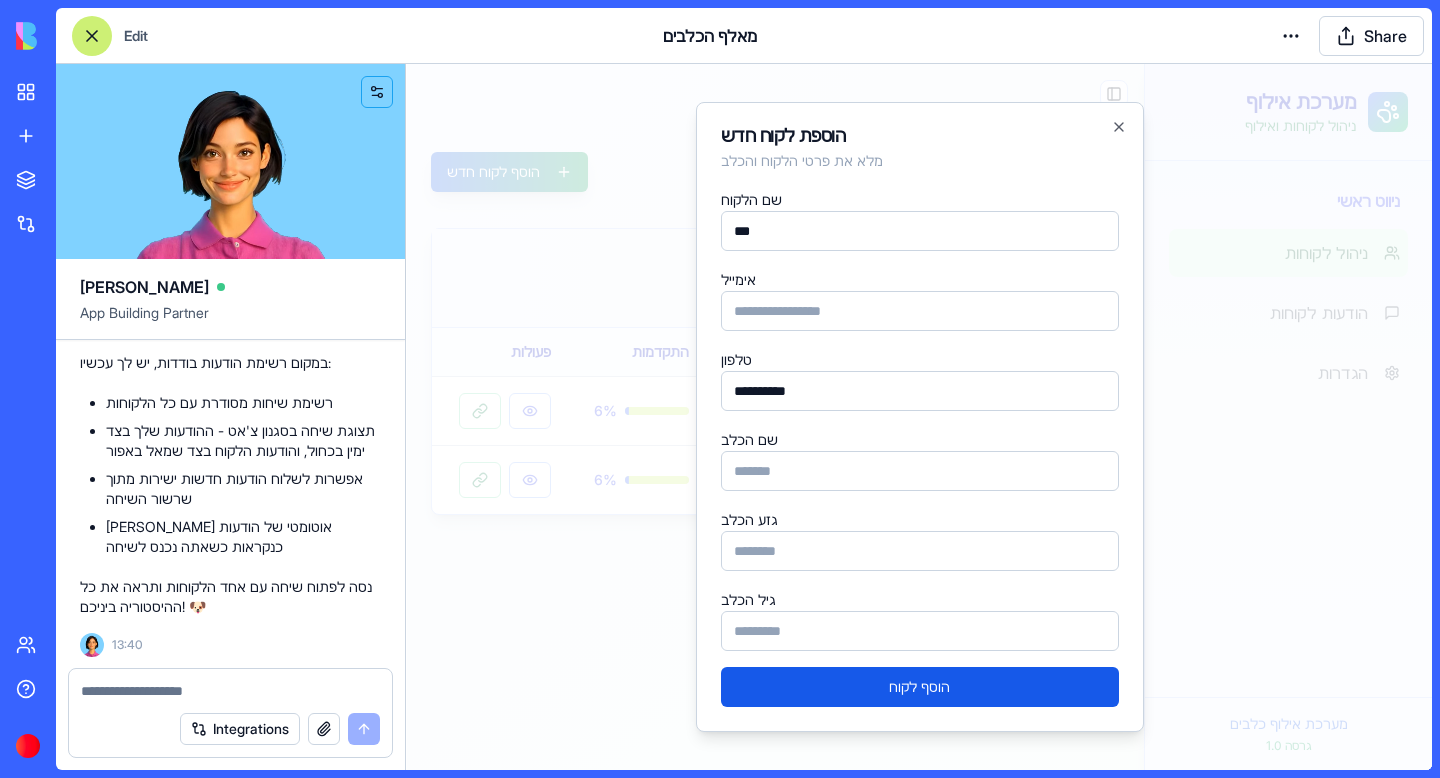 type on "**********" 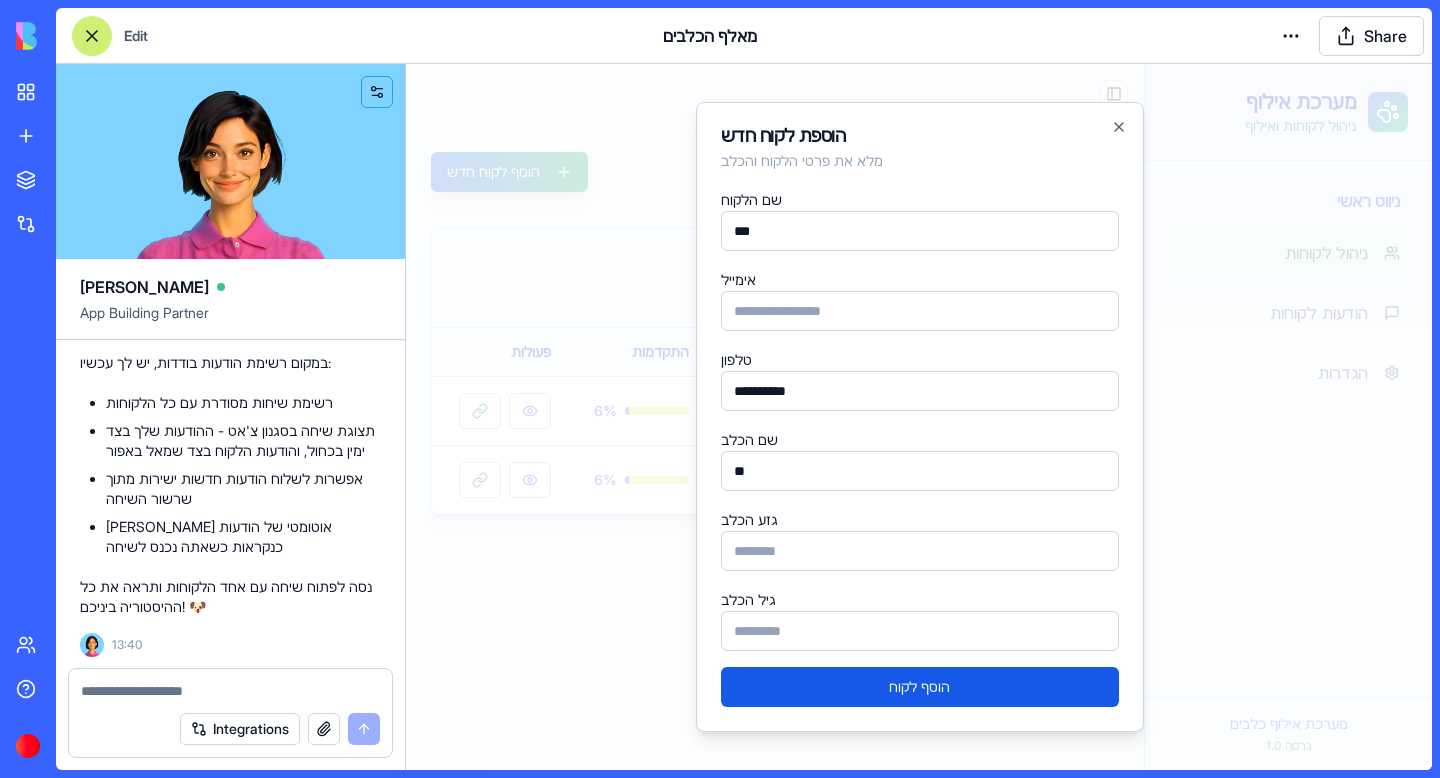 type on "*" 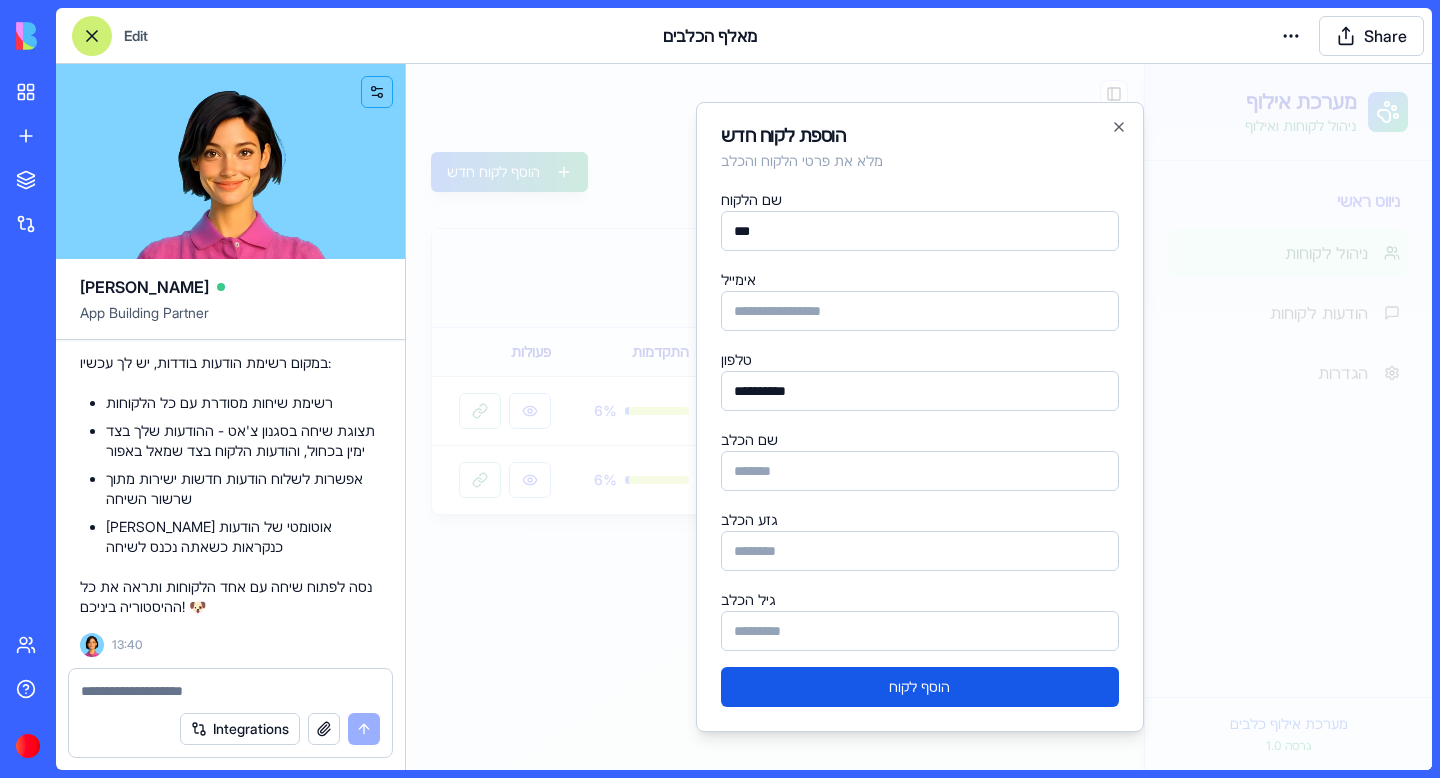 type on "*" 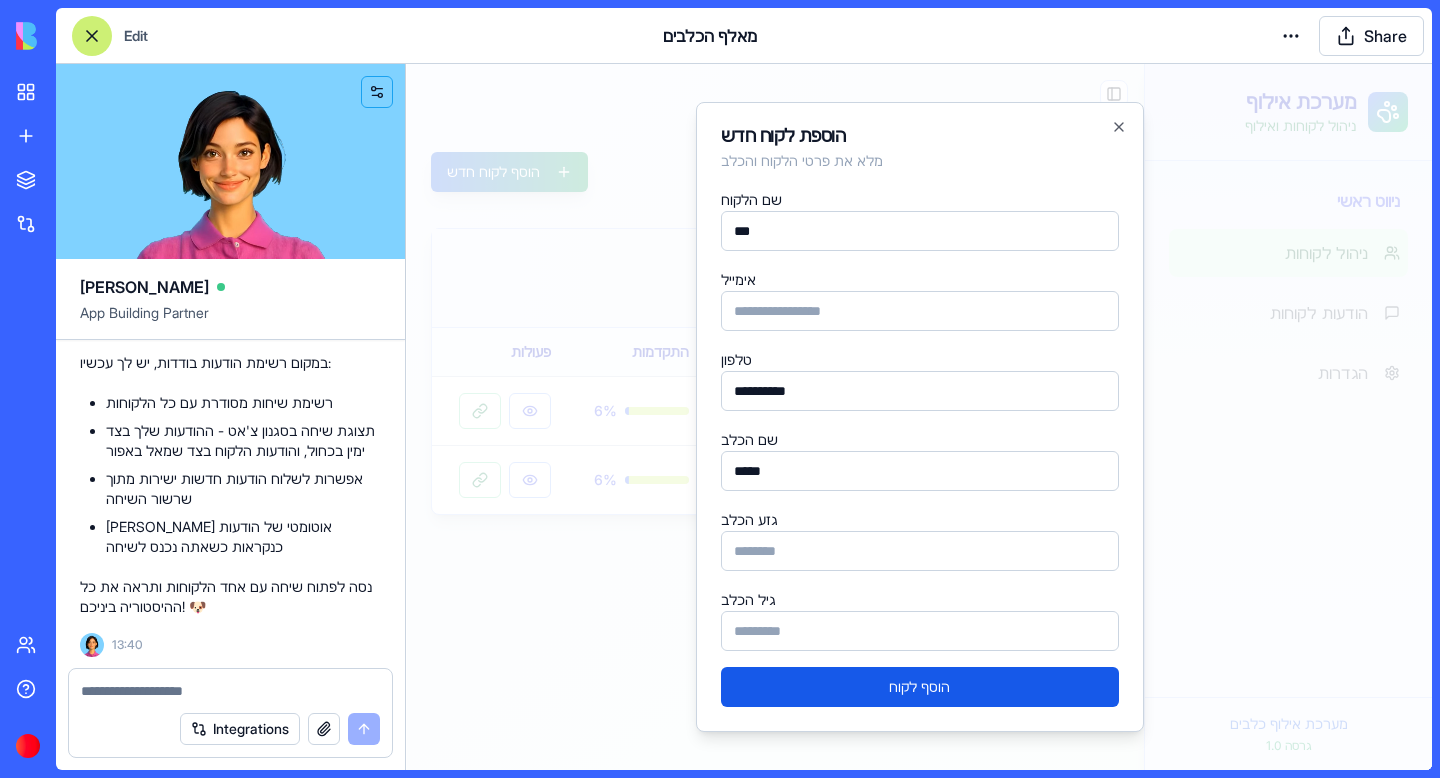 type on "*****" 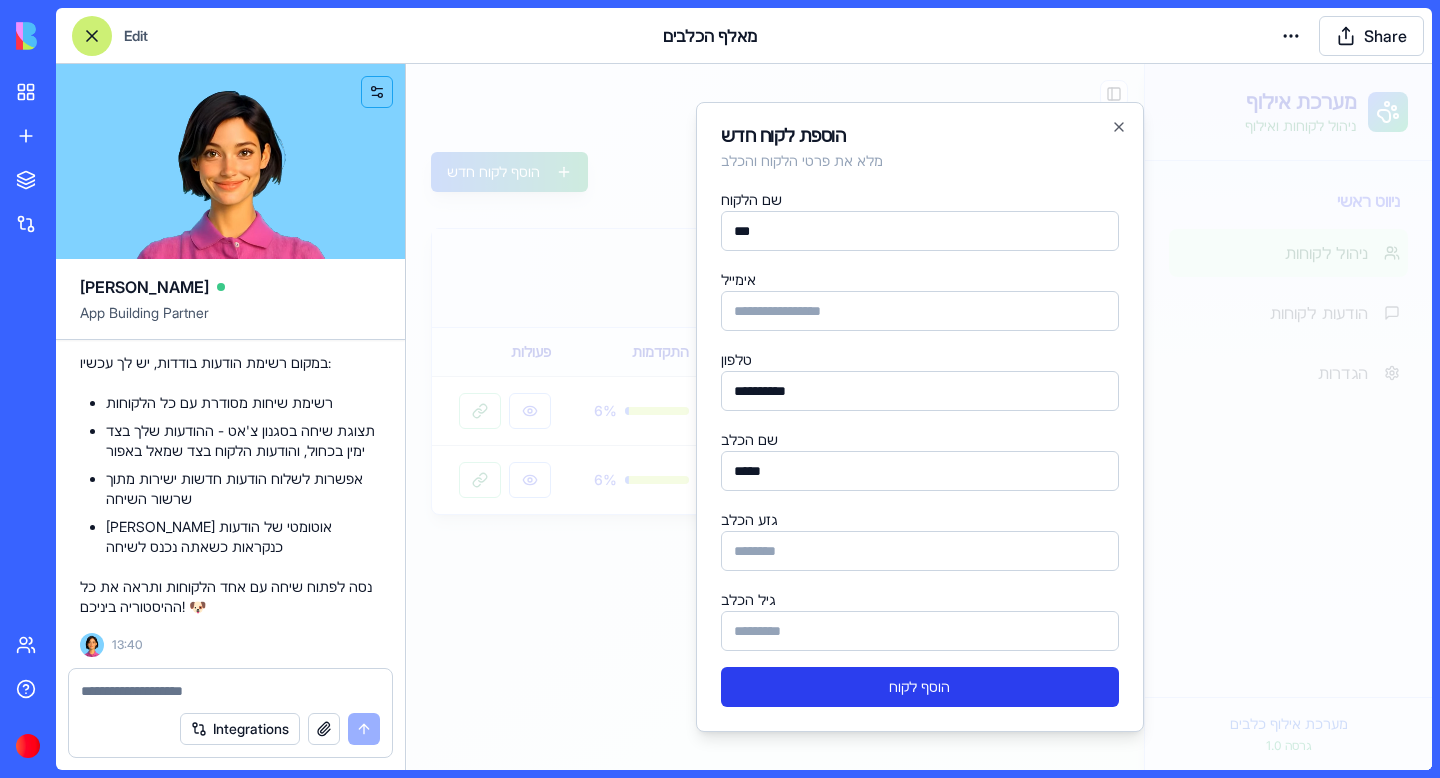 type on "*" 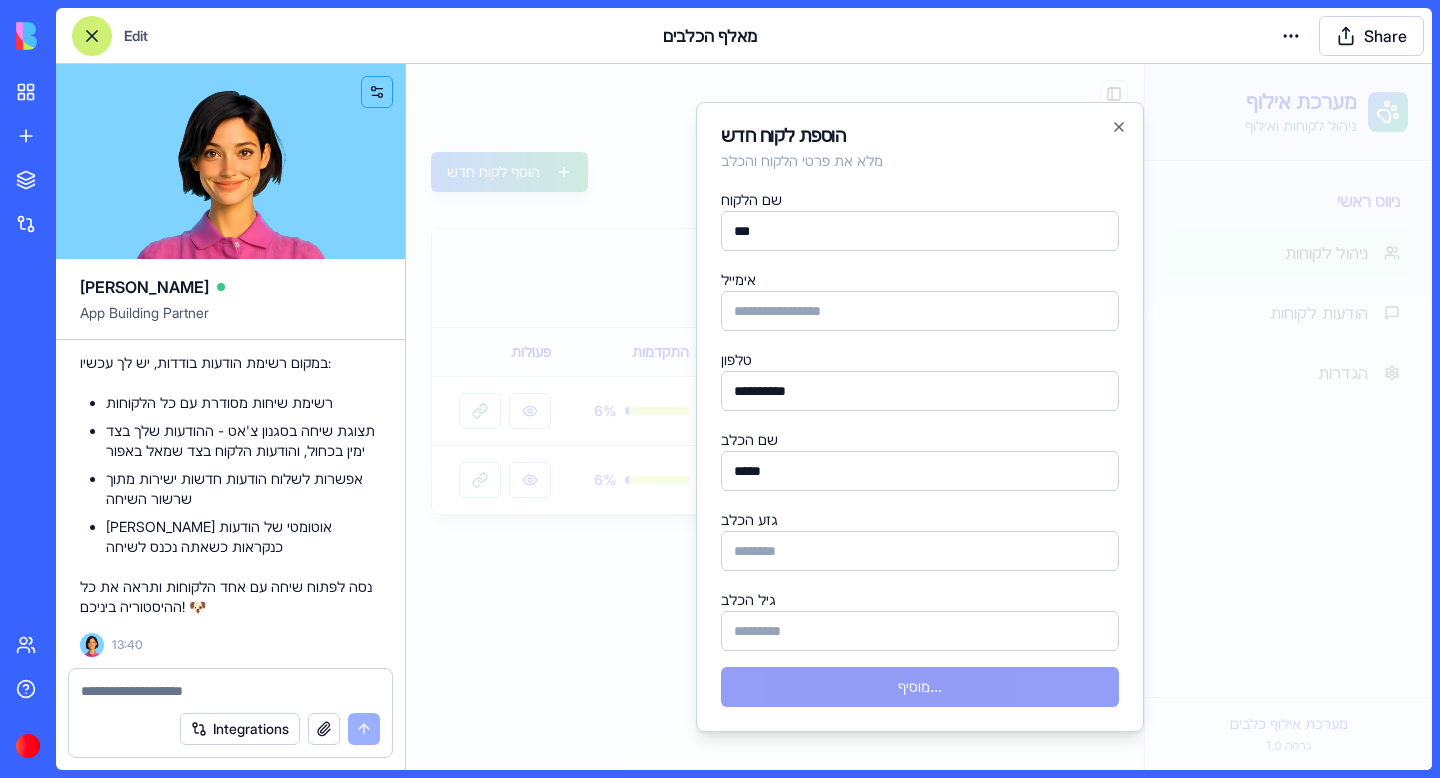type 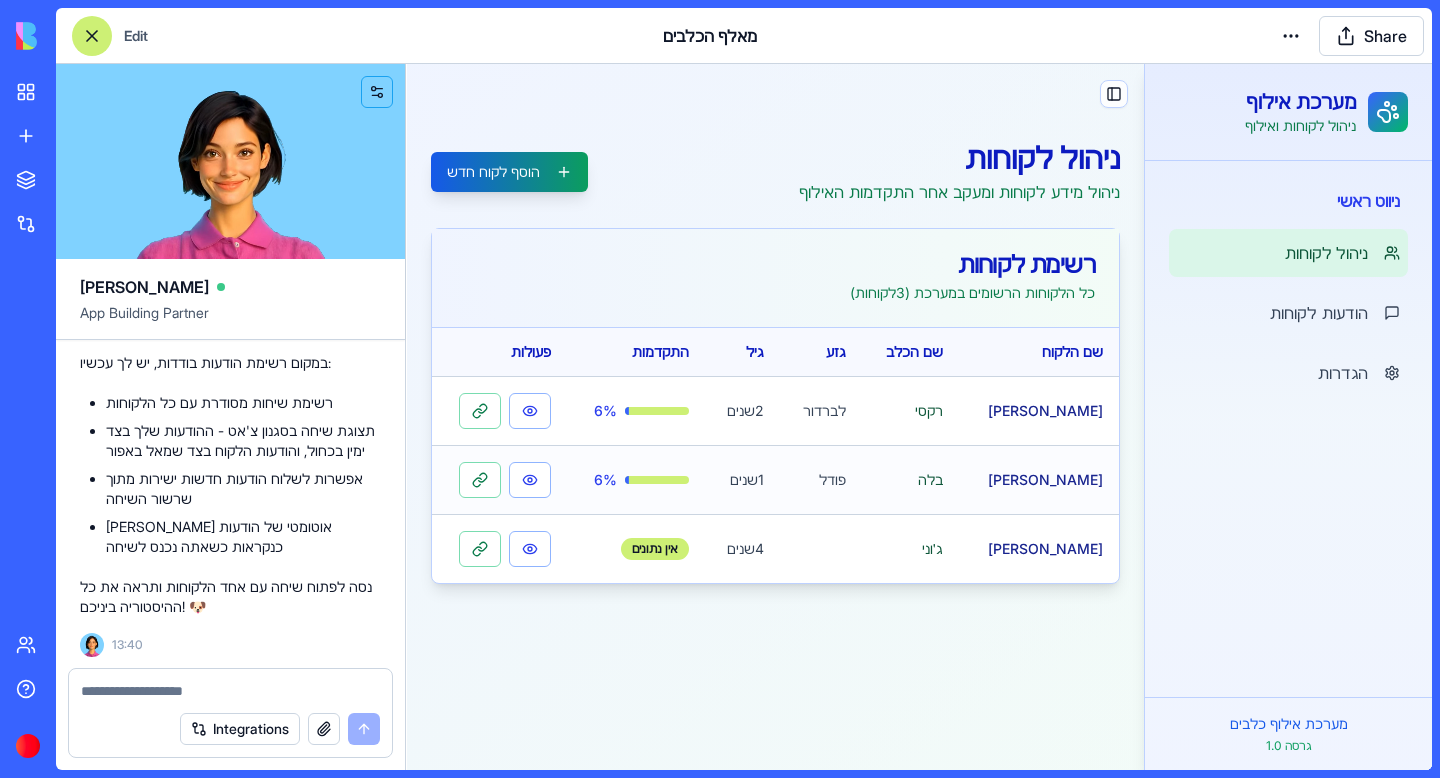 click on "6 %" at bounding box center [636, 480] 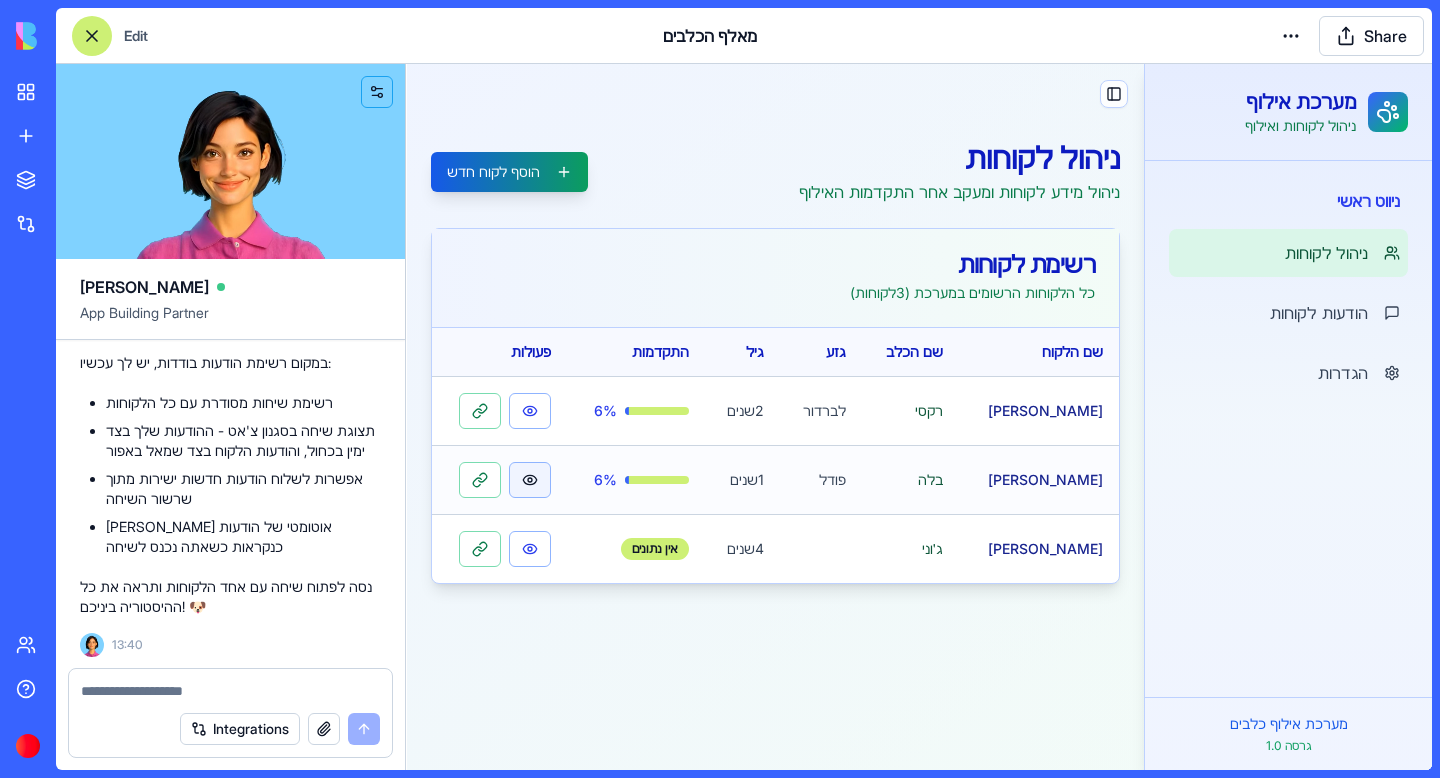 click at bounding box center (530, 480) 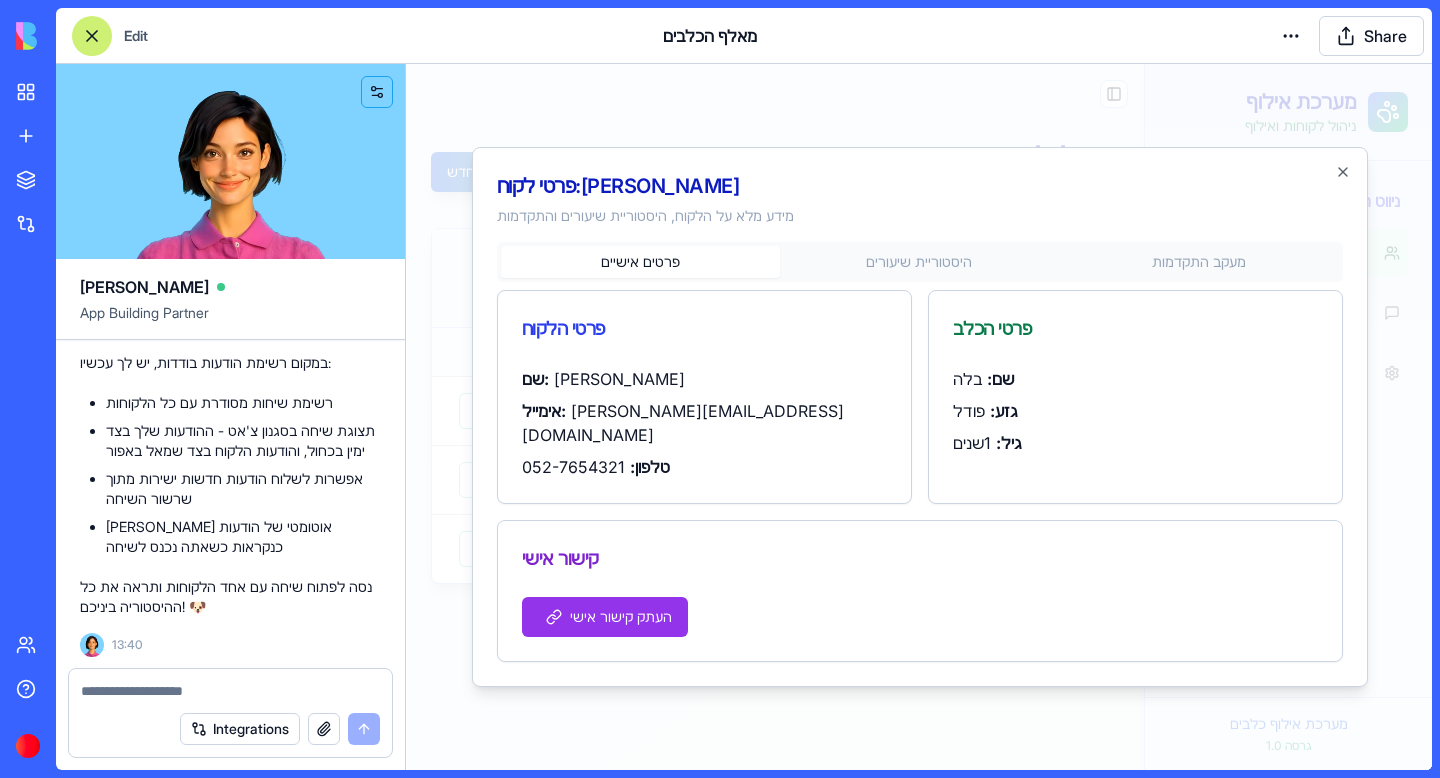 click on "פרטי לקוח:  מיכל לוי מידע מלא על הלקוח, היסטוריית שיעורים והתקדמות פרטים אישיים היסטוריית שיעורים מעקב התקדמות פרטי הלקוח שם:   מיכל לוי אימייל:   michal@example.com טלפון:   052-7654321 פרטי הכלב שם:   בלה גזע:   פודל גיל:   1  שנים קישור אישי העתק קישור אישי Close" at bounding box center (920, 417) 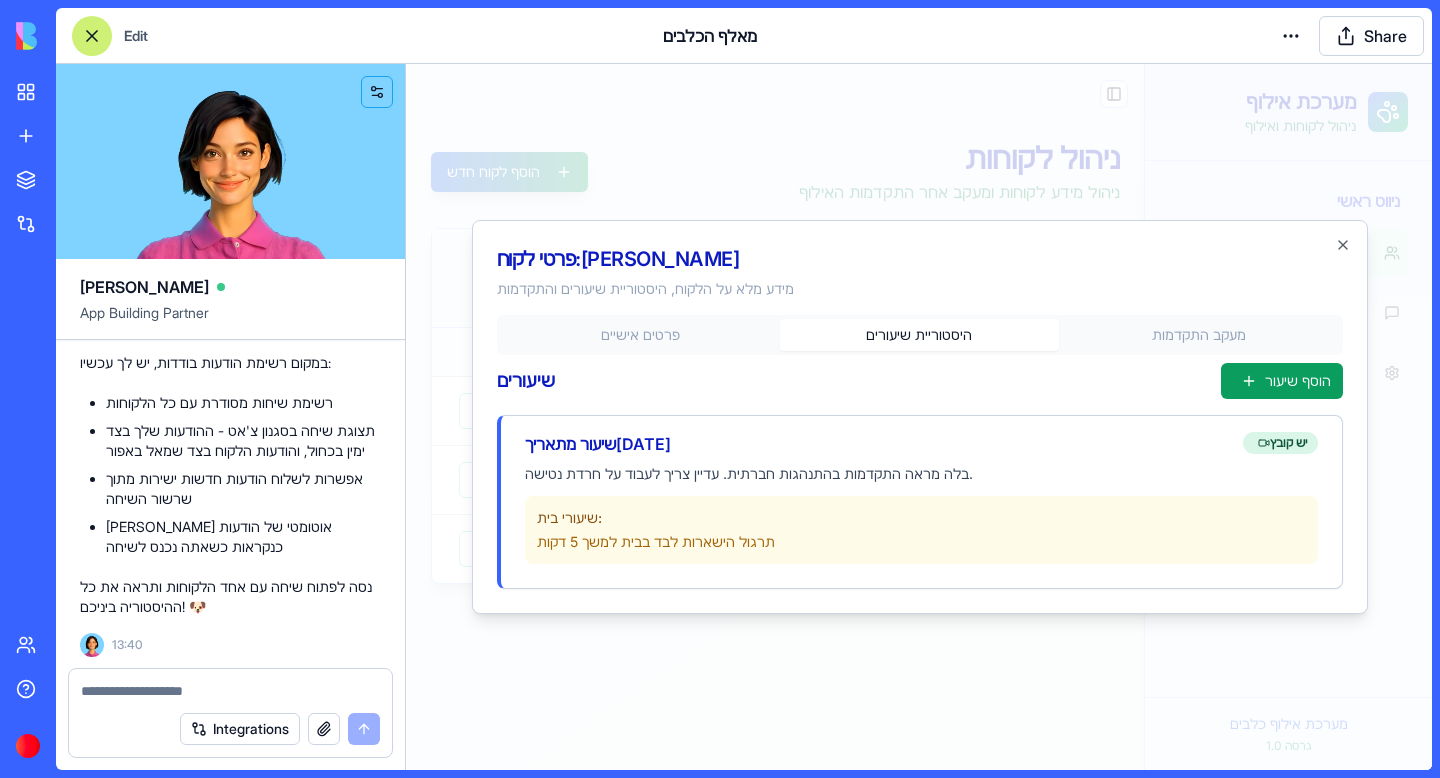 click on "מעקב התקדמות" at bounding box center [1198, 335] 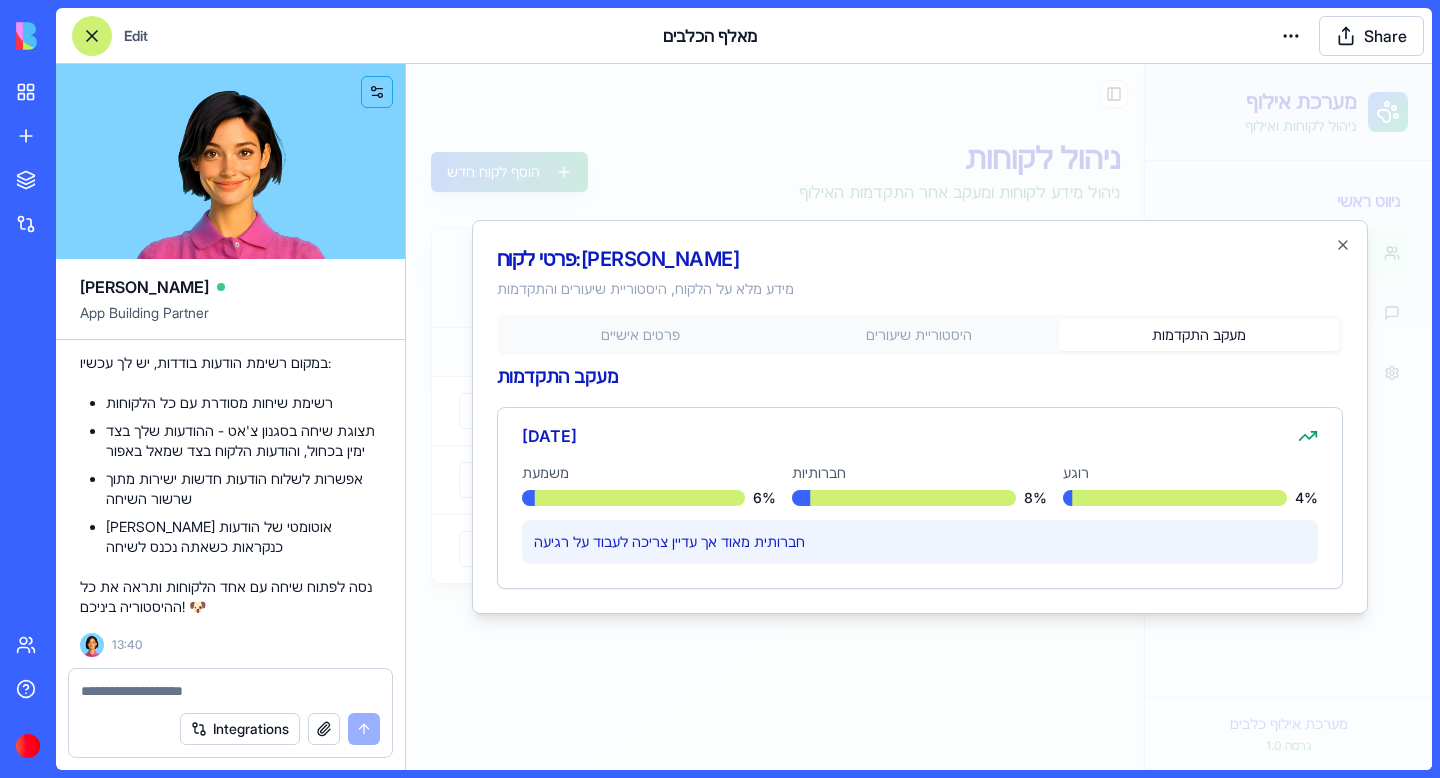 click at bounding box center (634, 498) 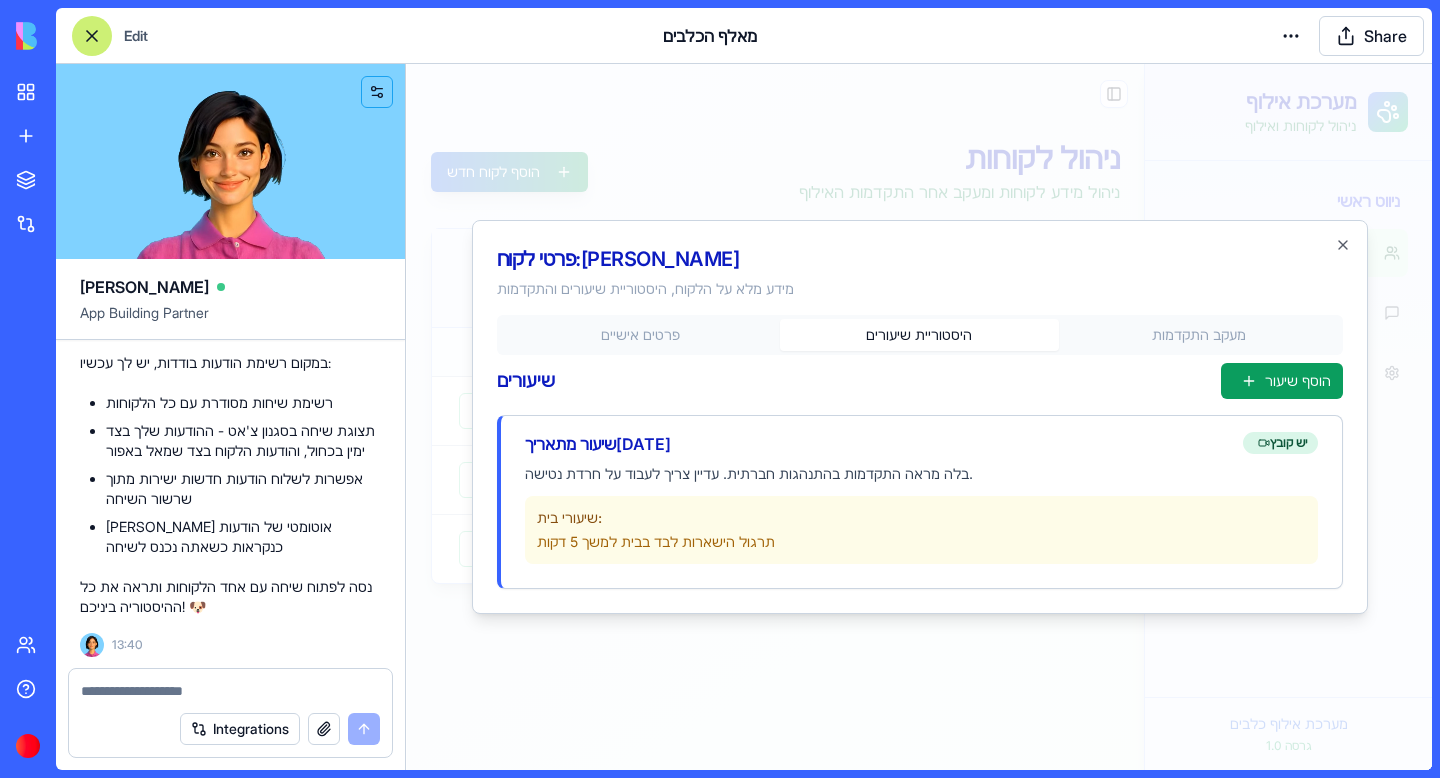 click on "פרטי לקוח:  מיכל לוי מידע מלא על הלקוח, היסטוריית שיעורים והתקדמות פרטים אישיים היסטוריית שיעורים מעקב התקדמות שיעורים הוסף שיעור שיעור מתאריך  28.6.2025 יש קובץ בלה מראה התקדמות בהתנהגות חברתית. עדיין צריך לעבוד על חרדת נטישה. שיעורי בית: תרגול הישארות לבד בבית למשך 5 דקות Close" at bounding box center [920, 417] 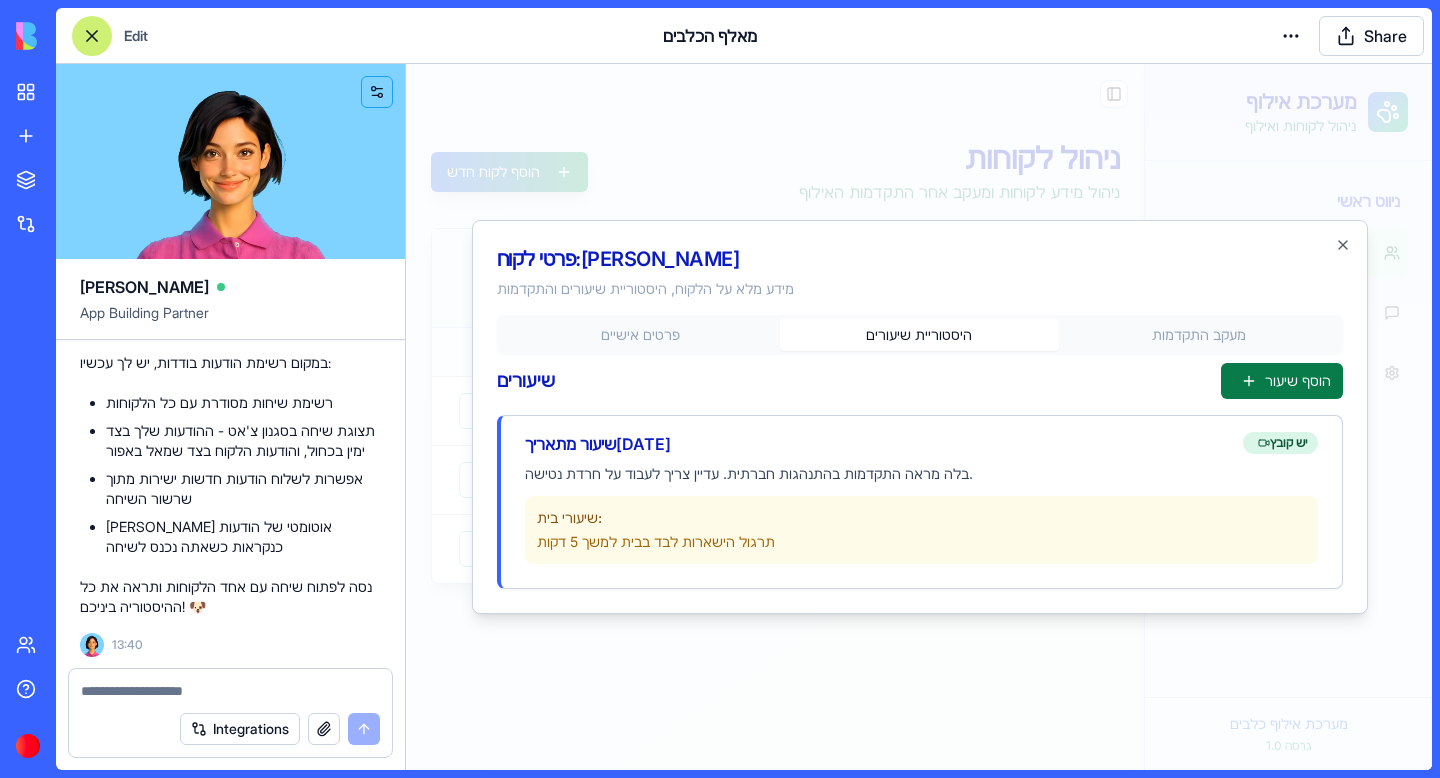 click on "הוסף שיעור" at bounding box center (1282, 381) 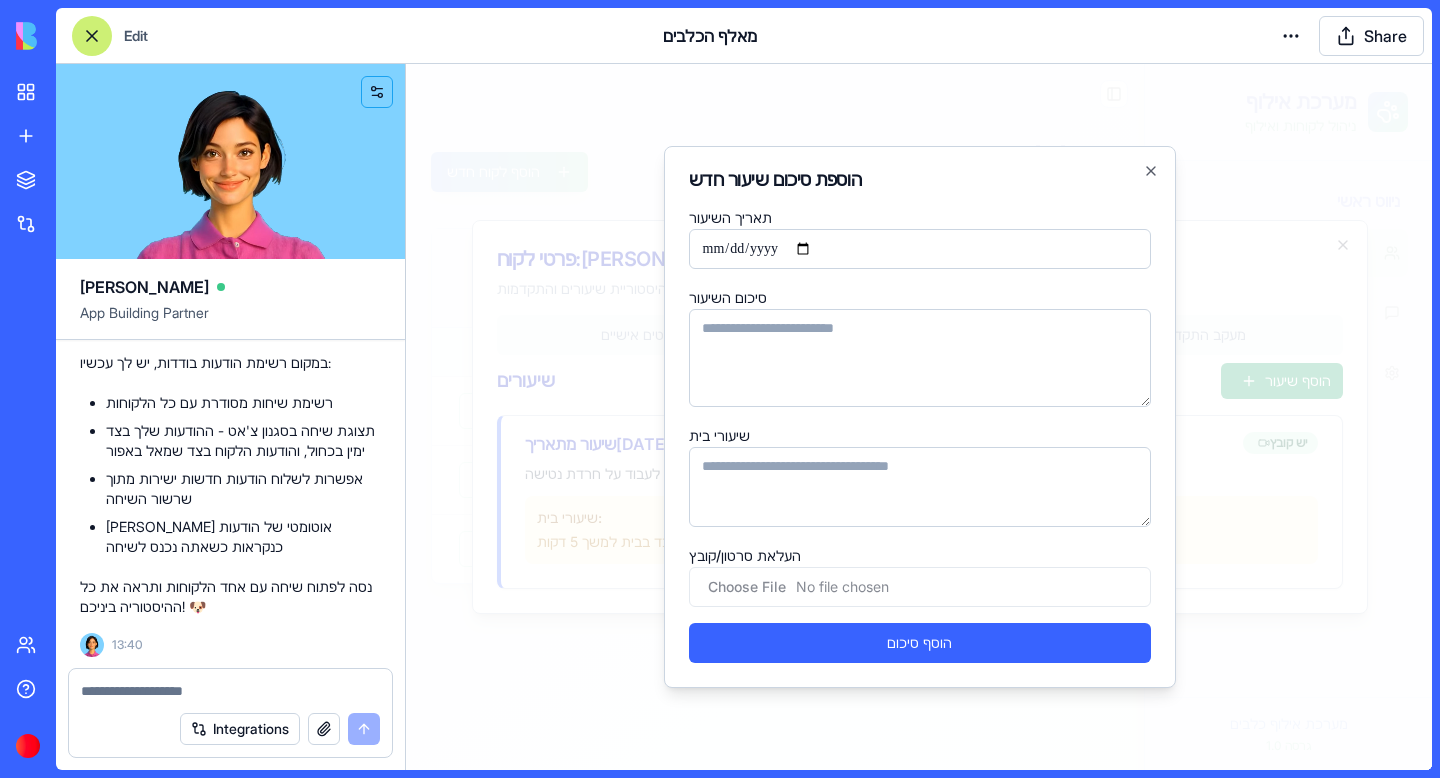 click on "העלאת סרטון/קובץ" at bounding box center (920, 587) 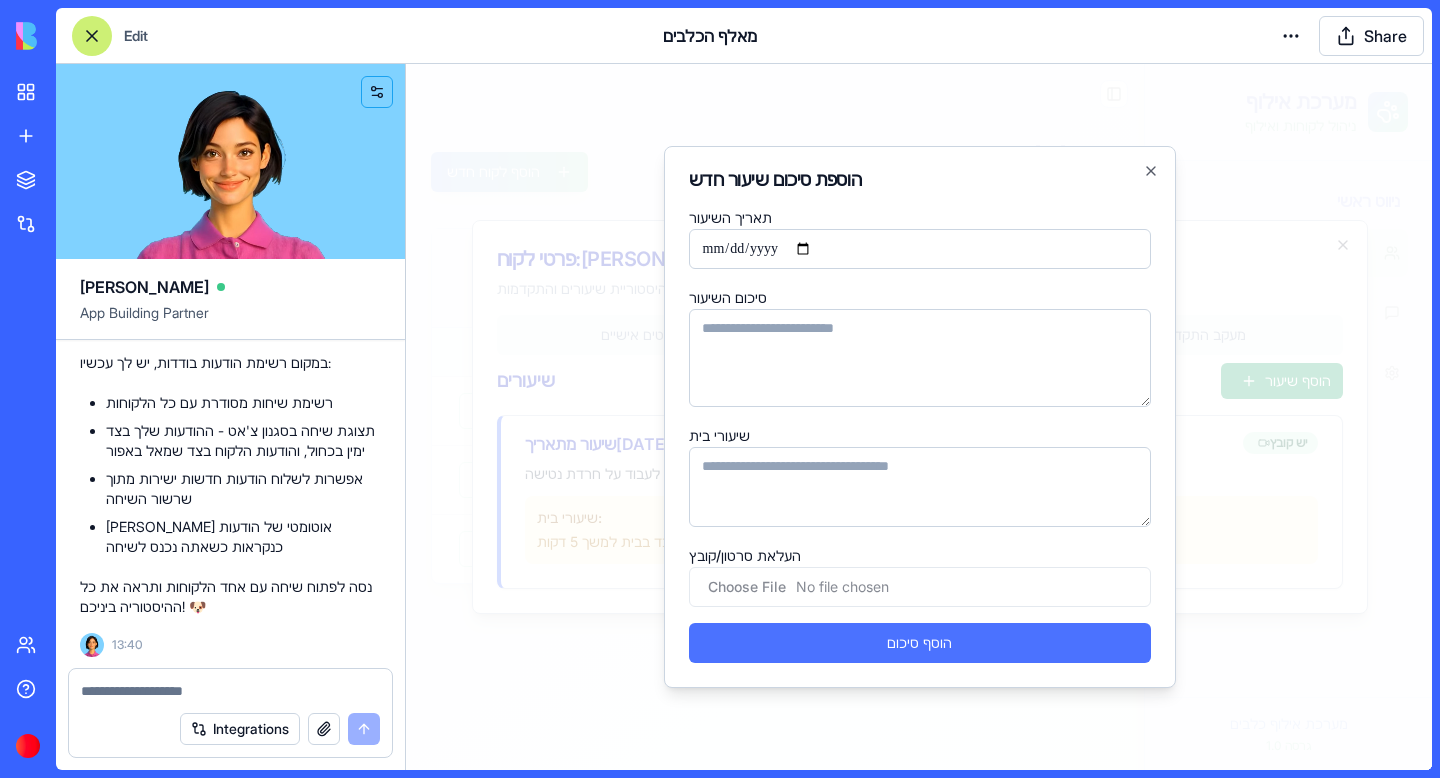 type on "**********" 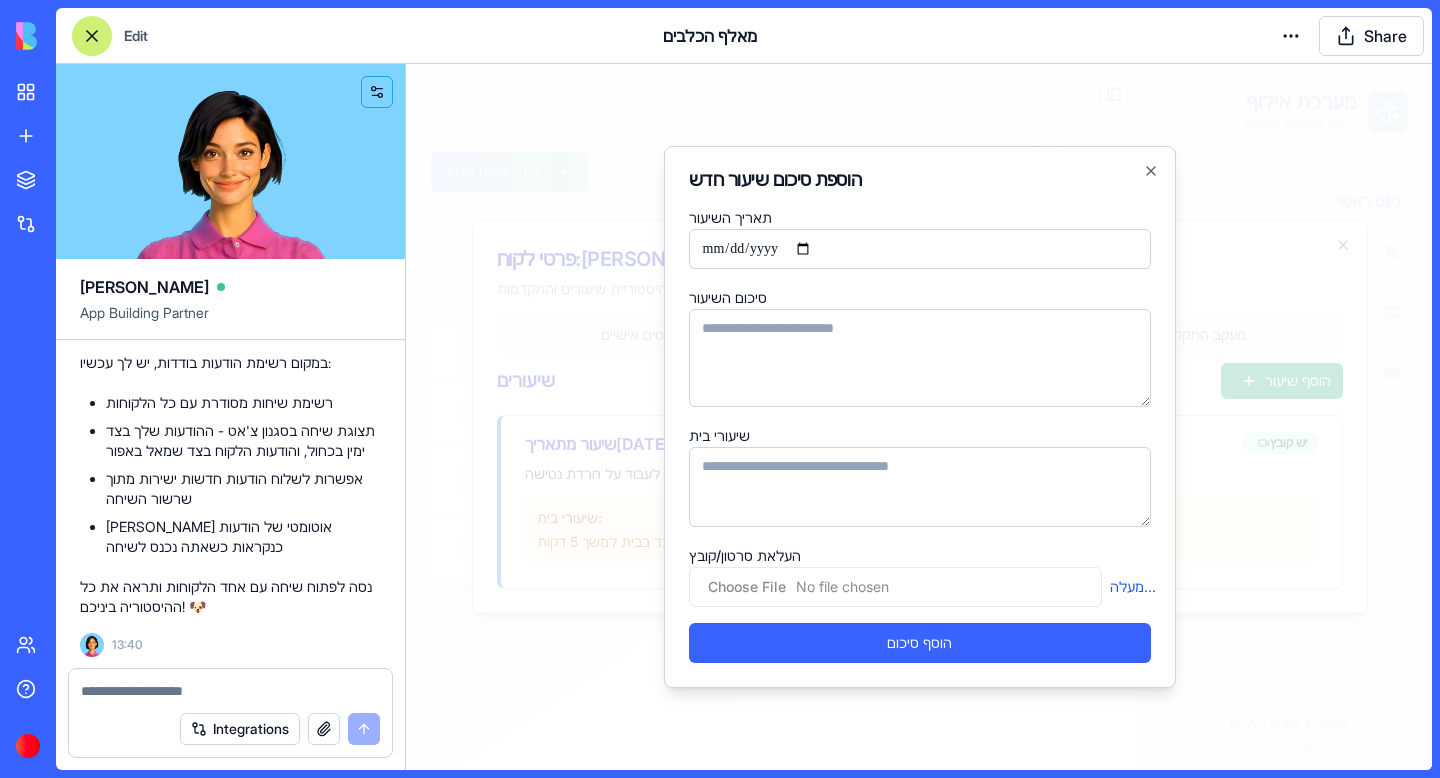 click on "תאריך השיעור" at bounding box center (920, 249) 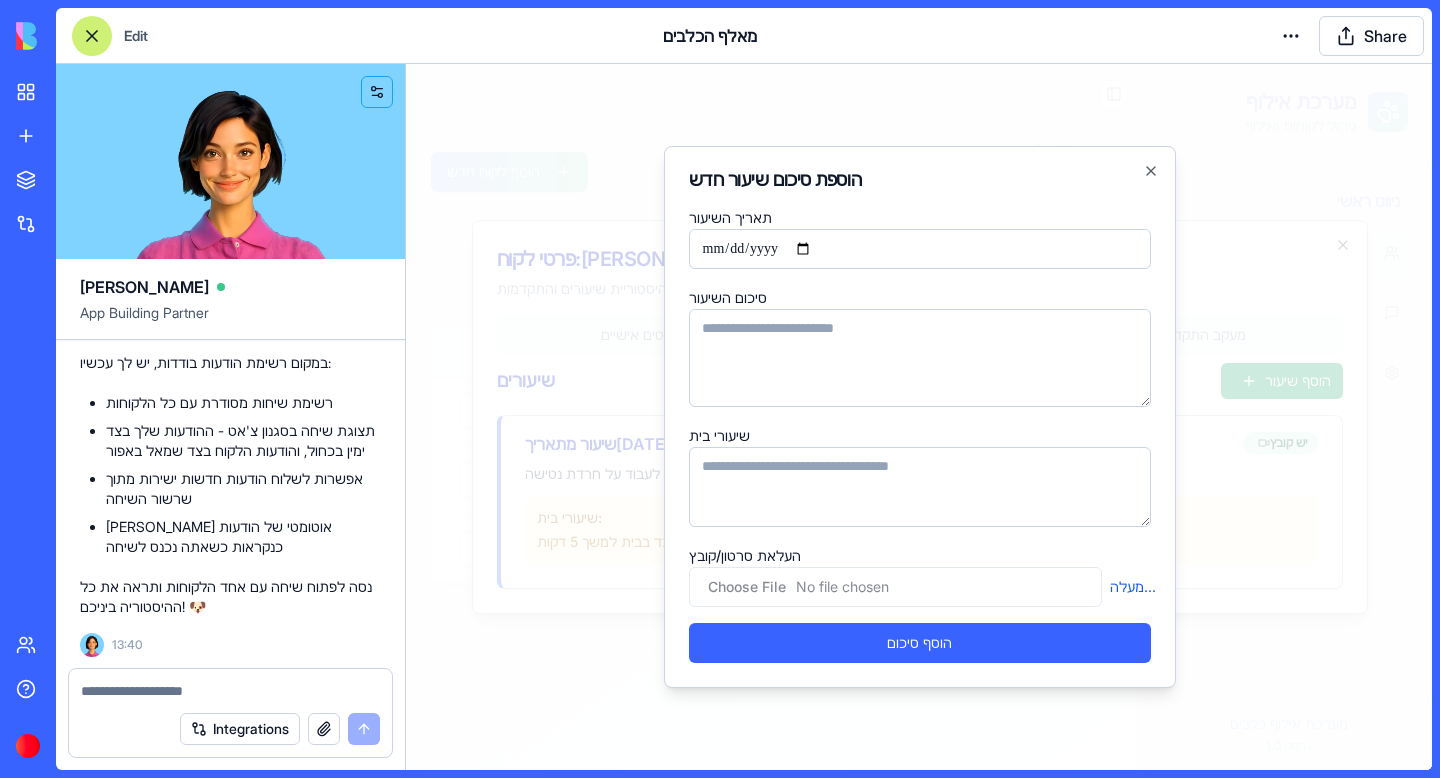 type on "**********" 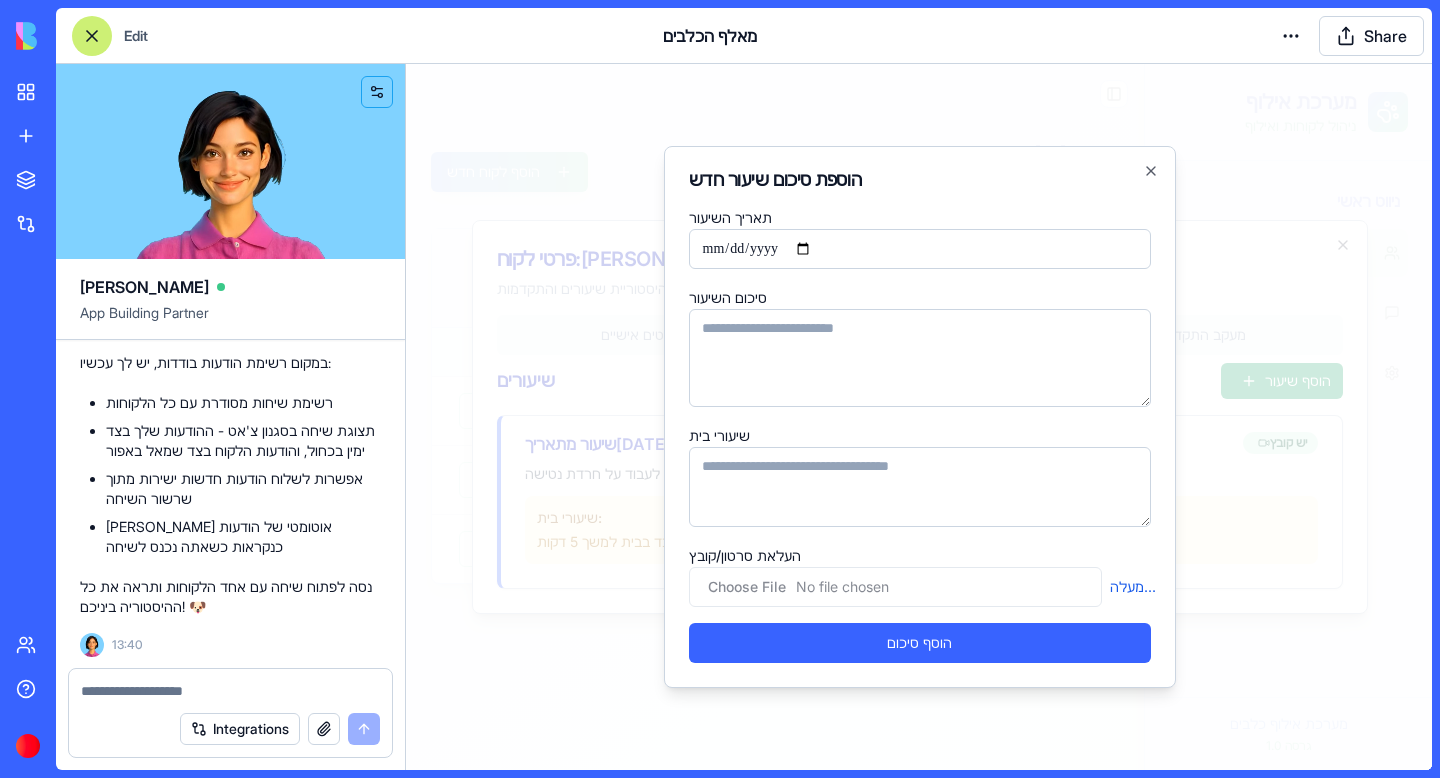 click on "סיכום השיעור" at bounding box center [920, 358] 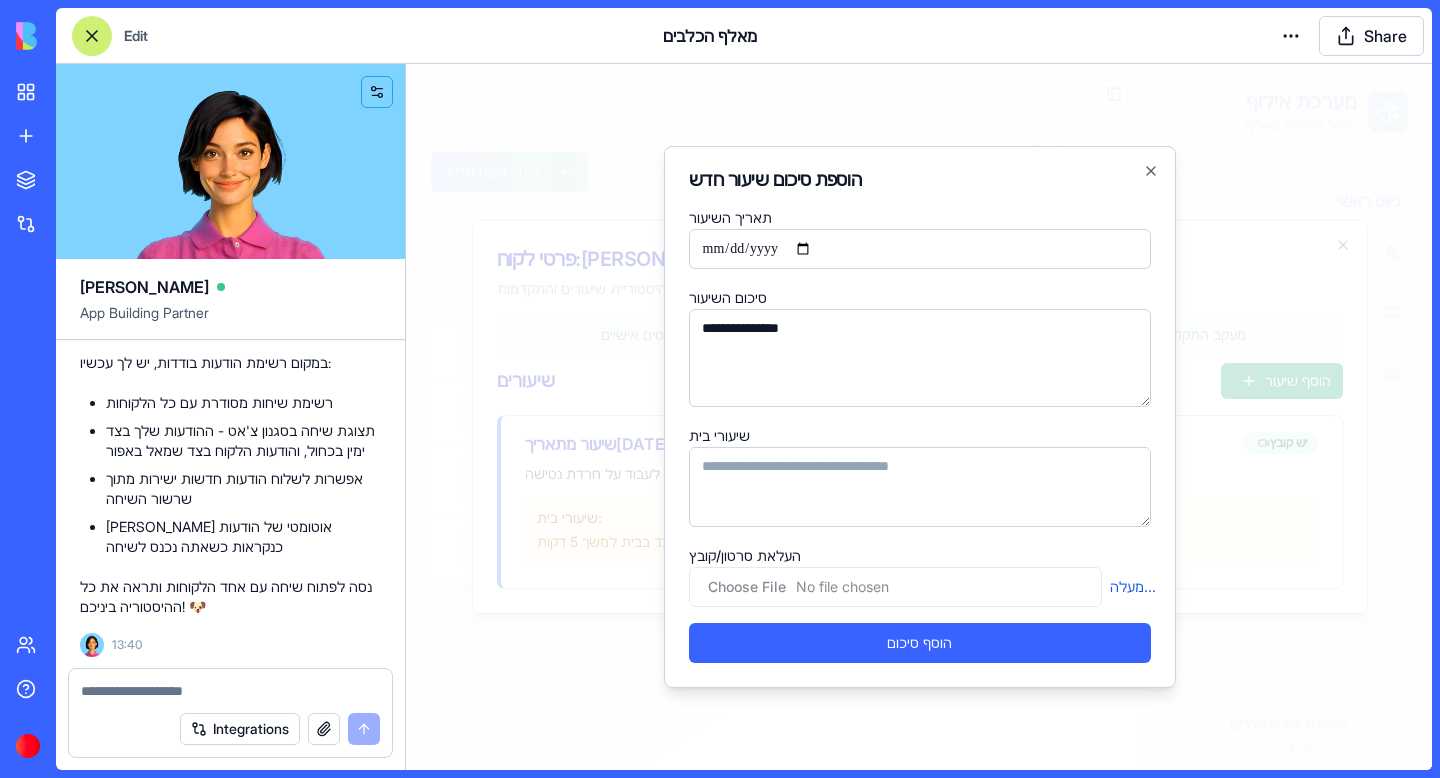 type on "**********" 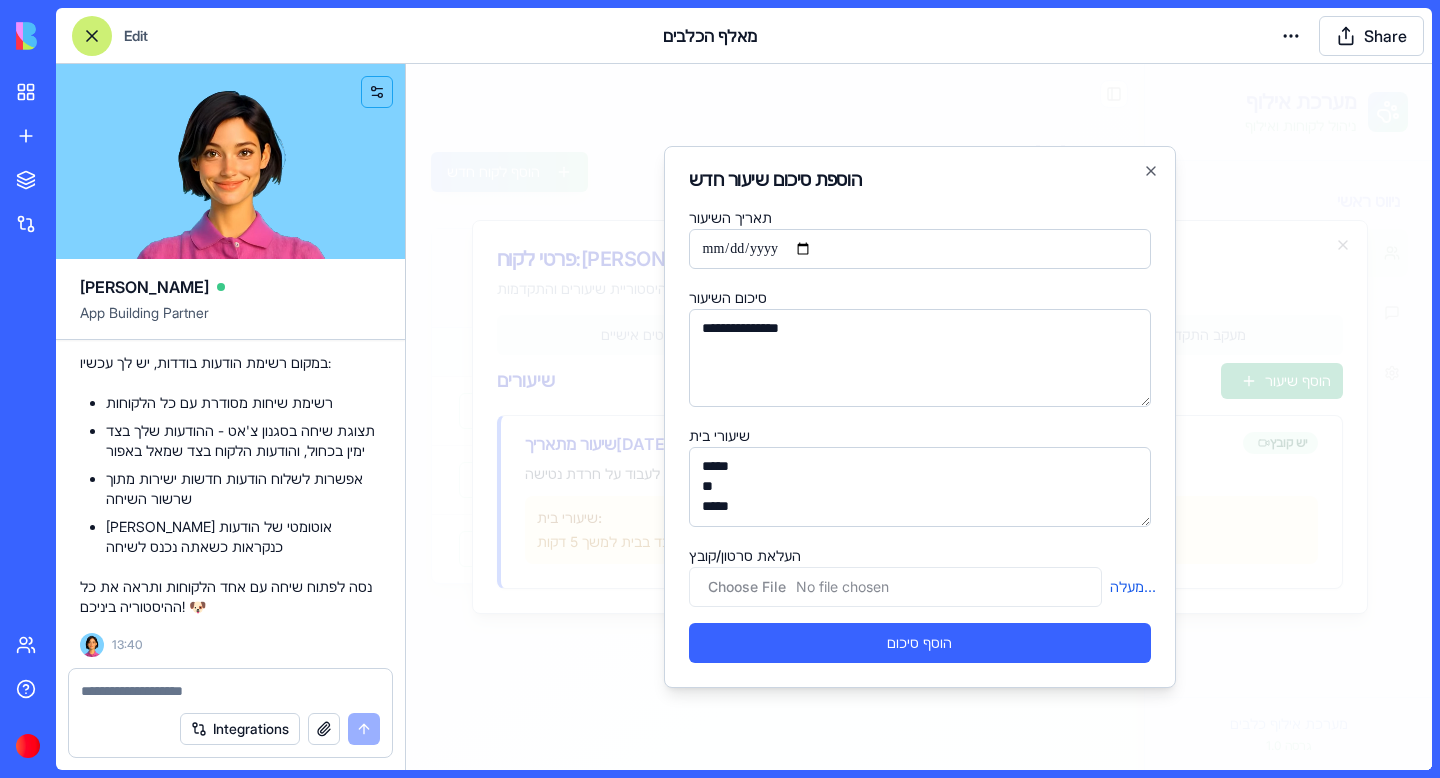 scroll, scrollTop: 8, scrollLeft: 0, axis: vertical 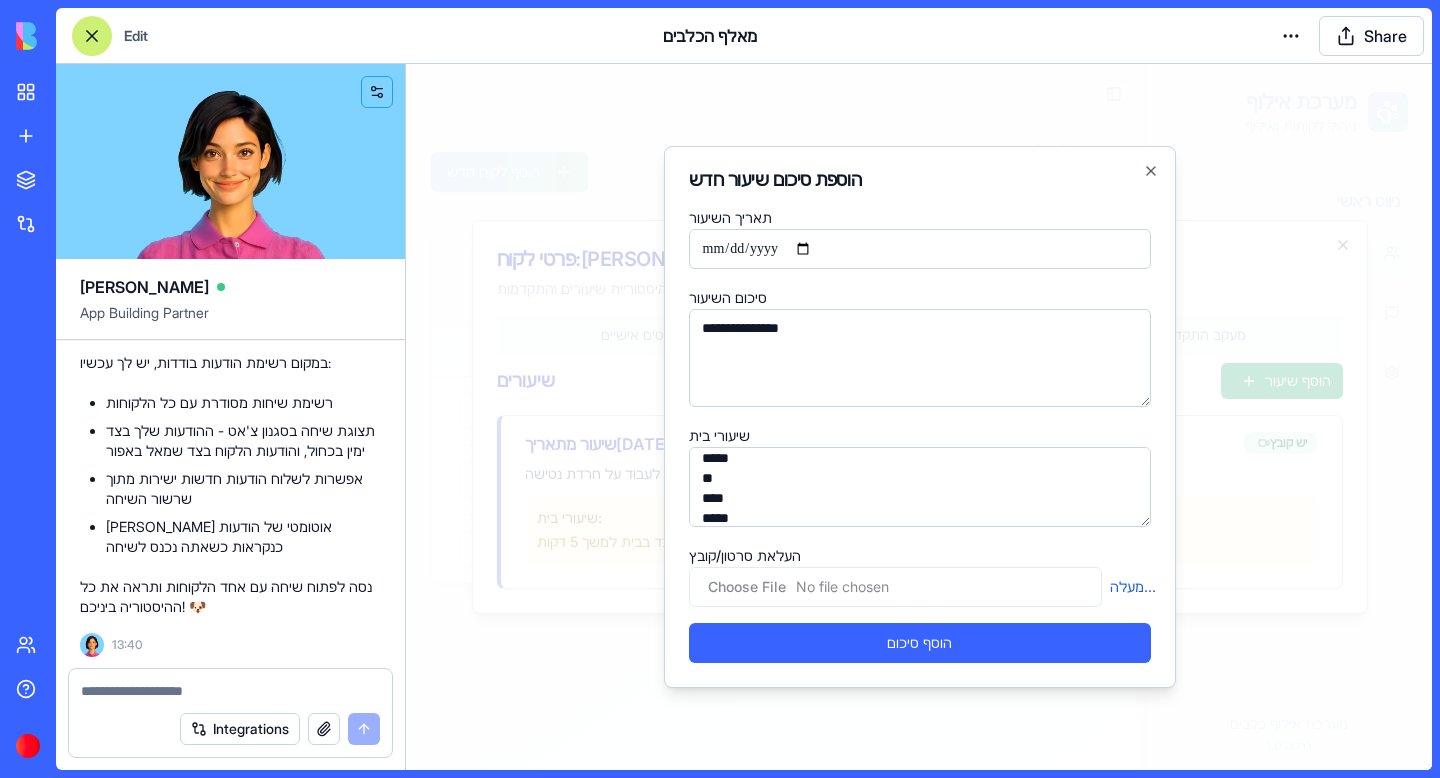 type on "*****
**
****
*****" 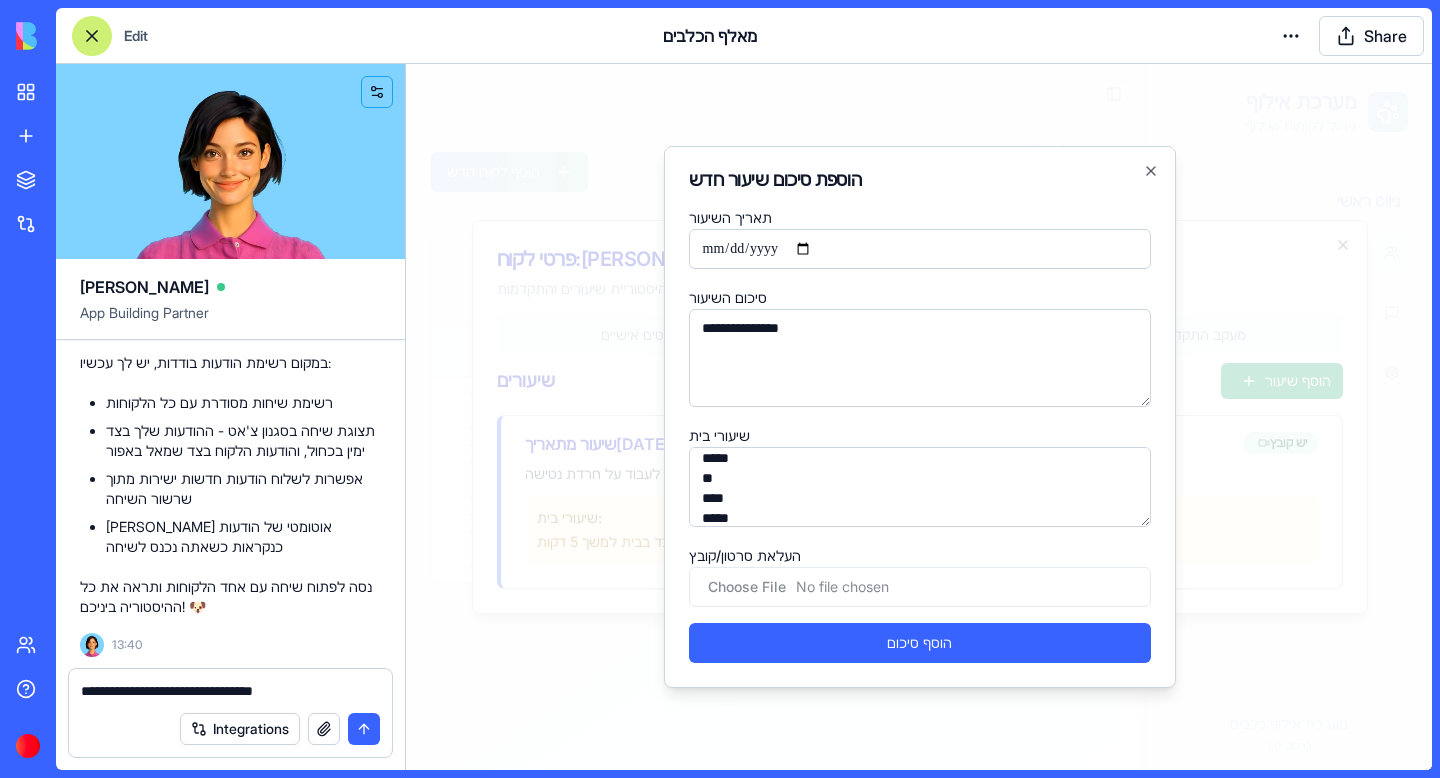 click on "**********" at bounding box center [230, 685] 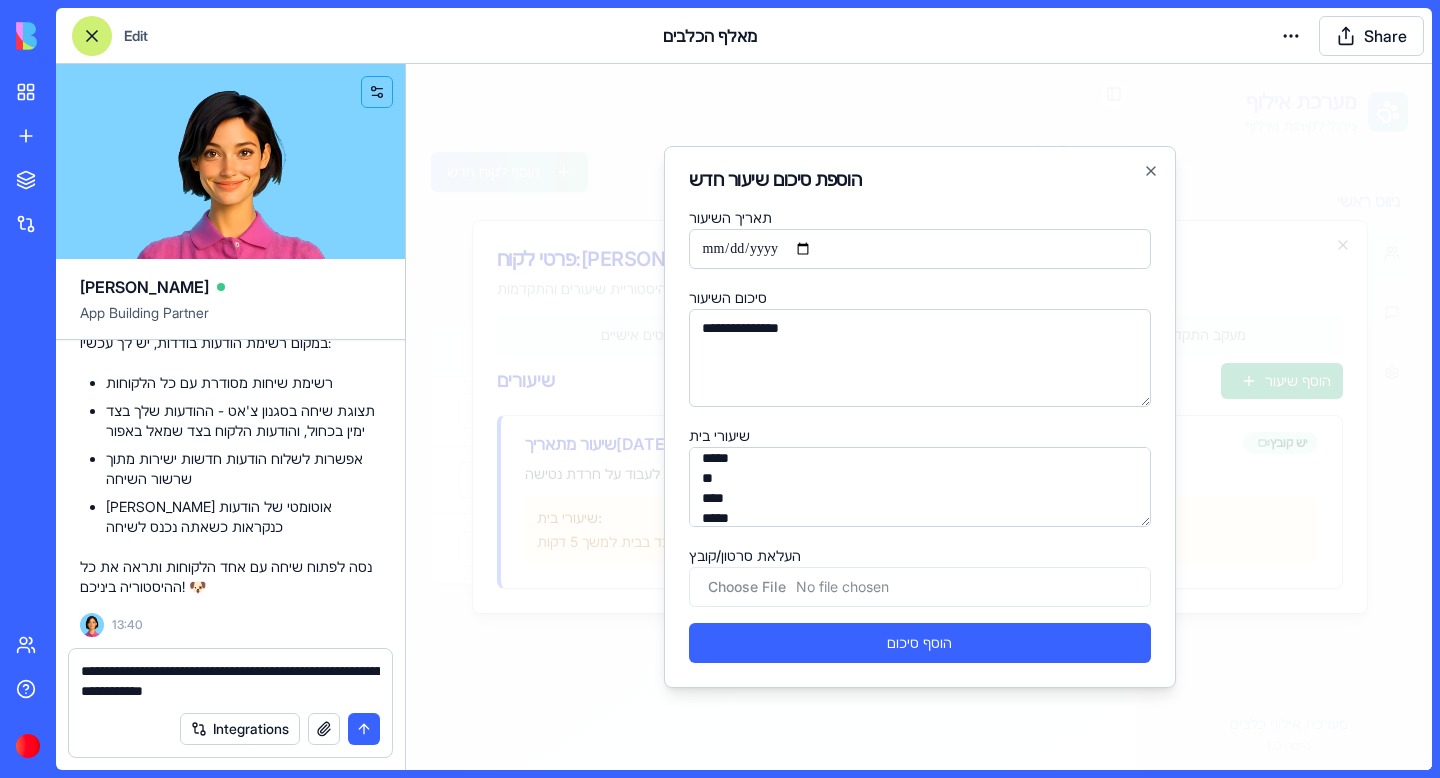 type on "**********" 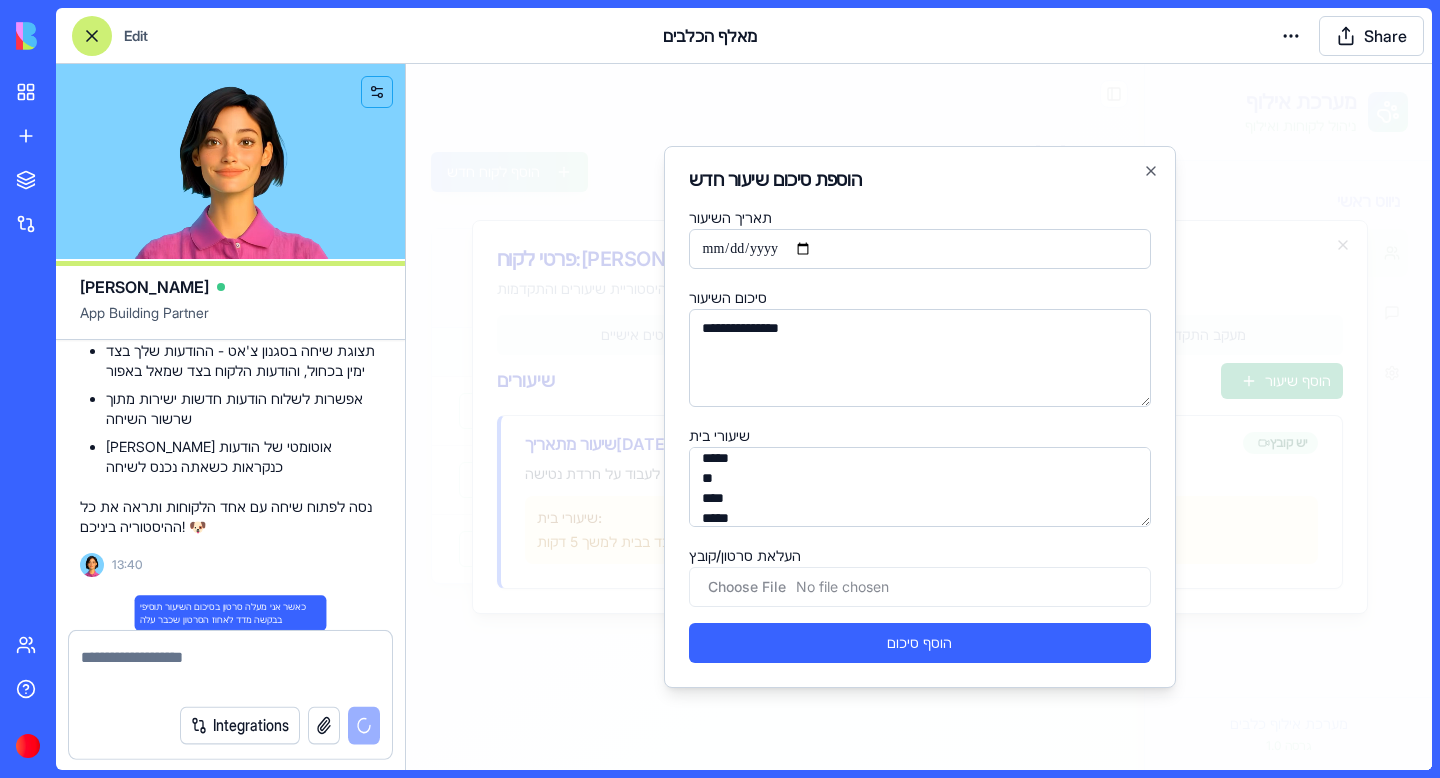 scroll, scrollTop: 2191, scrollLeft: 0, axis: vertical 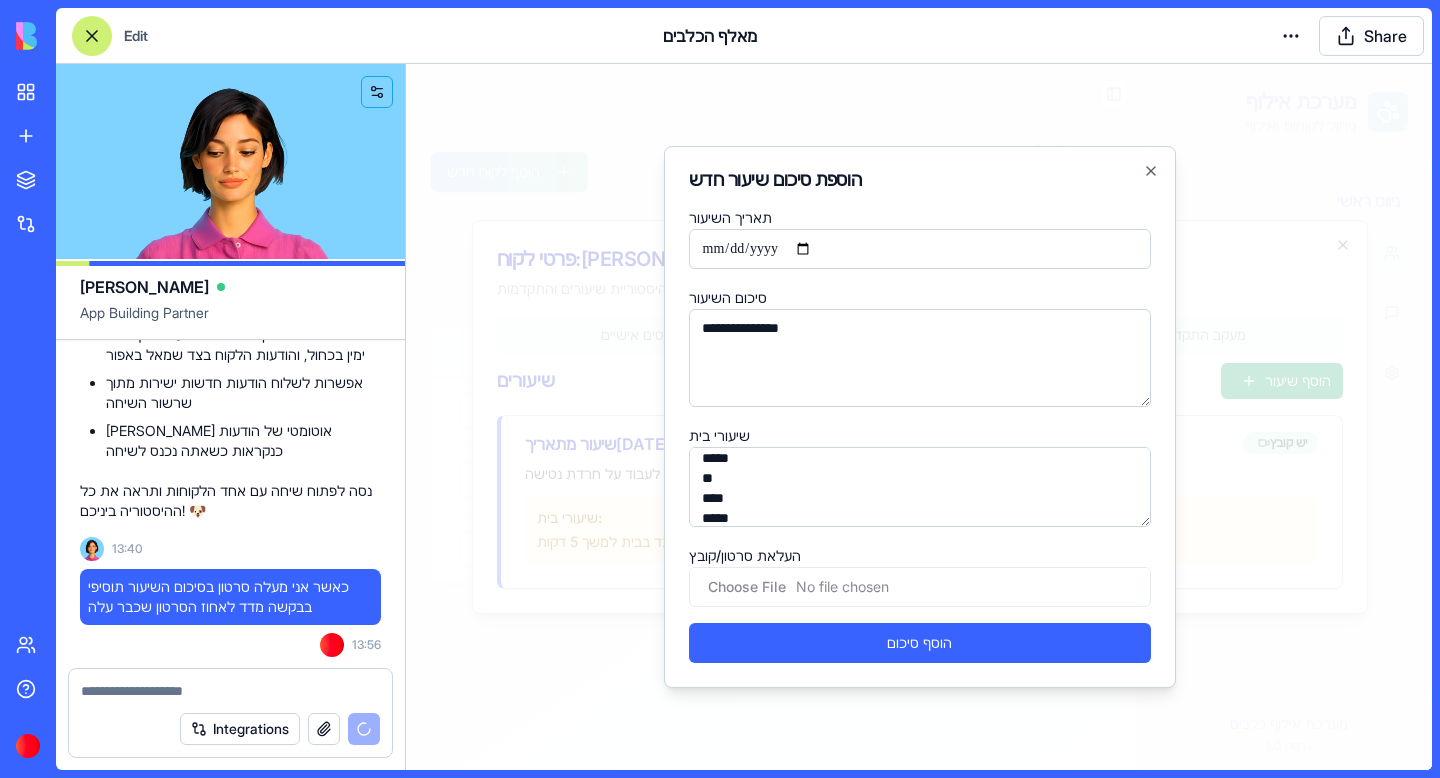 type 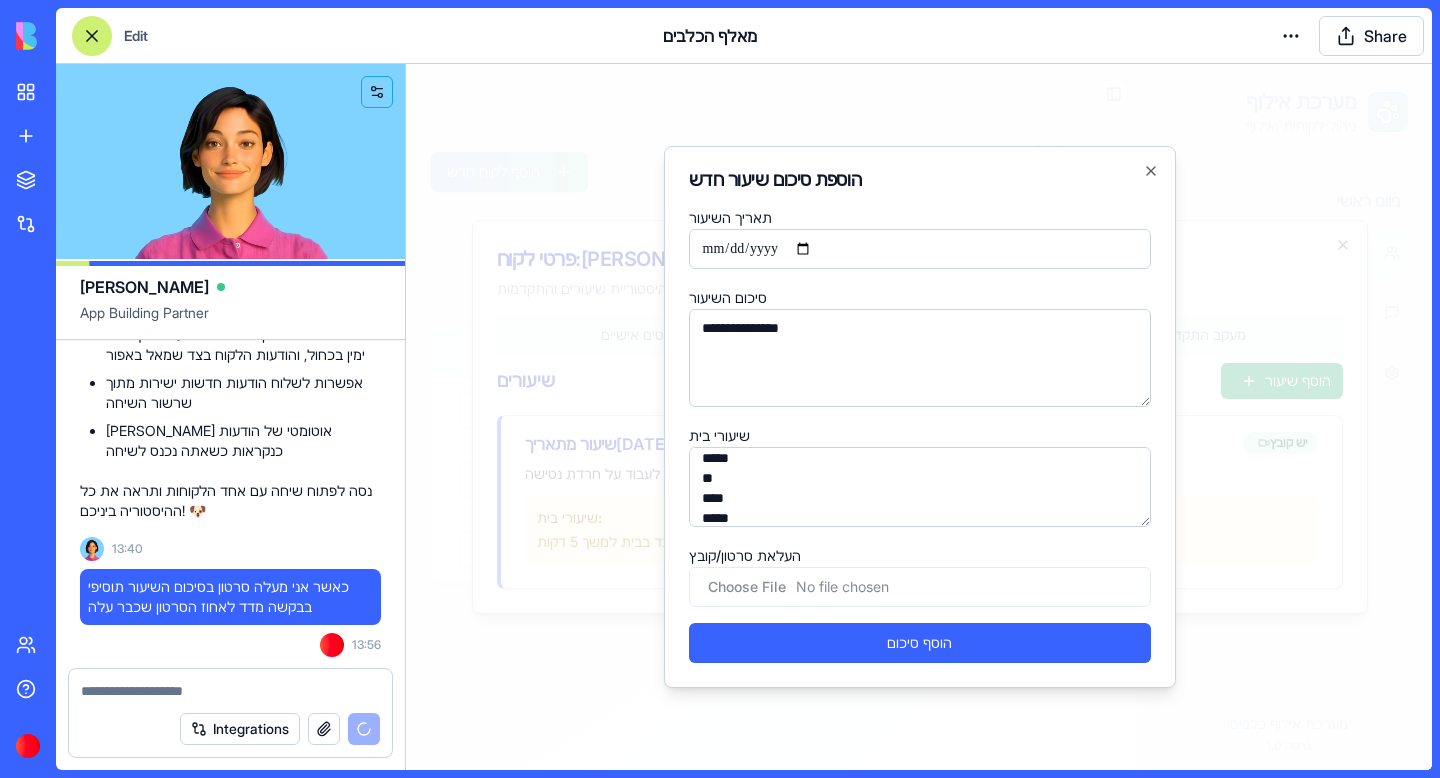 click on "העלאת סרטון/קובץ" at bounding box center (920, 587) 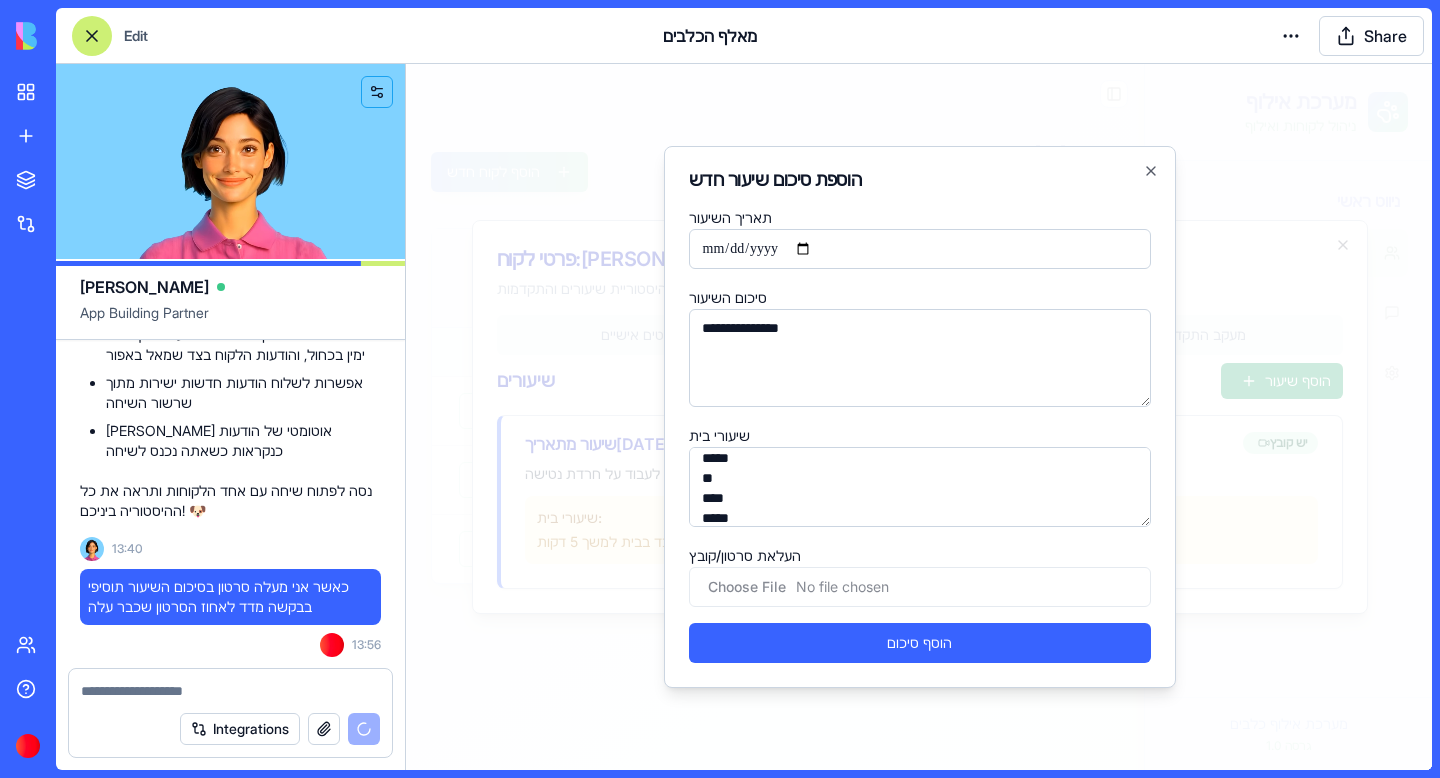 type 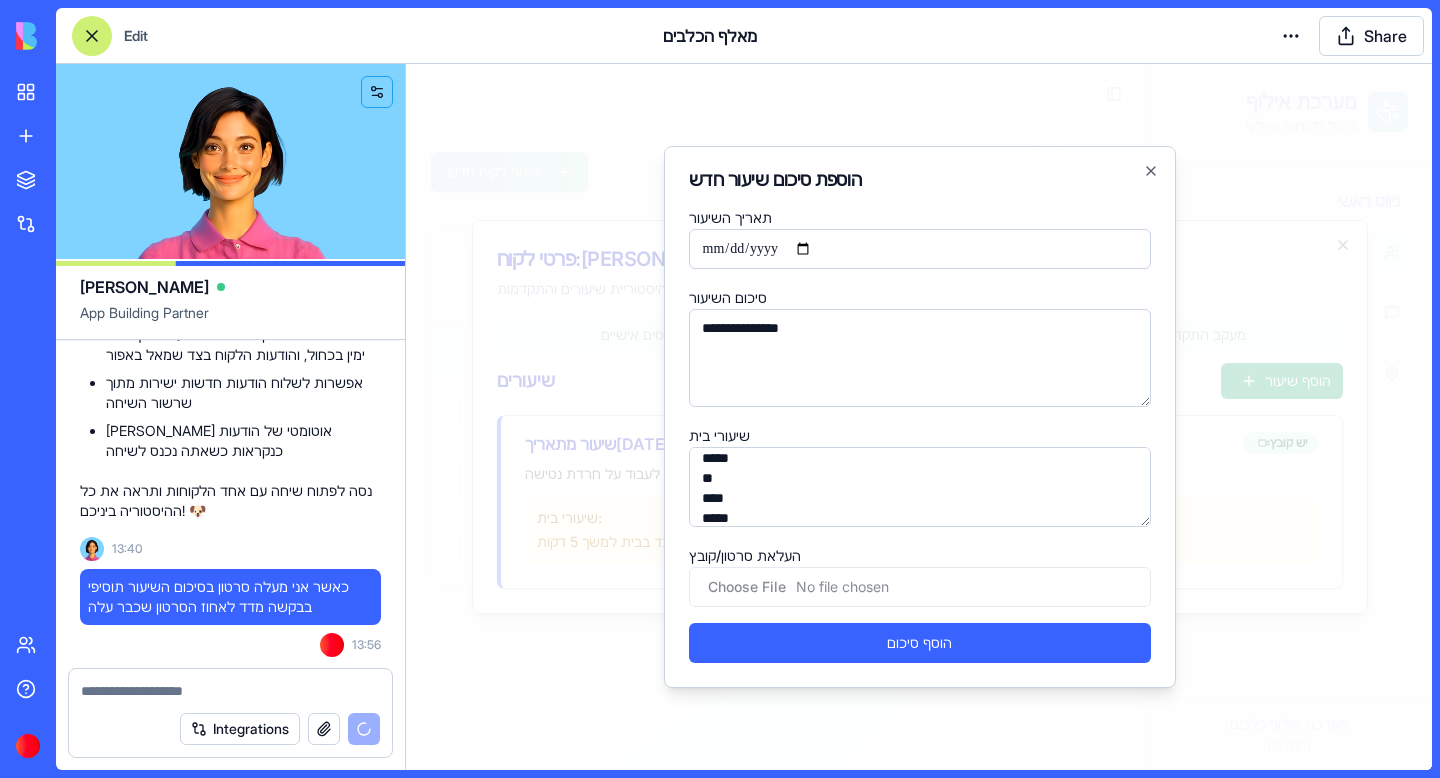 scroll, scrollTop: 2267, scrollLeft: 0, axis: vertical 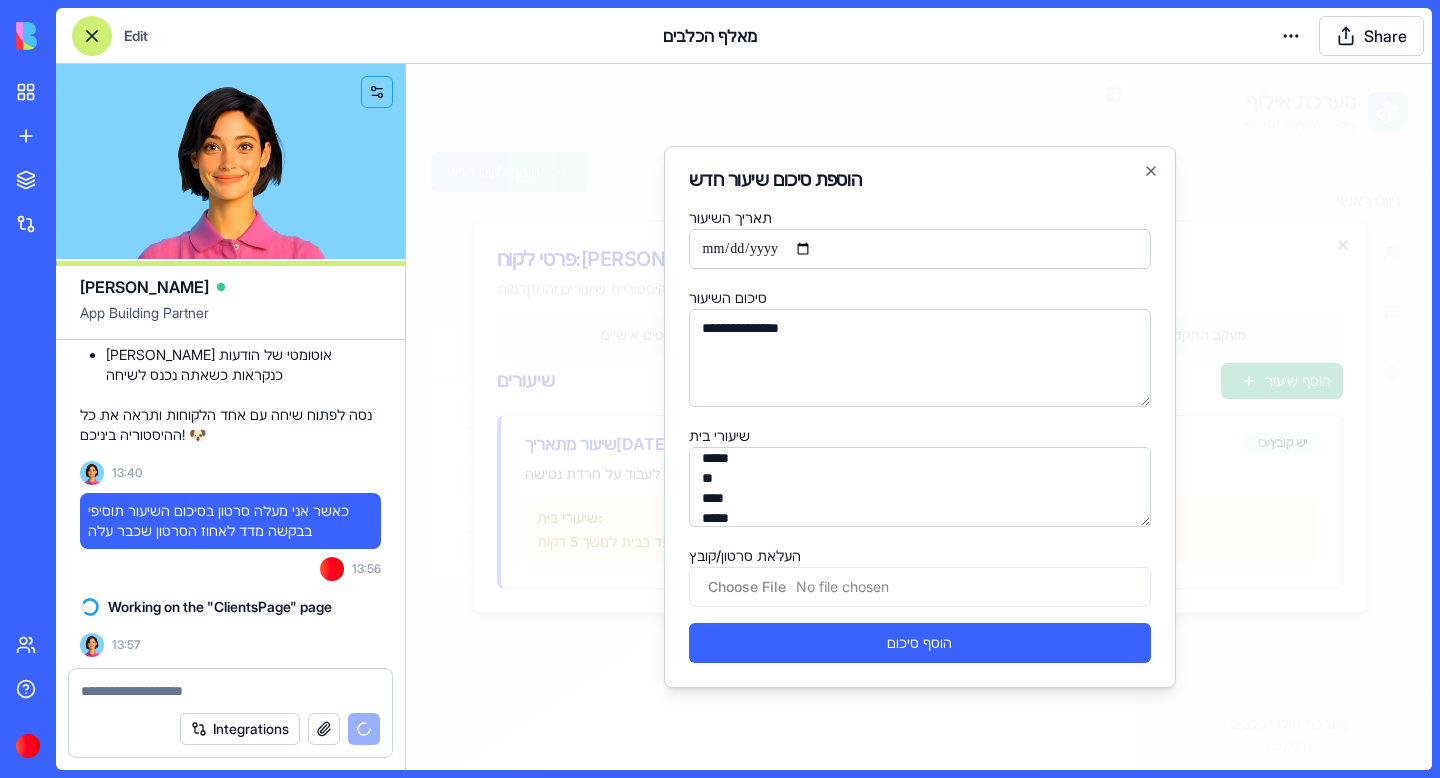 click on "העלאת סרטון/קובץ" at bounding box center (920, 587) 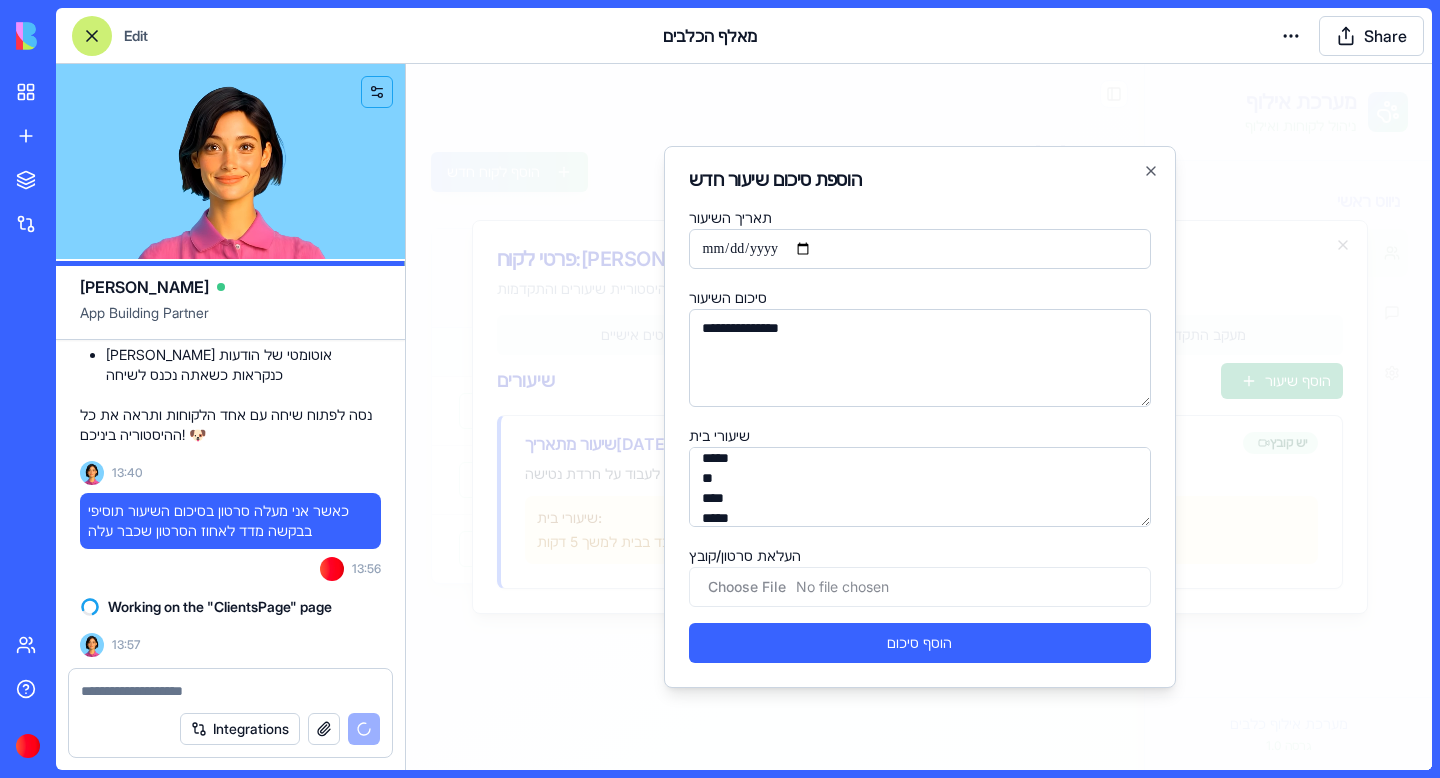 click at bounding box center [919, 417] 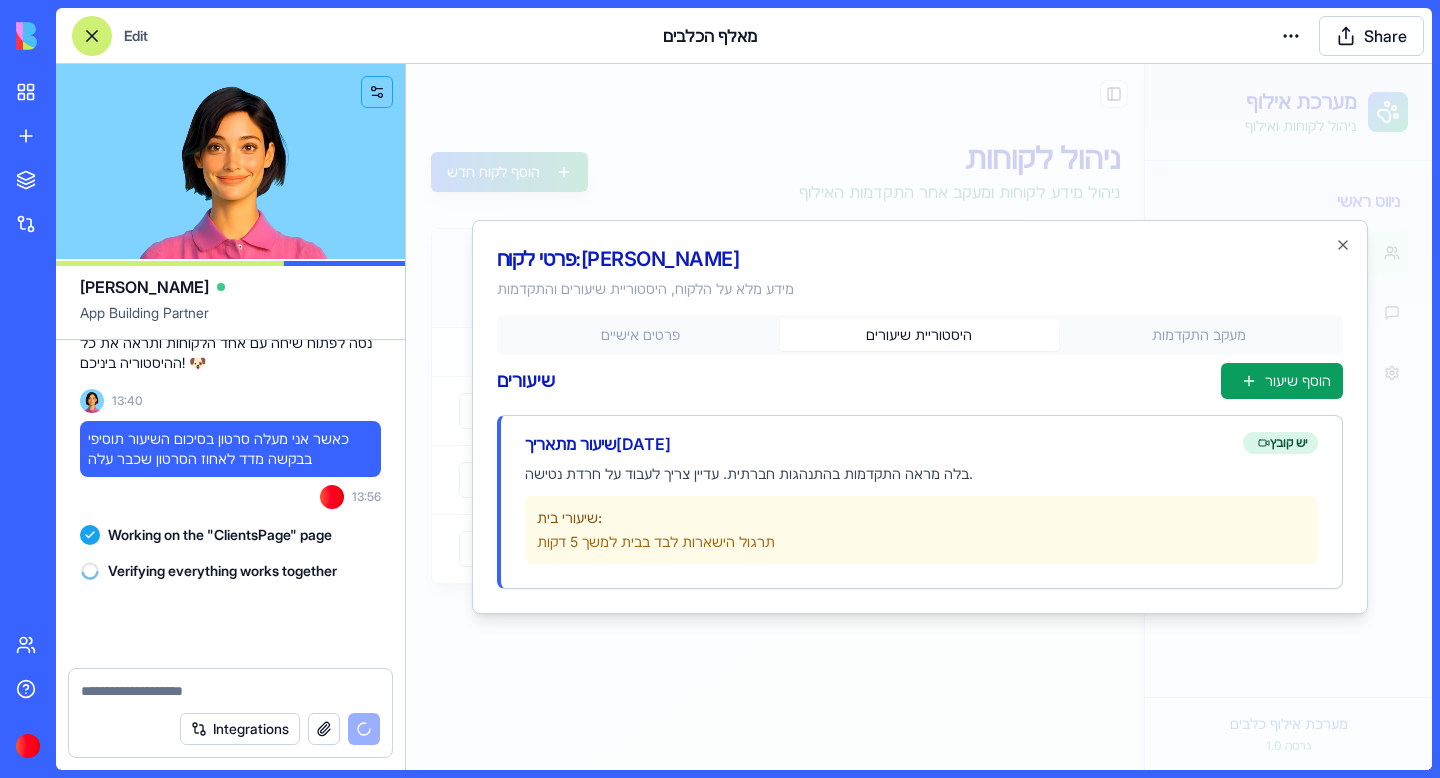 scroll, scrollTop: 2339, scrollLeft: 0, axis: vertical 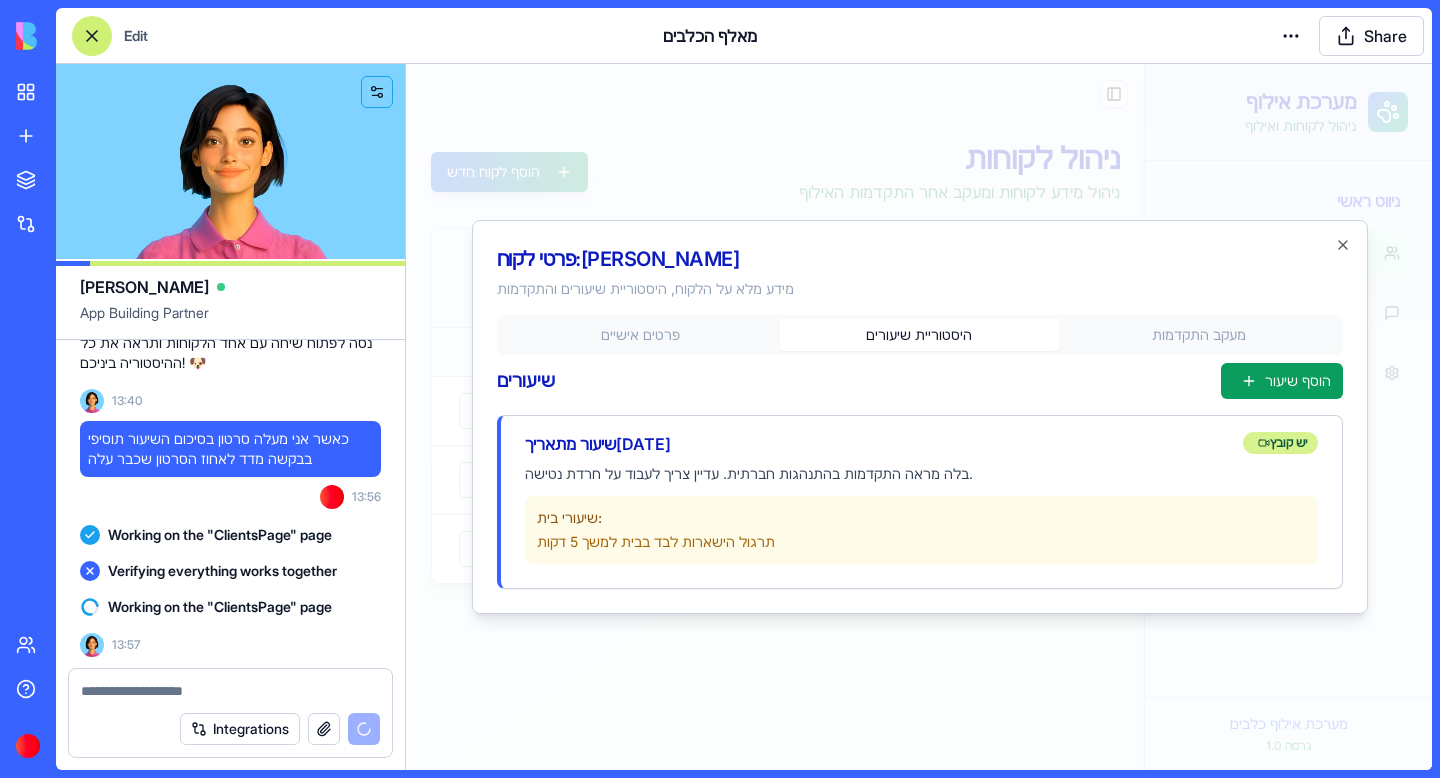 click on "יש קובץ" at bounding box center [1280, 443] 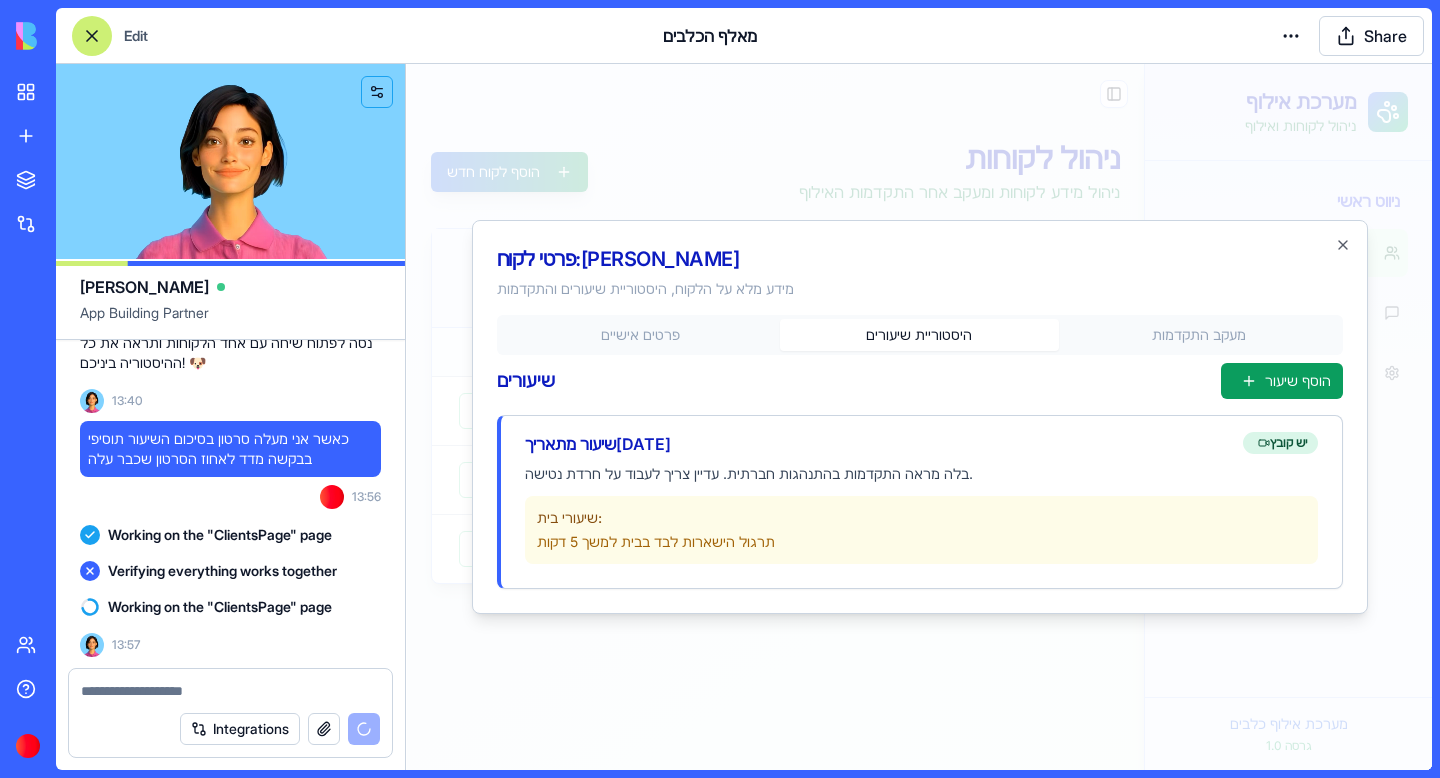 click on "פרטים אישיים היסטוריית שיעורים מעקב התקדמות שיעורים הוסף שיעור שיעור מתאריך  28.6.2025 יש קובץ בלה מראה התקדמות בהתנהגות חברתית. עדיין צריך לעבוד על חרדת נטישה. שיעורי בית: תרגול הישארות לבד בבית למשך 5 דקות" at bounding box center [920, 452] 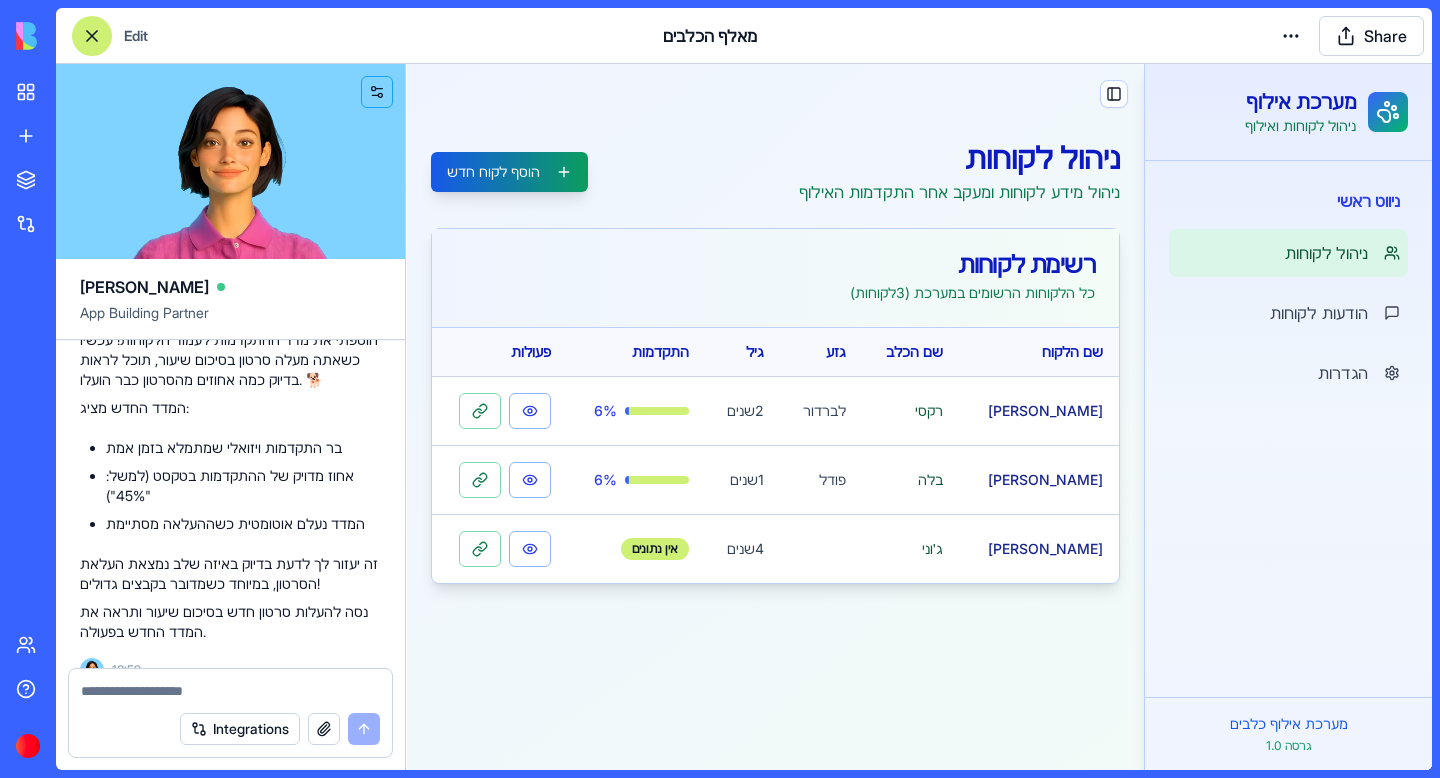 scroll, scrollTop: 2939, scrollLeft: 0, axis: vertical 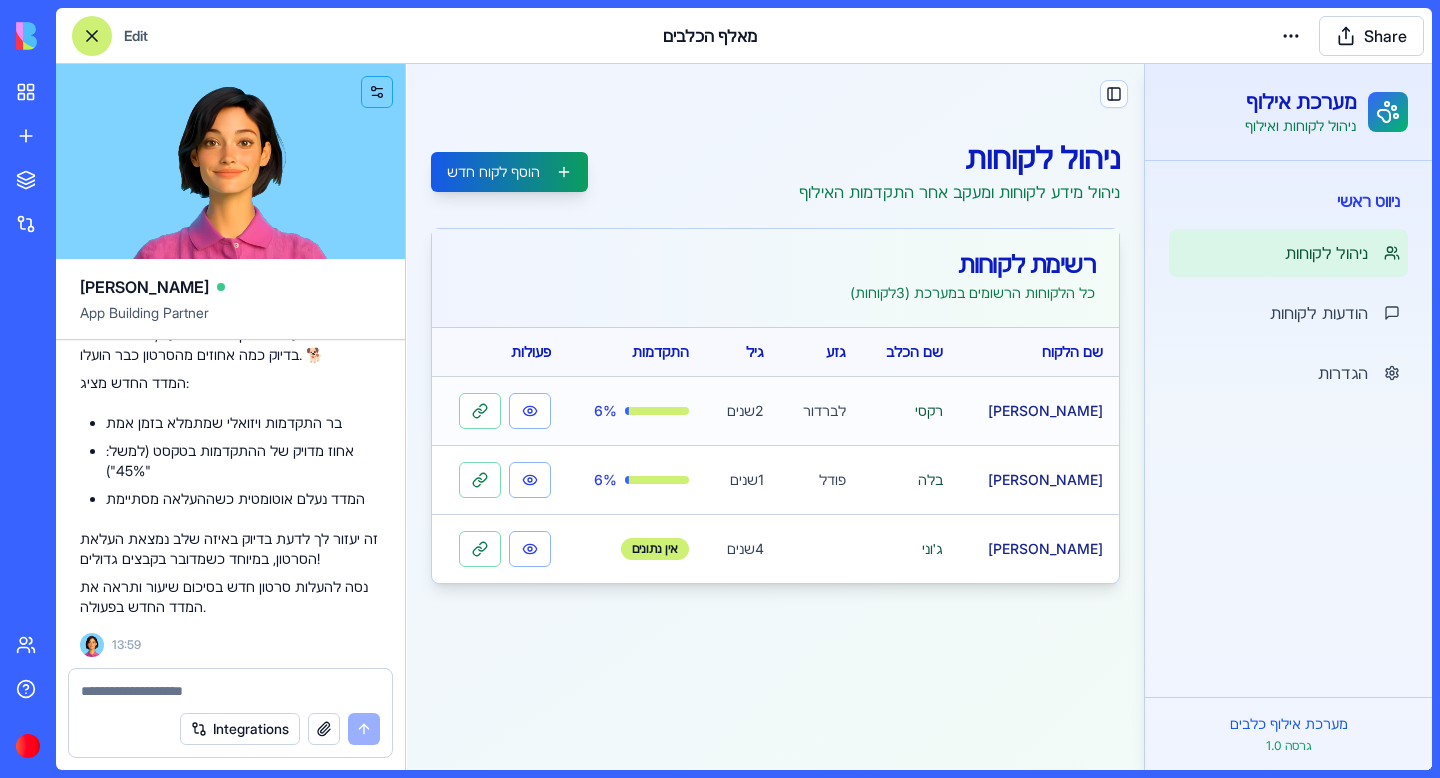 click on "לברדור" at bounding box center [821, 410] 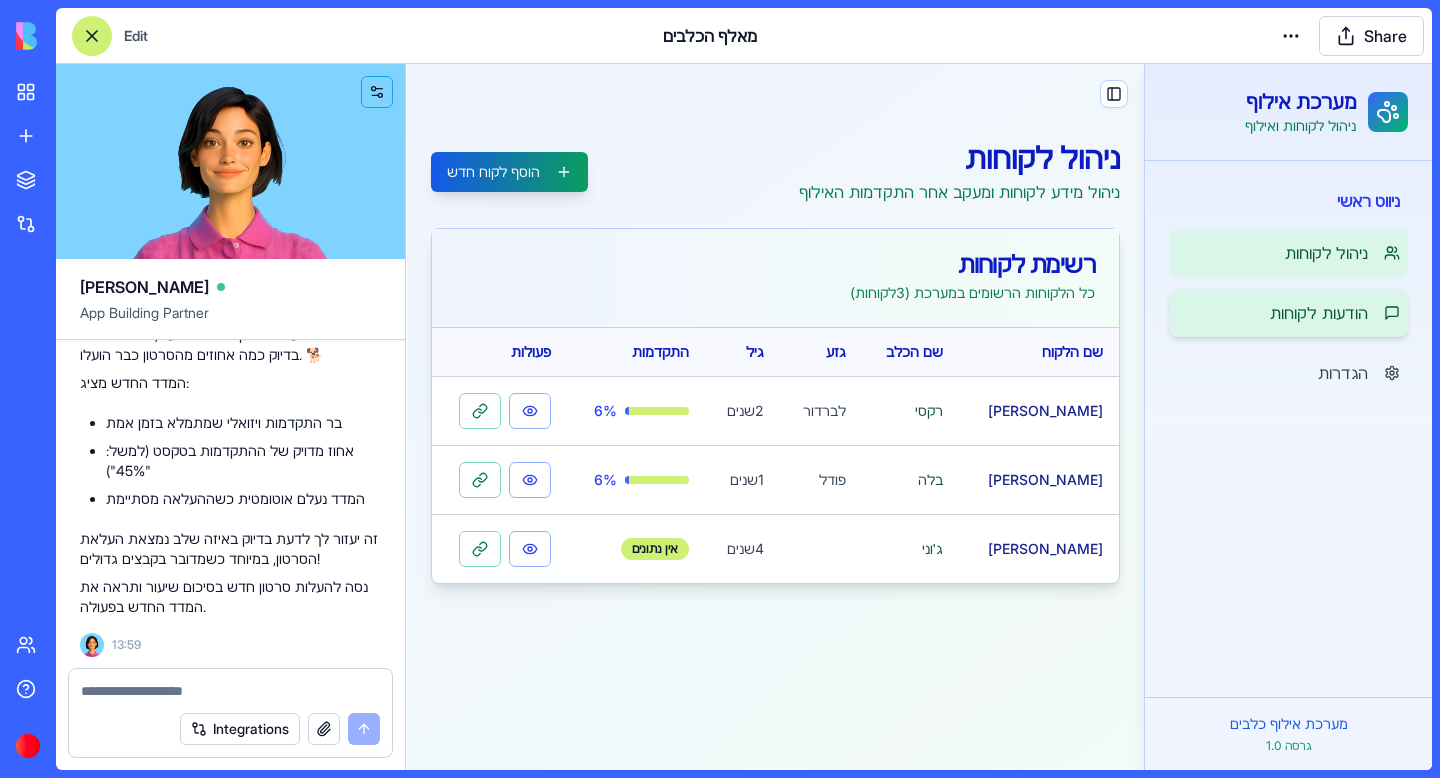 click on "הודעות לקוחות" at bounding box center [1319, 313] 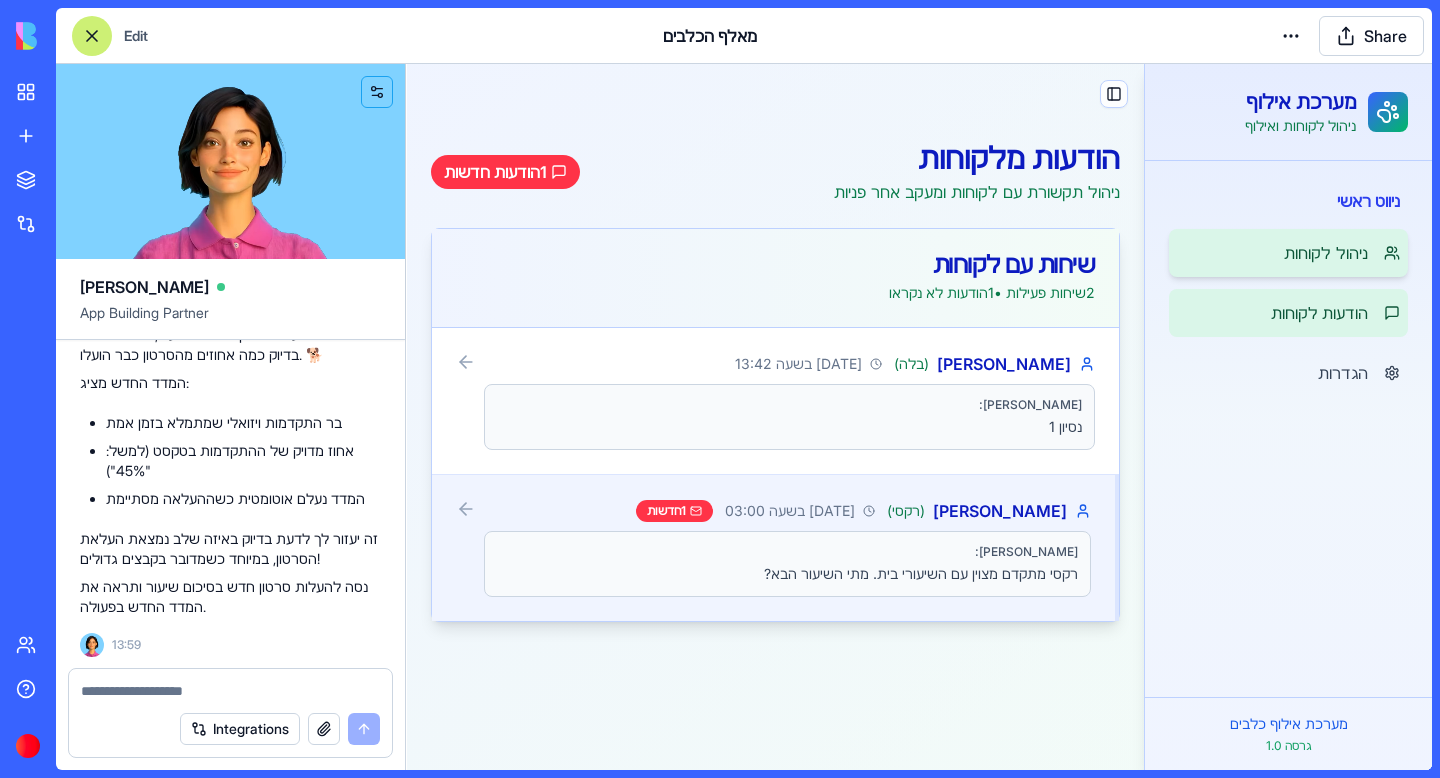click on "ניהול לקוחות" at bounding box center (1326, 253) 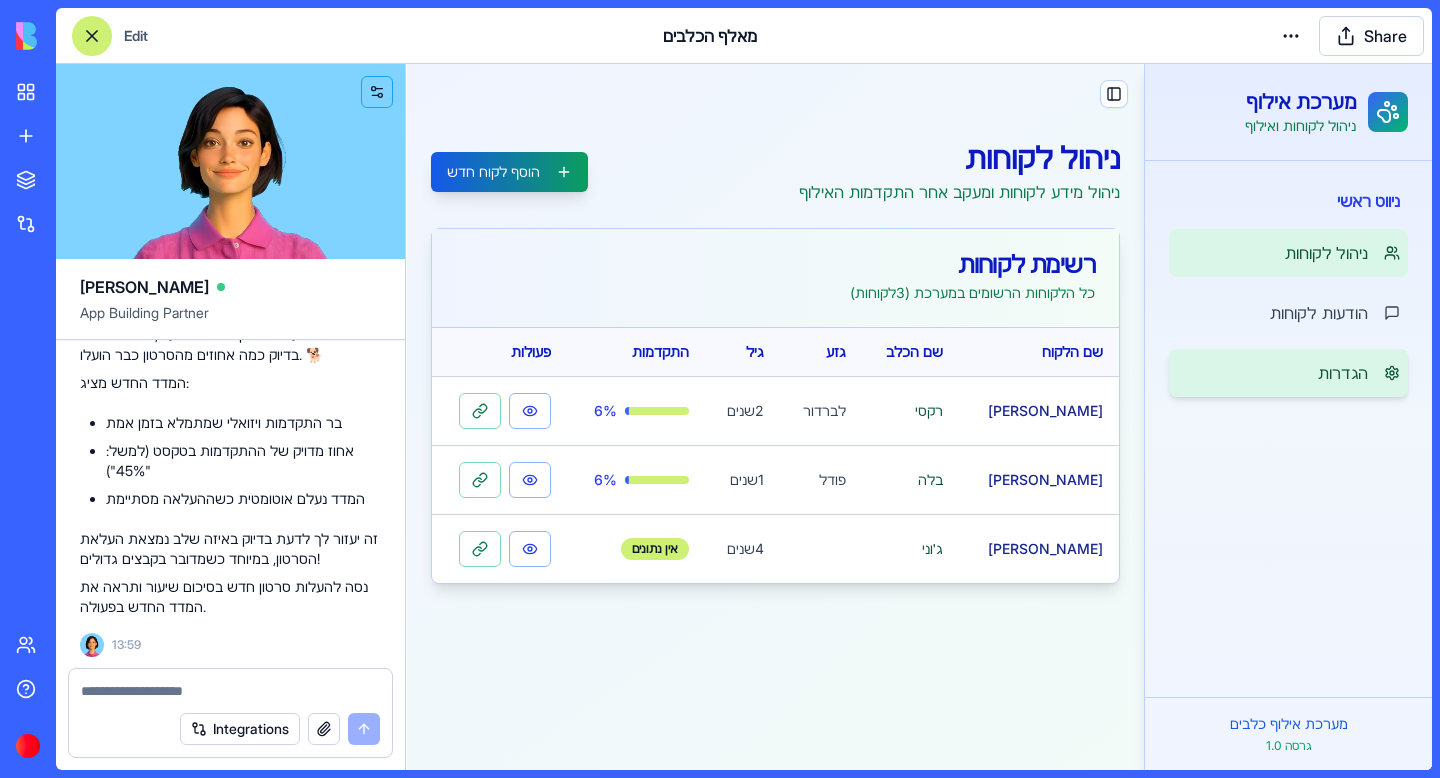click on "הגדרות" at bounding box center (1288, 373) 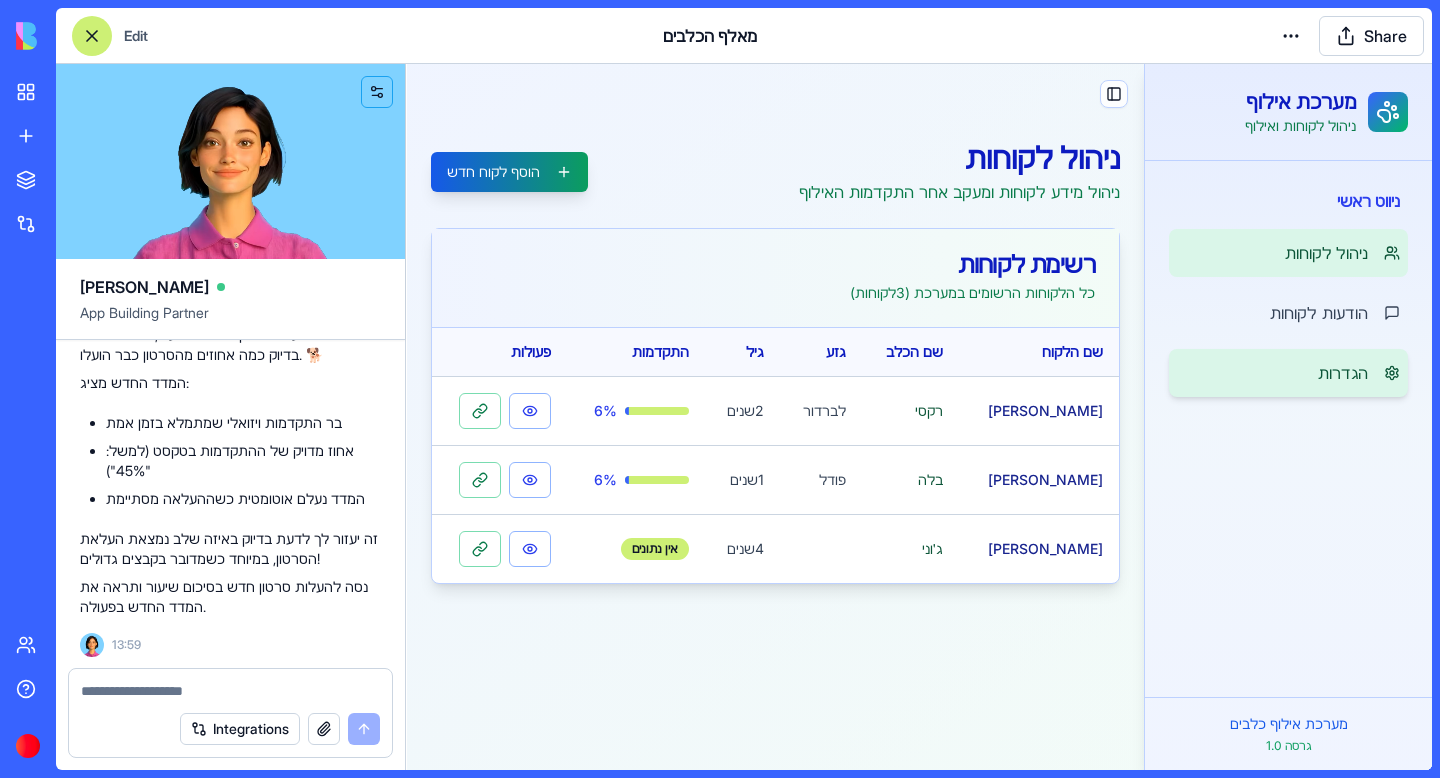 click on "הגדרות" at bounding box center (1343, 373) 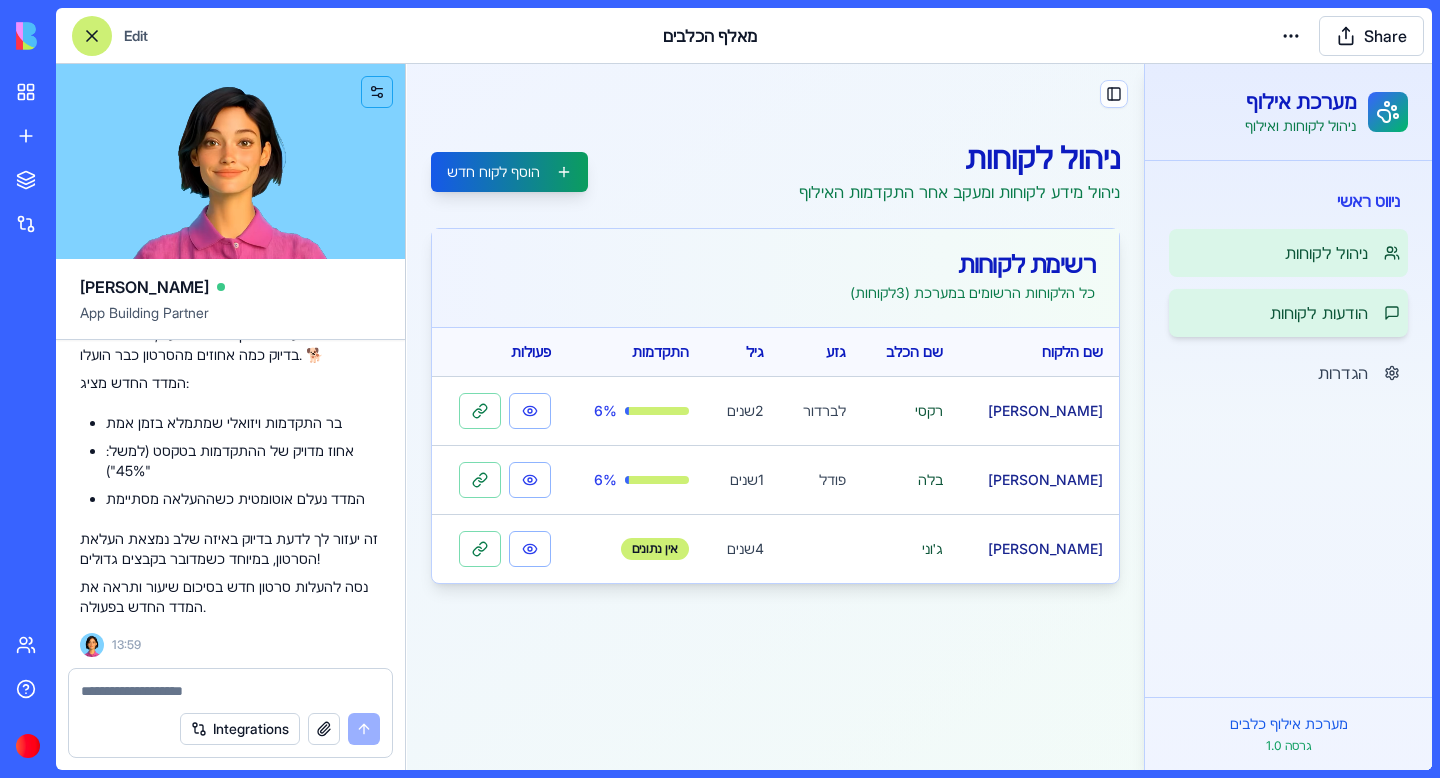 click on "הודעות לקוחות" at bounding box center (1319, 313) 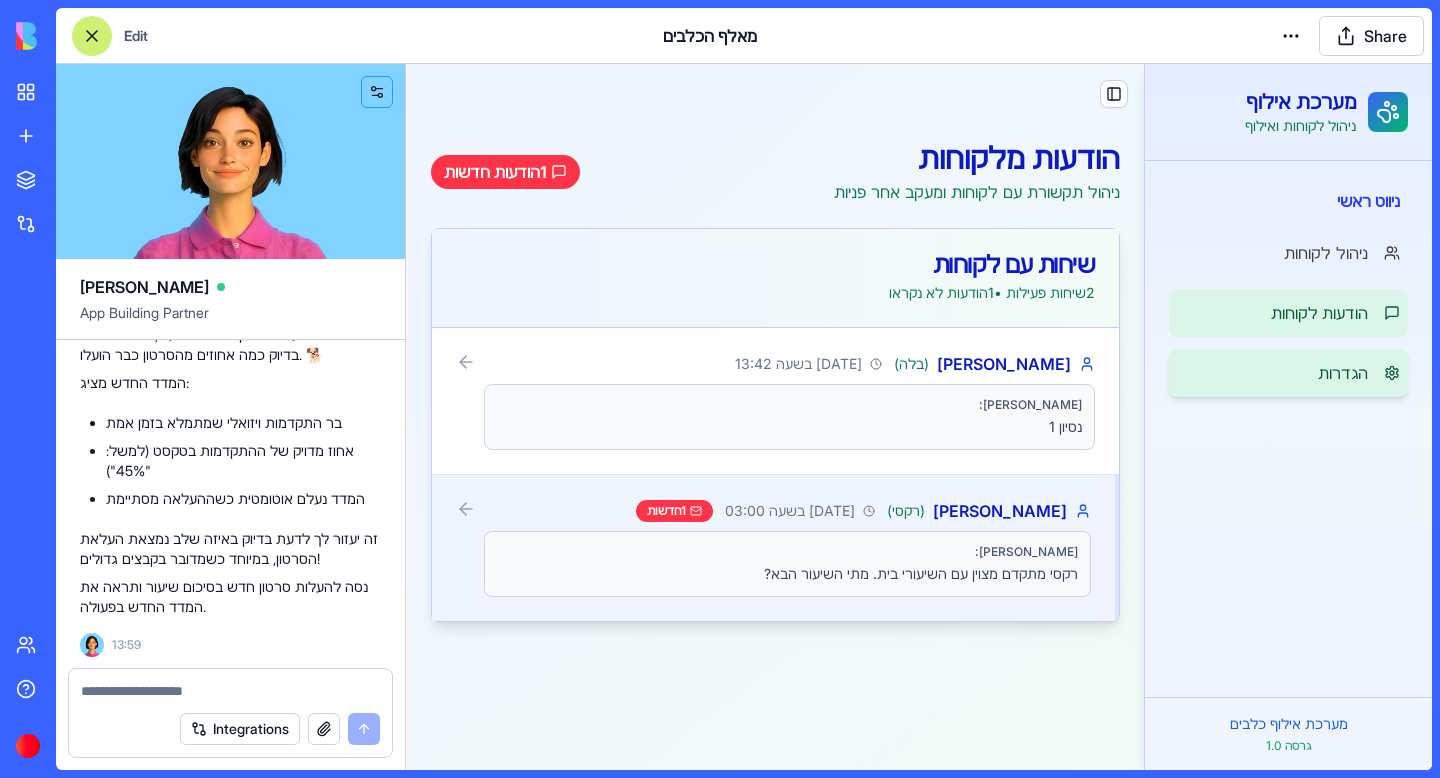click on "הגדרות" at bounding box center (1343, 373) 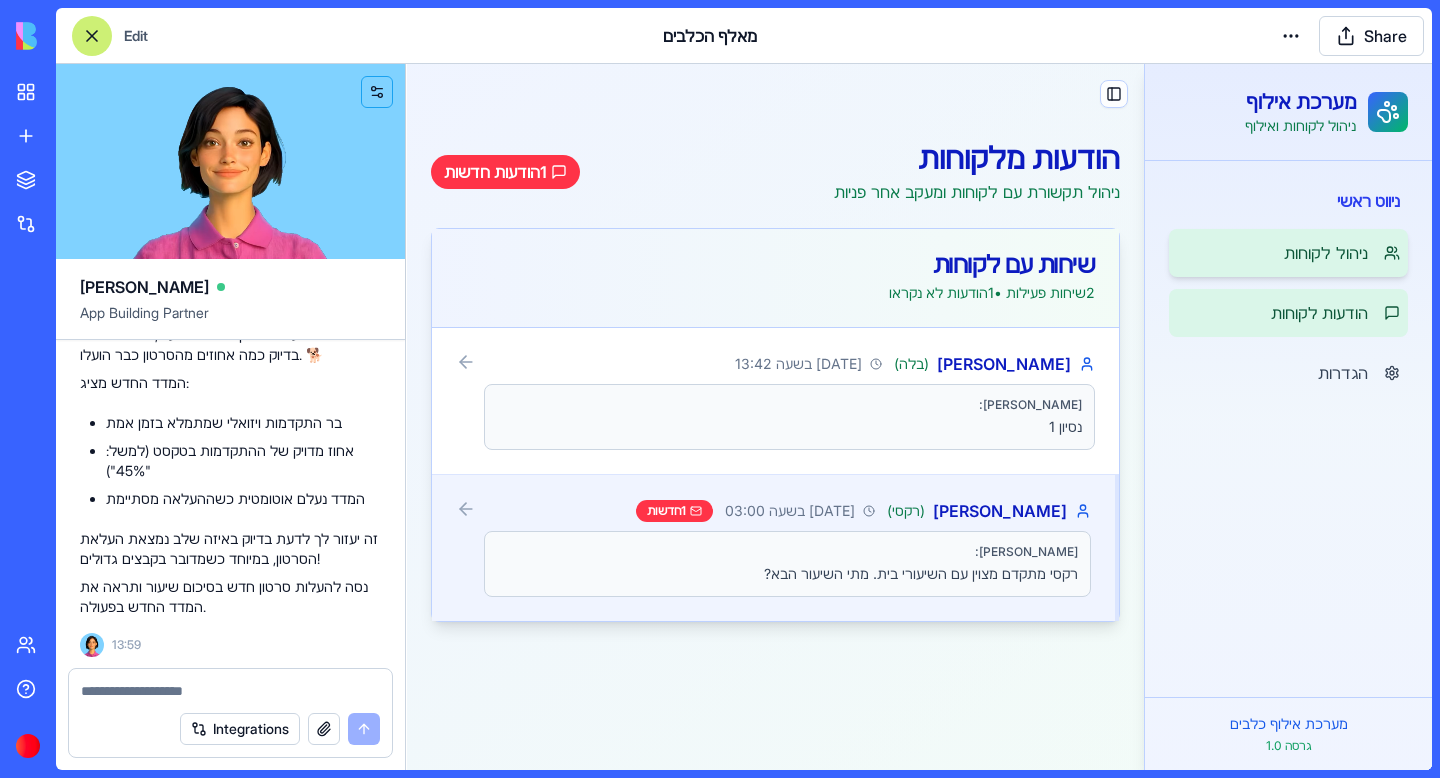 click on "ניהול לקוחות" at bounding box center [1288, 253] 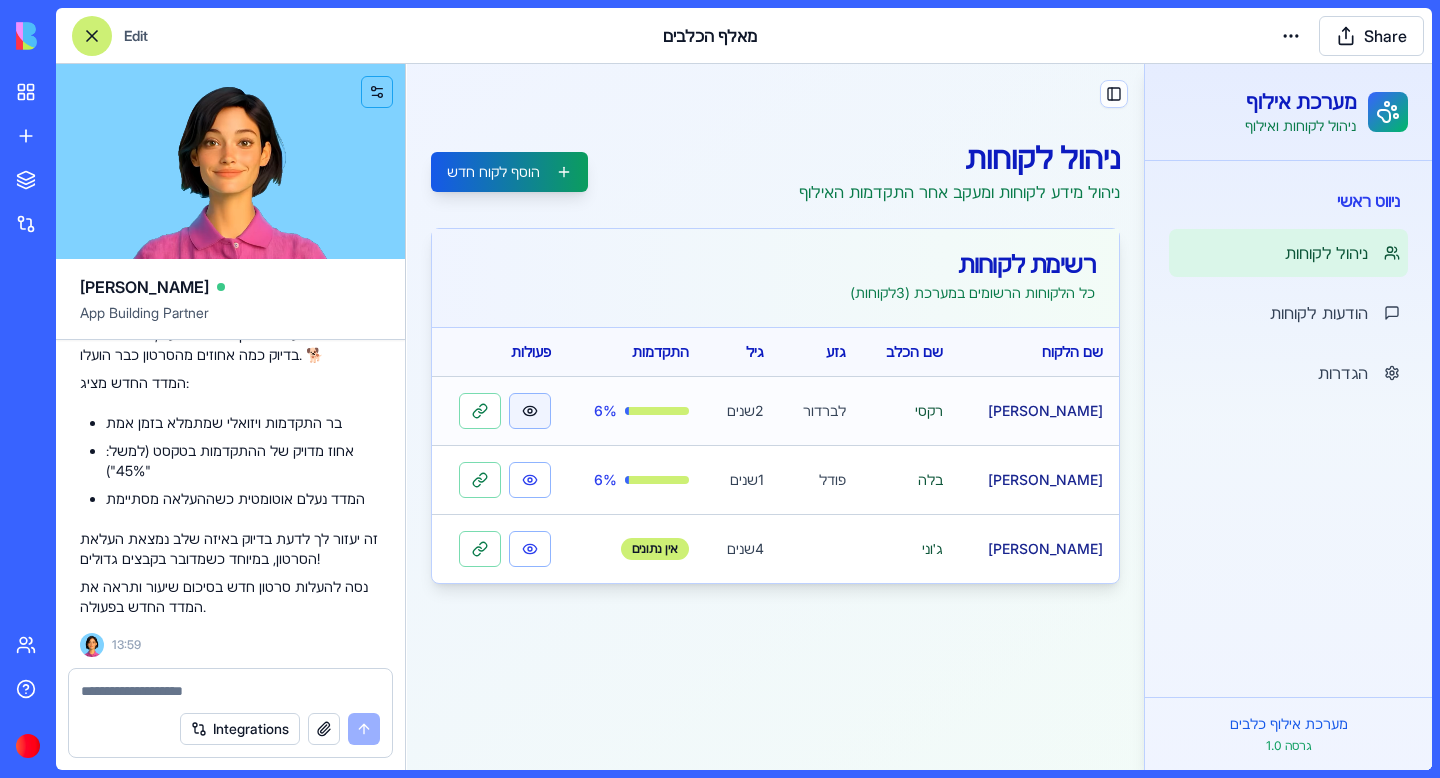click at bounding box center (530, 411) 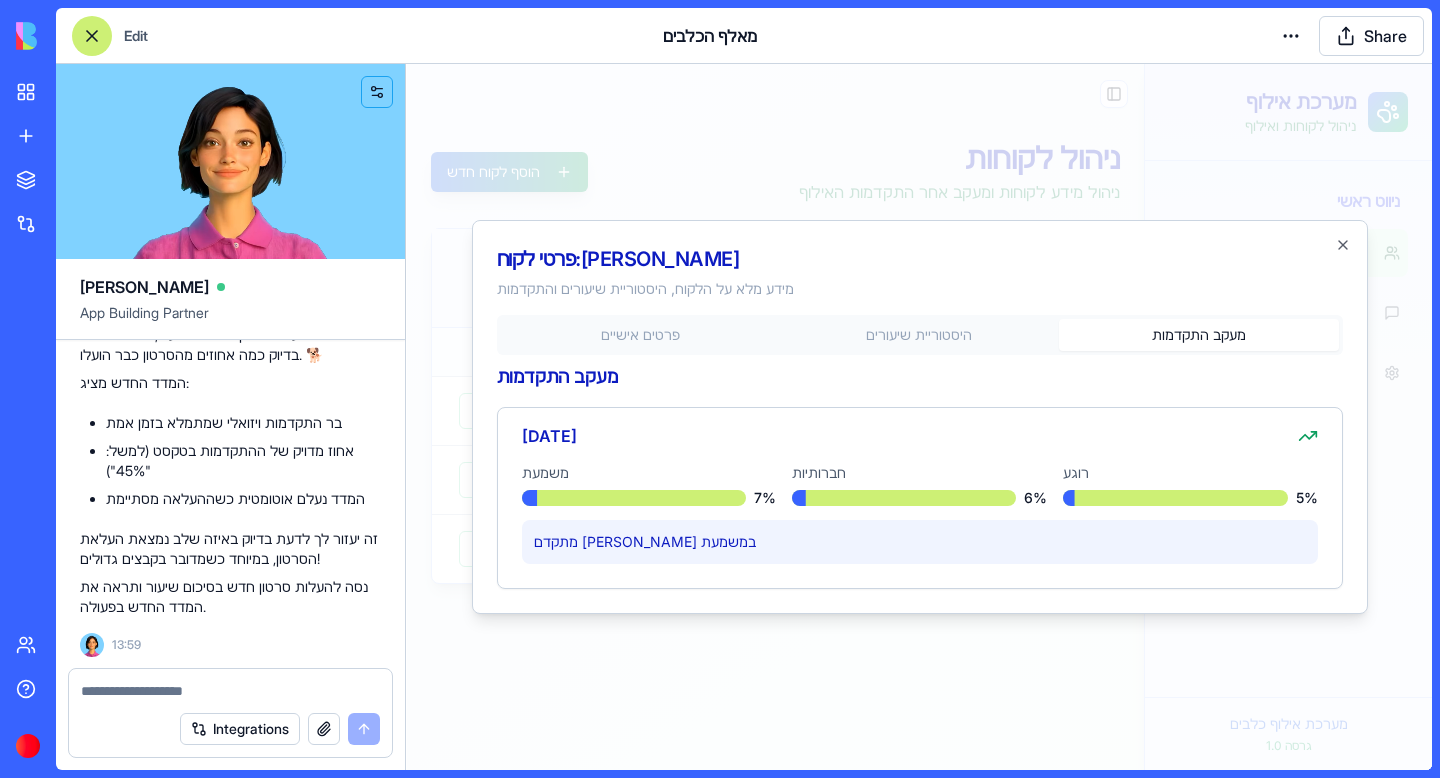 click on "פרטי לקוח:  רון כהן מידע מלא על הלקוח, היסטוריית שיעורים והתקדמות פרטים אישיים היסטוריית שיעורים מעקב התקדמות מעקב התקדמות 25.6.2025 משמעת 7 % חברותיות 6 % רוגע 5 % מתקדם יפה במשמעת Close" at bounding box center (920, 417) 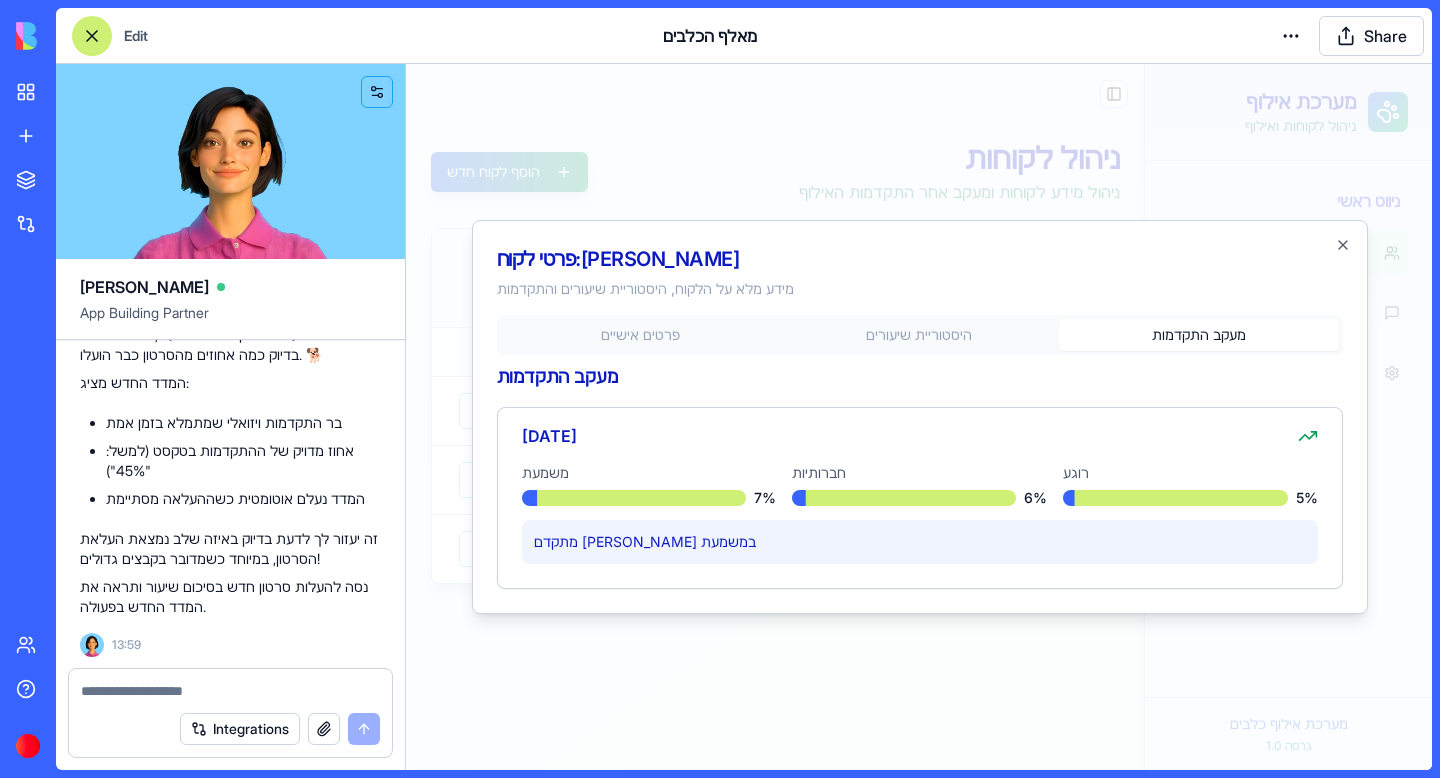 click on "פרטים אישיים היסטוריית שיעורים מעקב התקדמות" at bounding box center [920, 335] 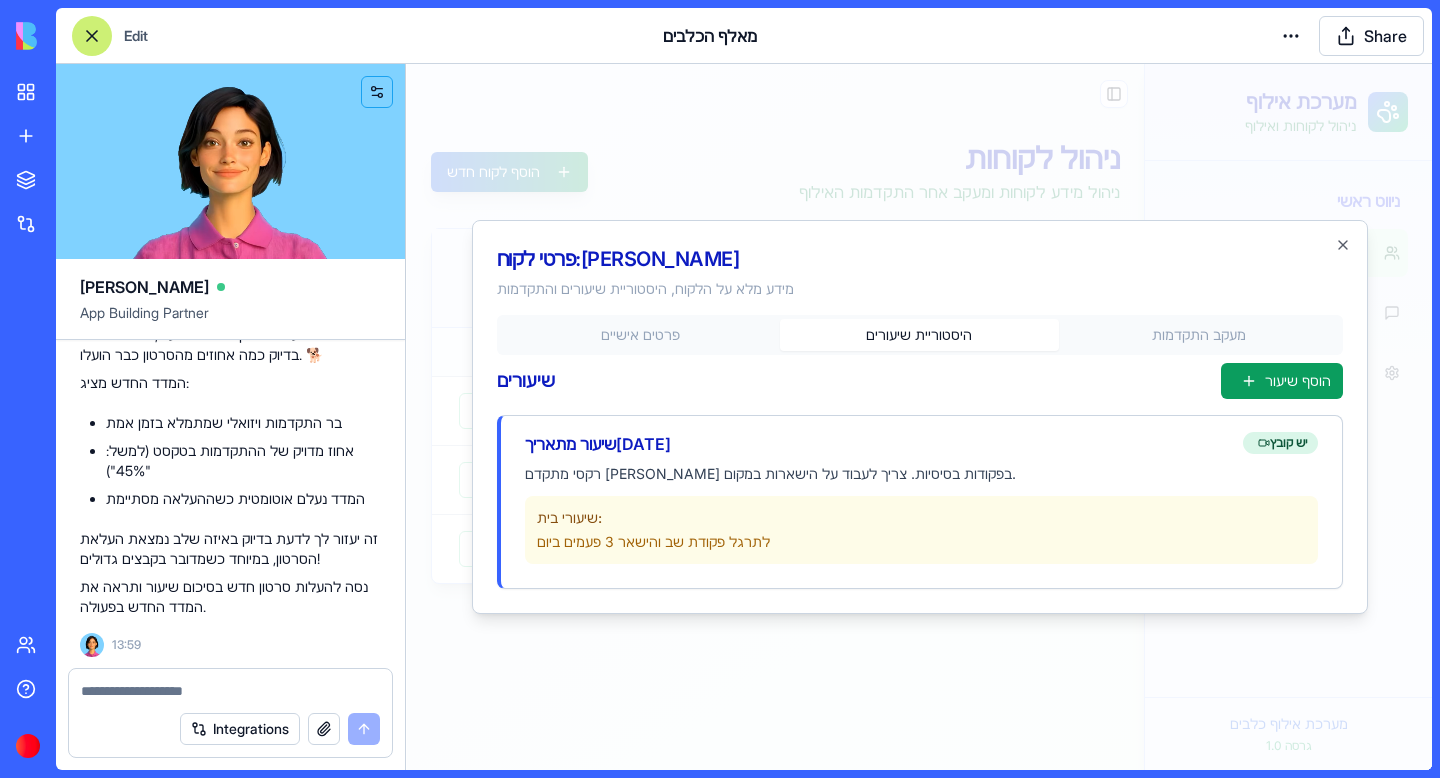 click on "היסטוריית שיעורים" at bounding box center (919, 335) 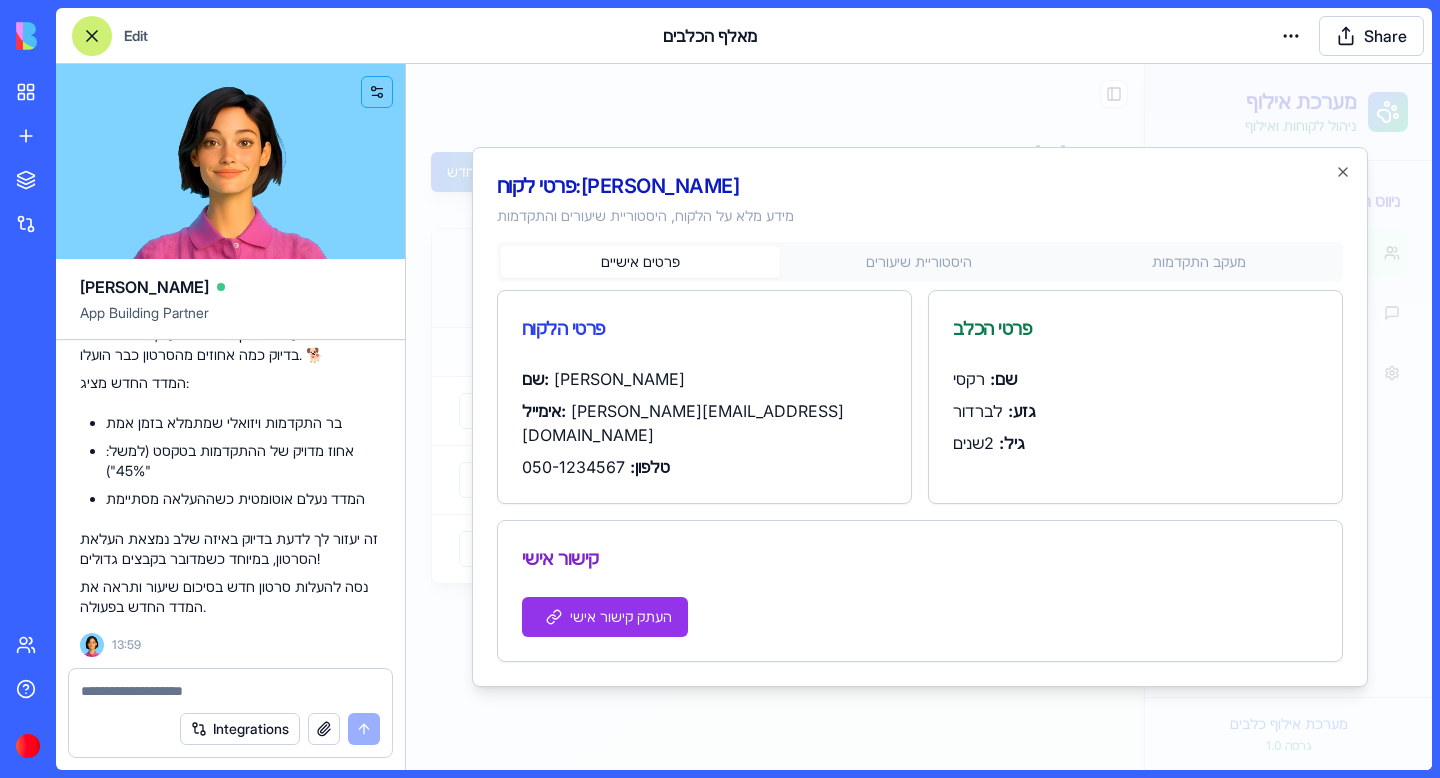 click on "פרטים אישיים היסטוריית שיעורים מעקב התקדמות פרטי הלקוח שם:   רון כהן אימייל:   ron@example.com טלפון:   050-1234567 פרטי הכלב שם:   רקסי גזע:   לברדור גיל:   2  שנים קישור אישי העתק קישור אישי" at bounding box center [920, 452] 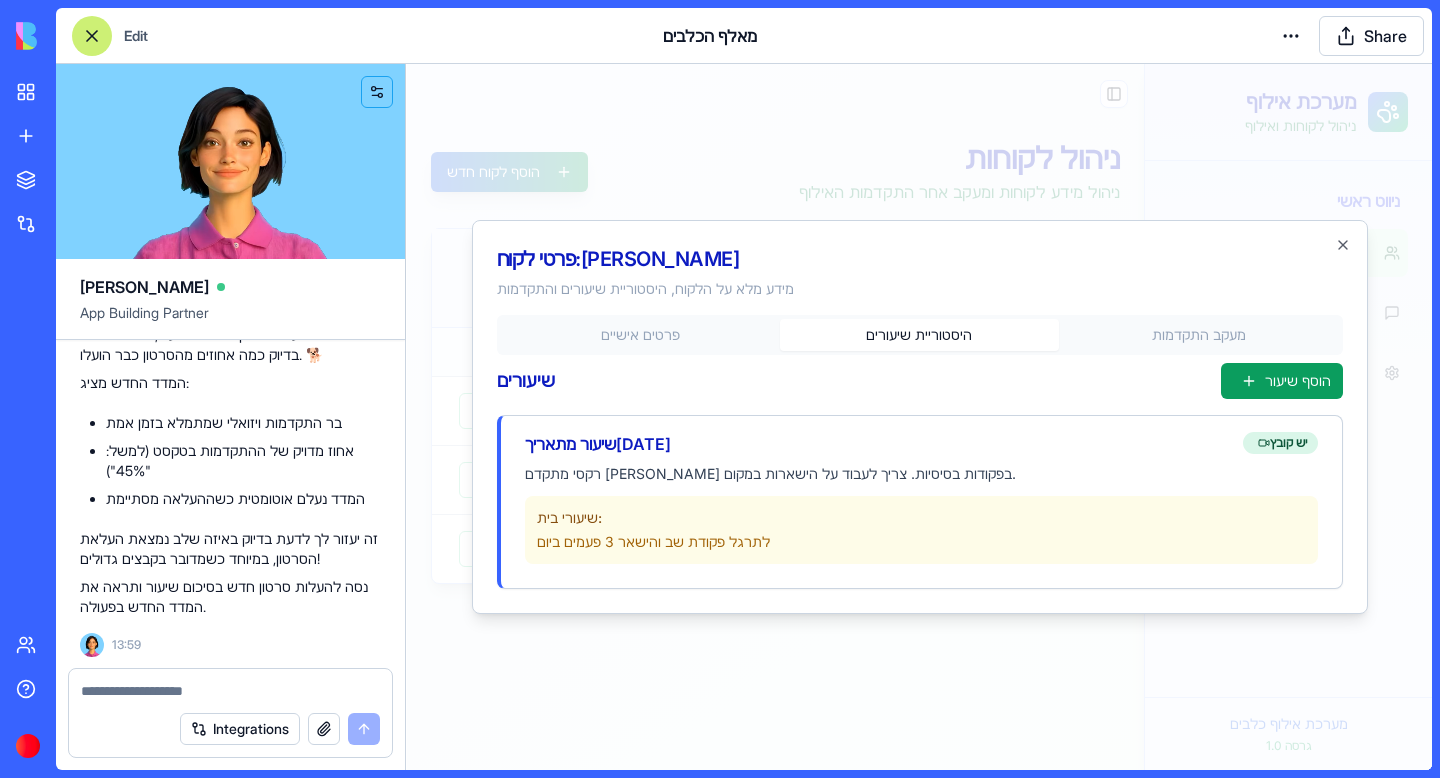 click on "לתרגל פקודת שב והישאר 3 פעמים ביום" at bounding box center [921, 542] 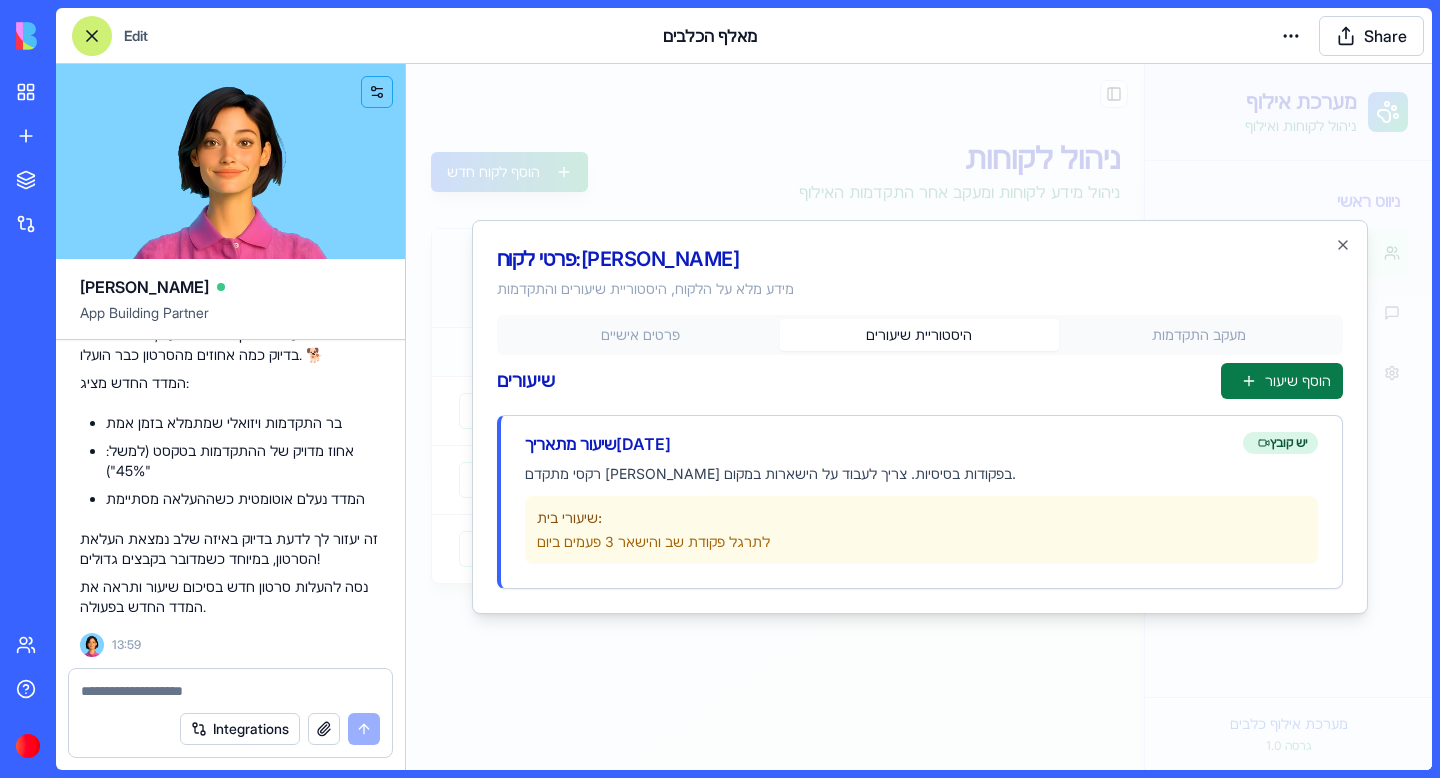 click on "הוסף שיעור" at bounding box center [1282, 381] 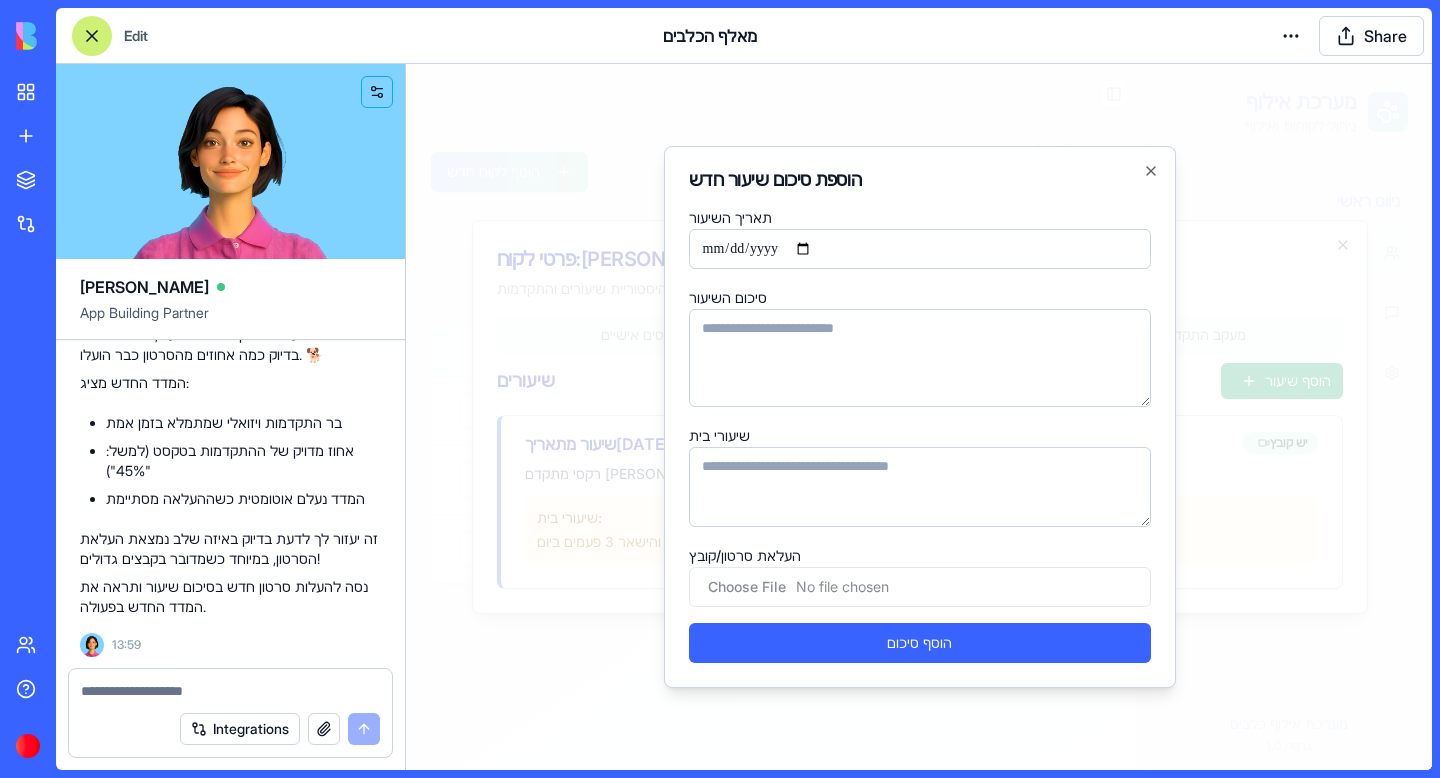 click on "העלאת סרטון/קובץ" at bounding box center [920, 587] 